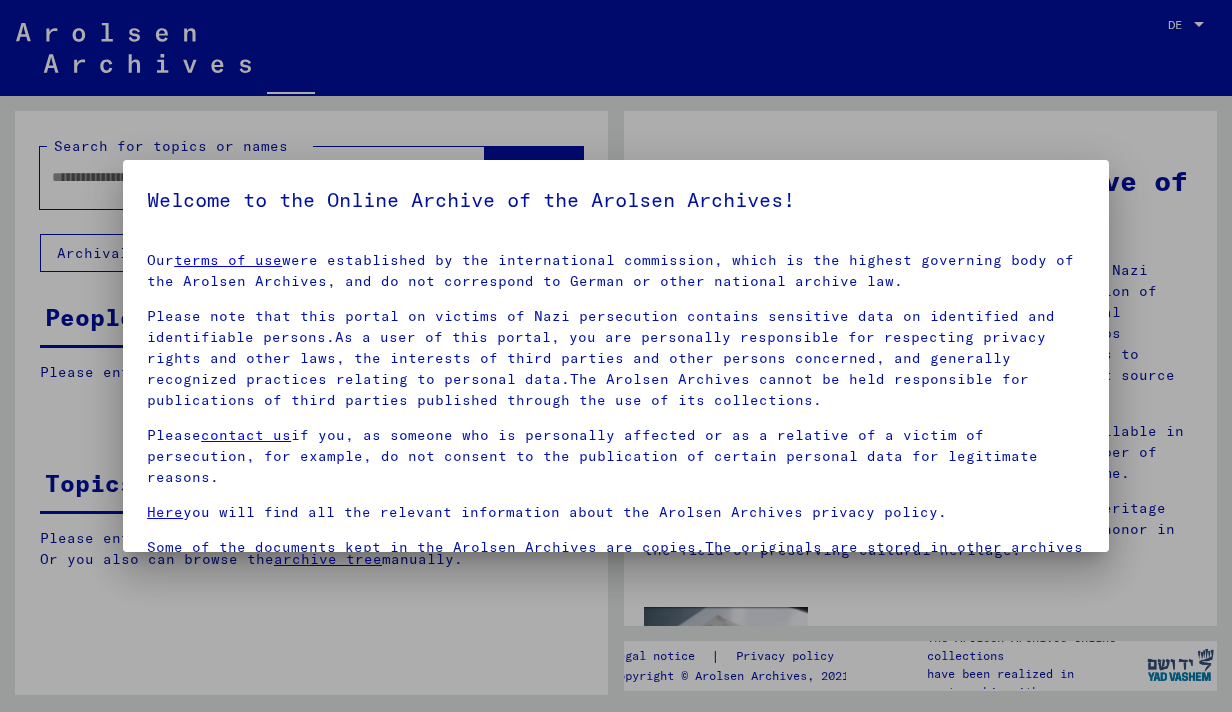 scroll, scrollTop: 0, scrollLeft: 0, axis: both 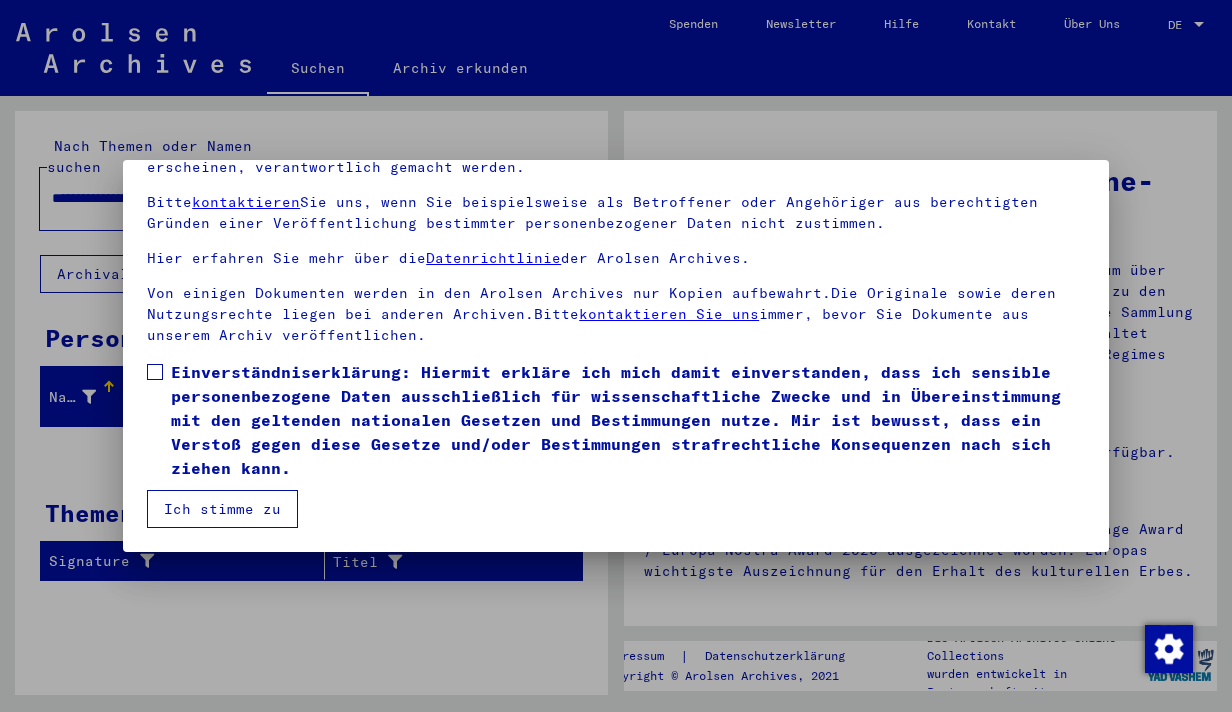 click at bounding box center [155, 372] 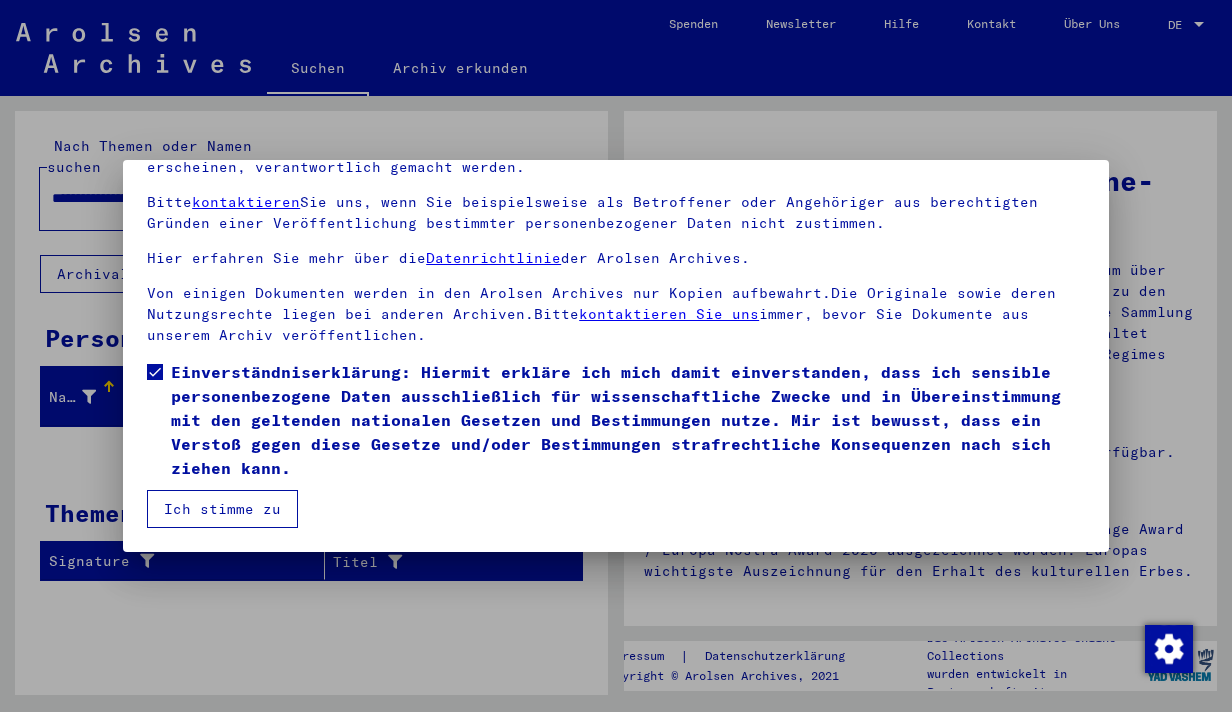 click on "Ich stimme zu" at bounding box center [222, 509] 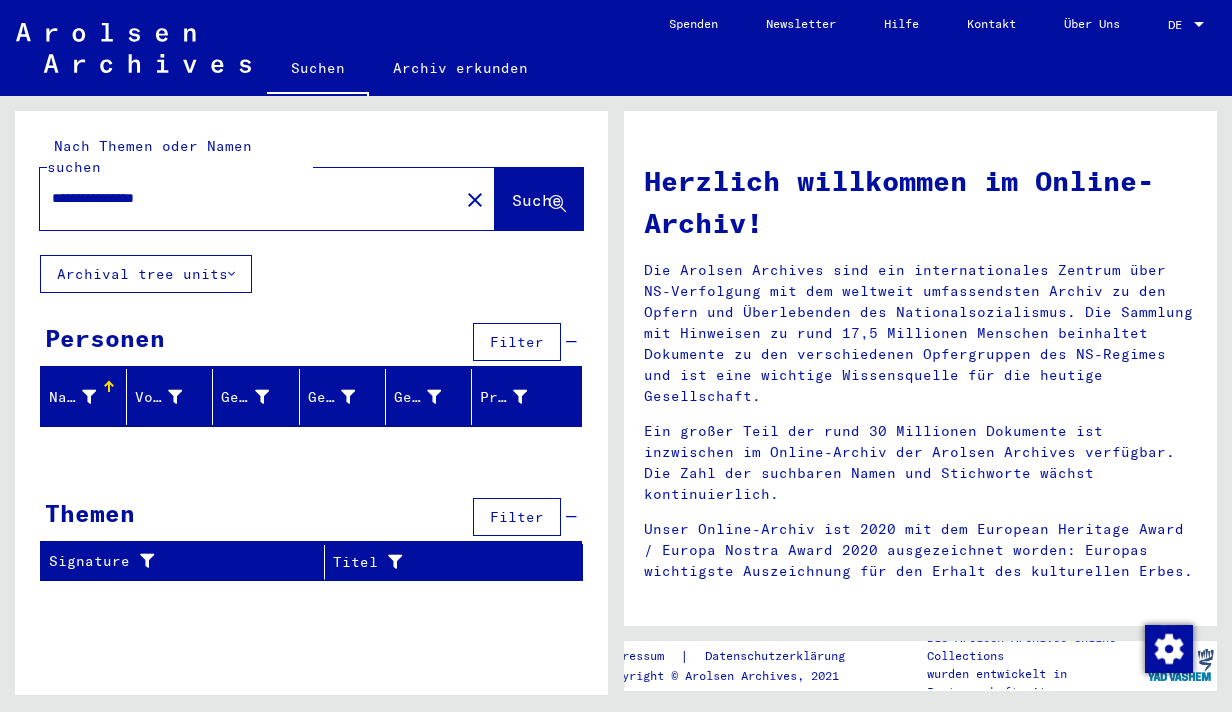 click on "DE" at bounding box center (1179, 25) 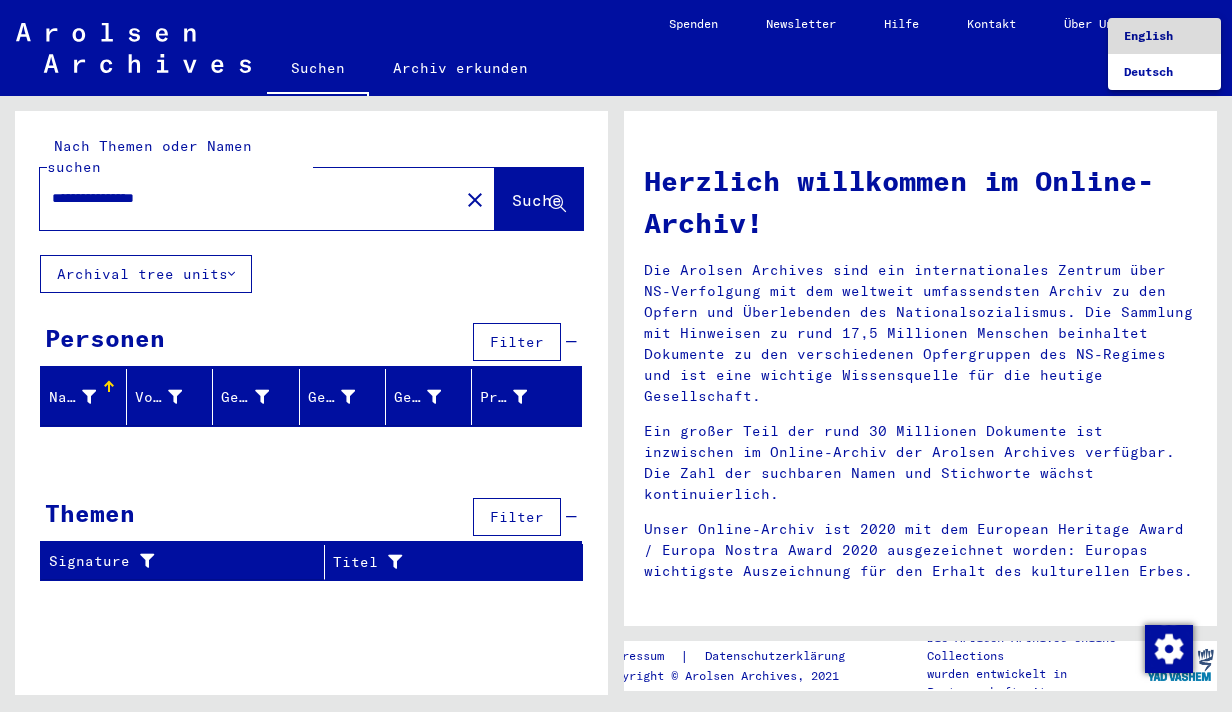click on "English" at bounding box center [1148, 35] 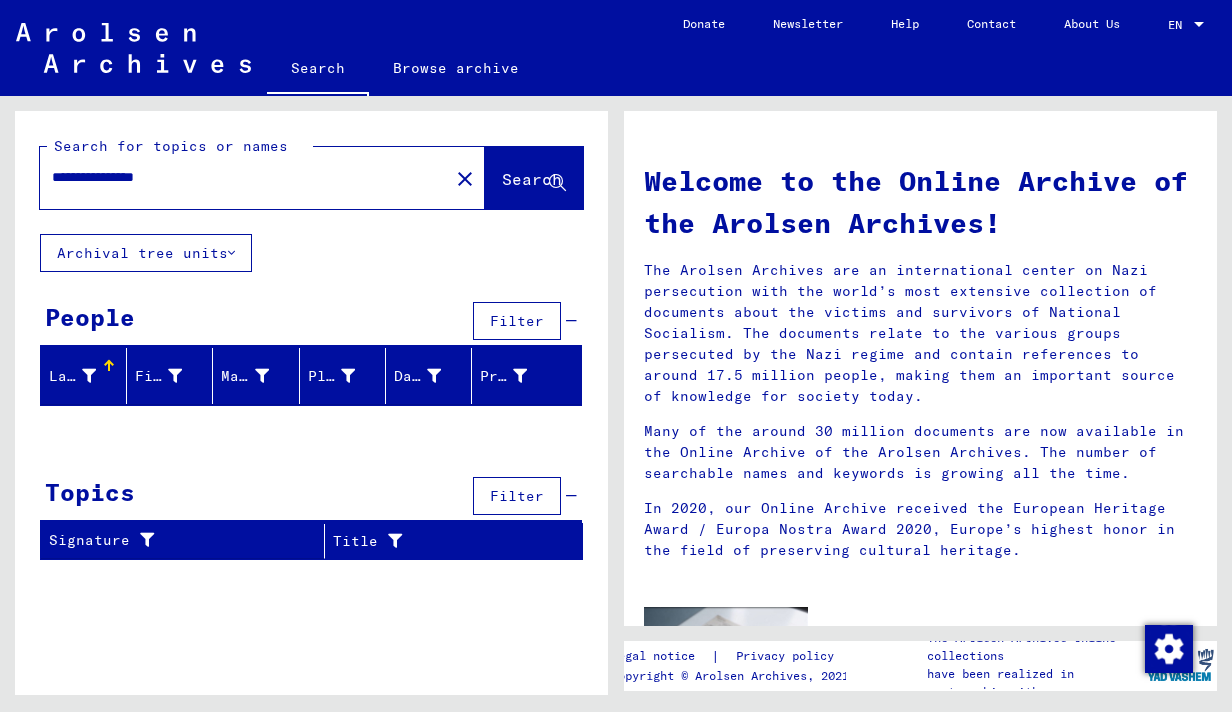click on "Search" 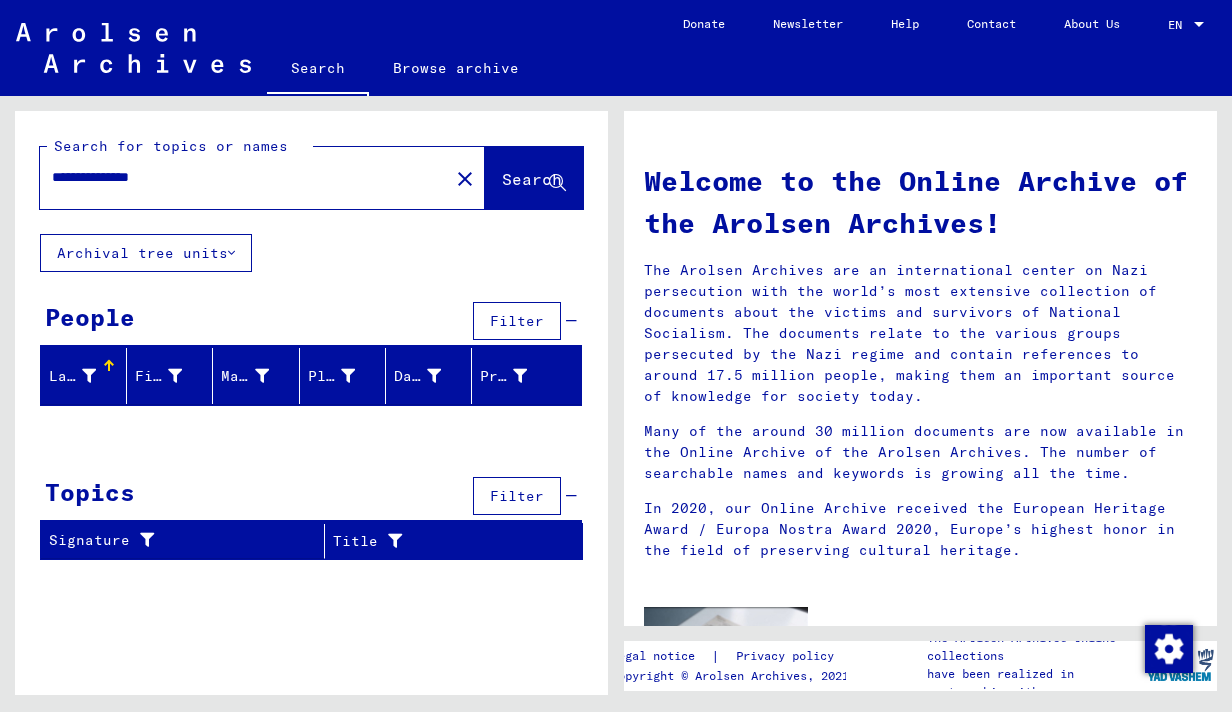 type on "**********" 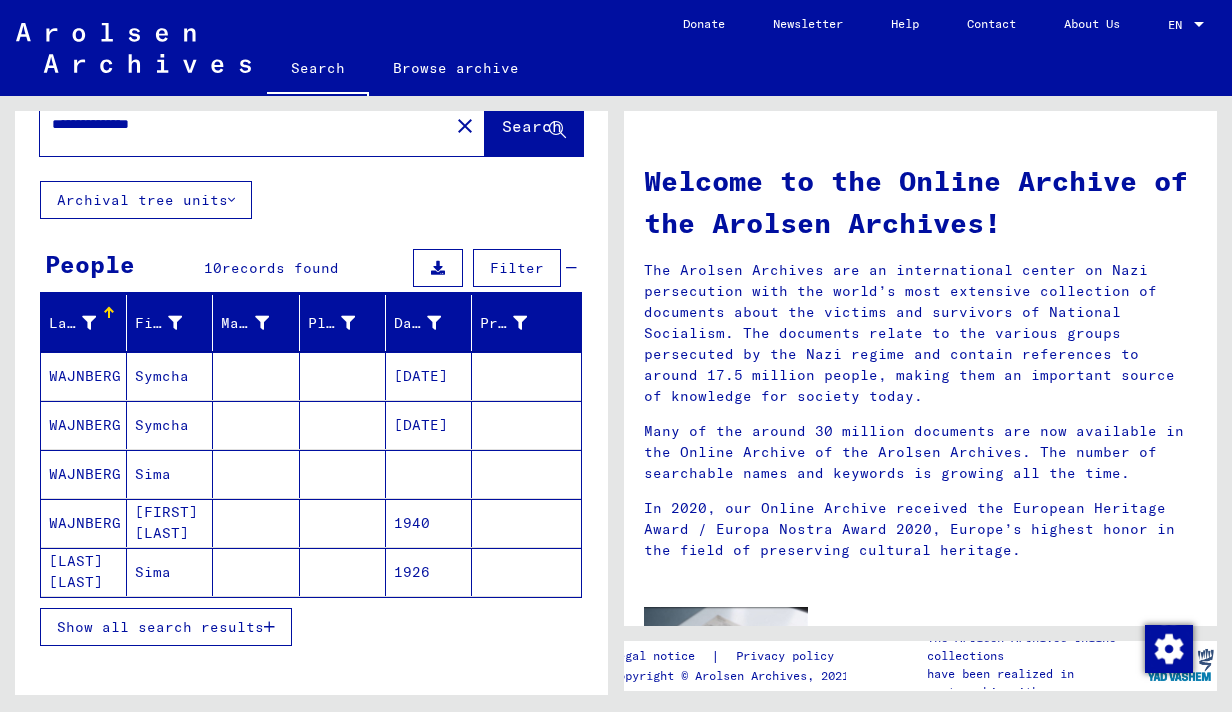 scroll, scrollTop: 63, scrollLeft: 0, axis: vertical 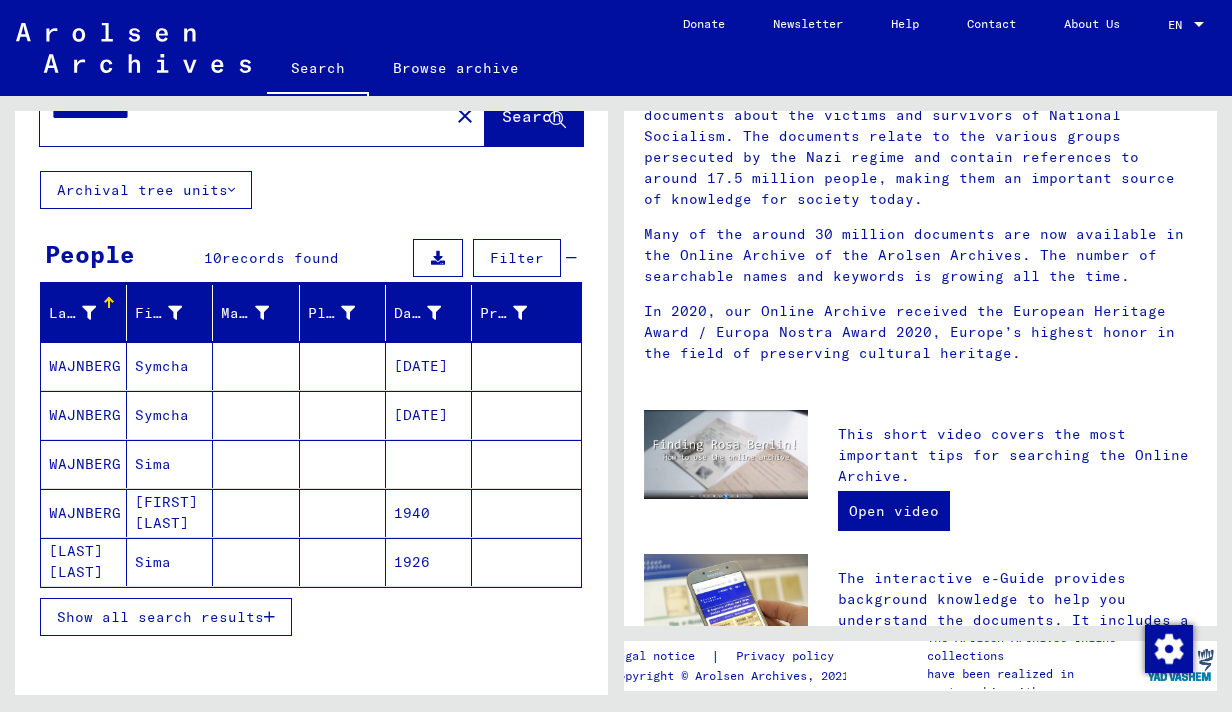 click on "Show all search results" at bounding box center [160, 617] 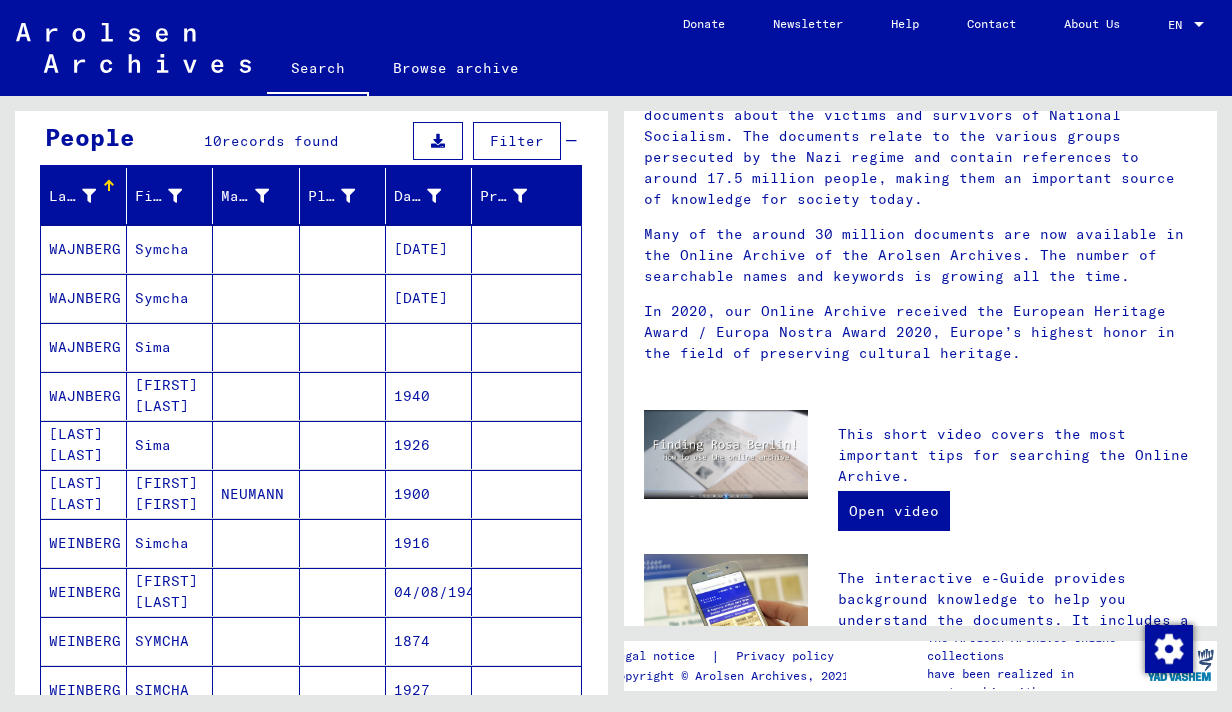 scroll, scrollTop: 179, scrollLeft: 0, axis: vertical 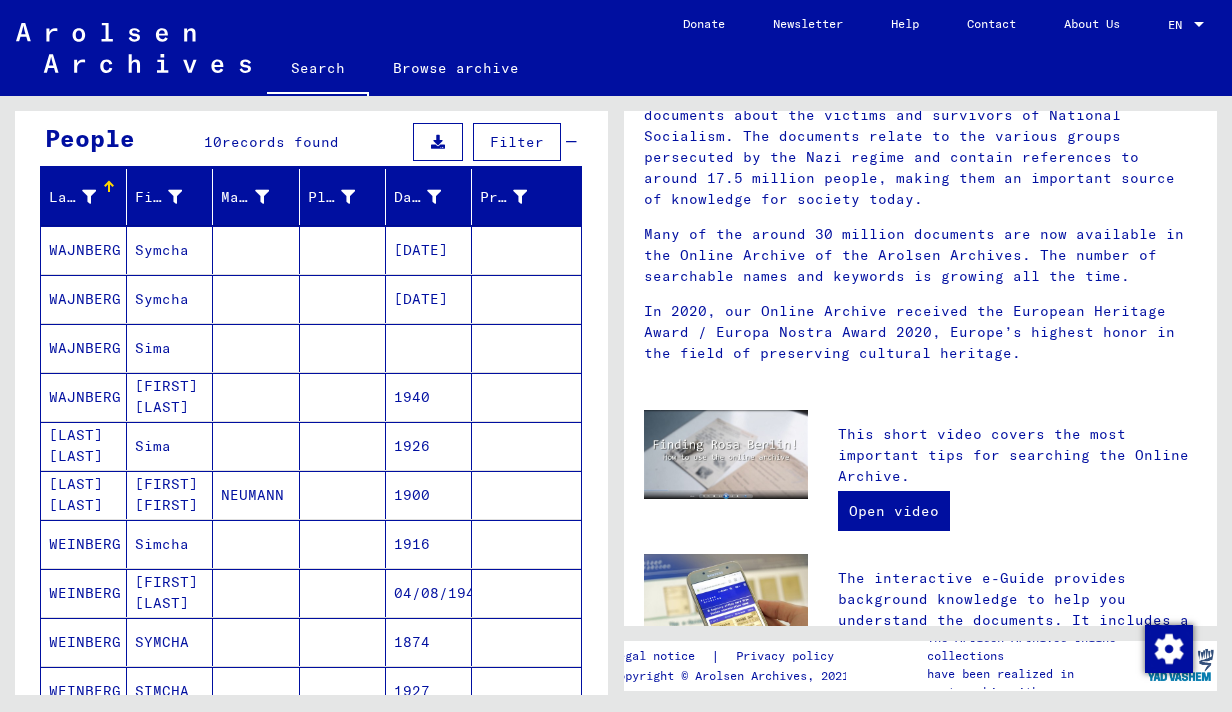 click on "WAJNBERG" at bounding box center (84, 299) 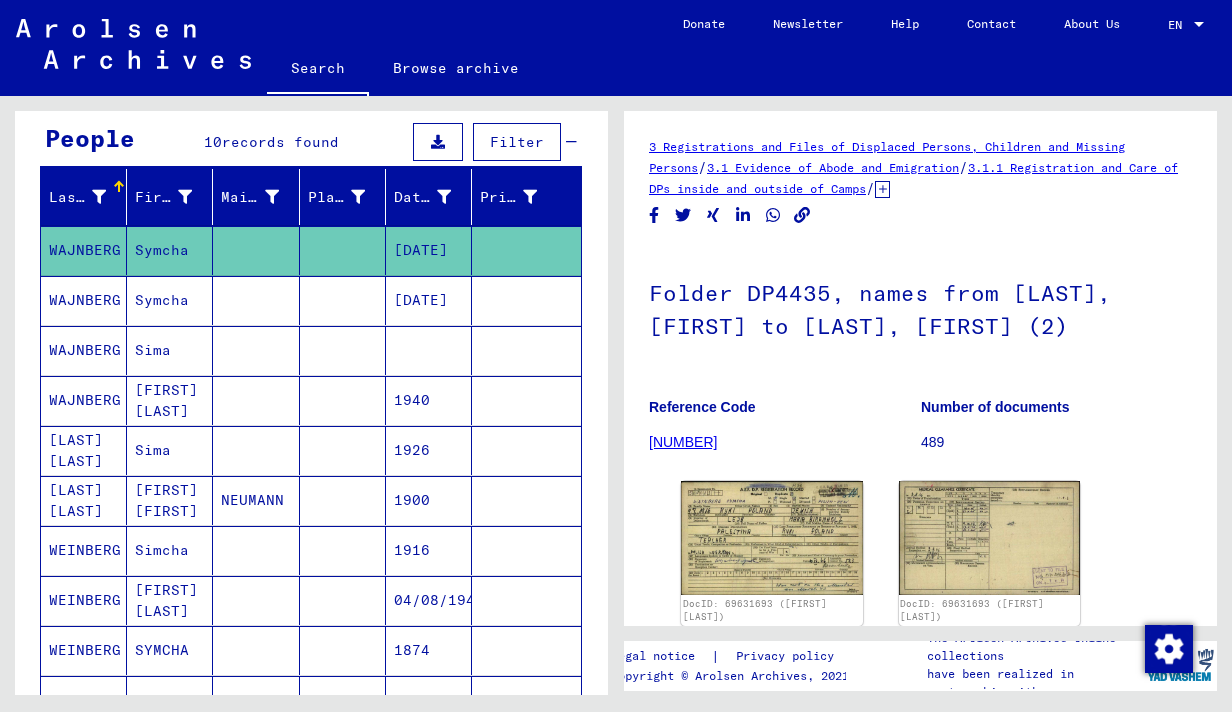 scroll, scrollTop: 0, scrollLeft: 0, axis: both 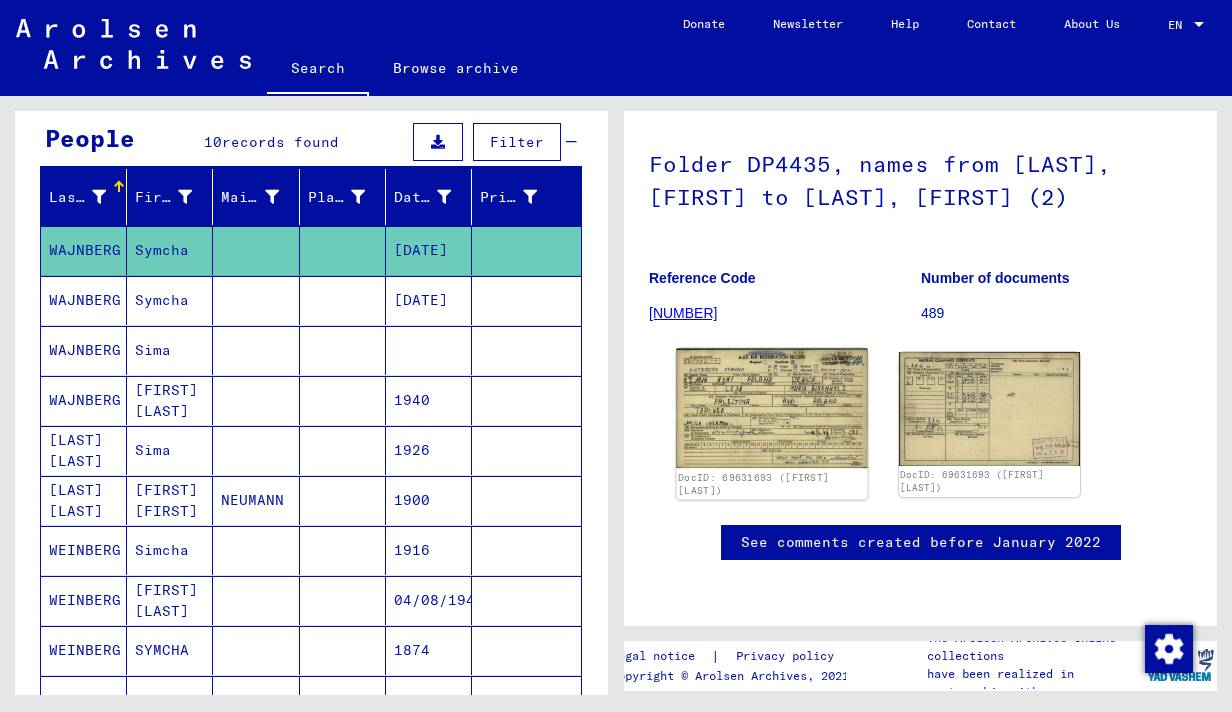 click 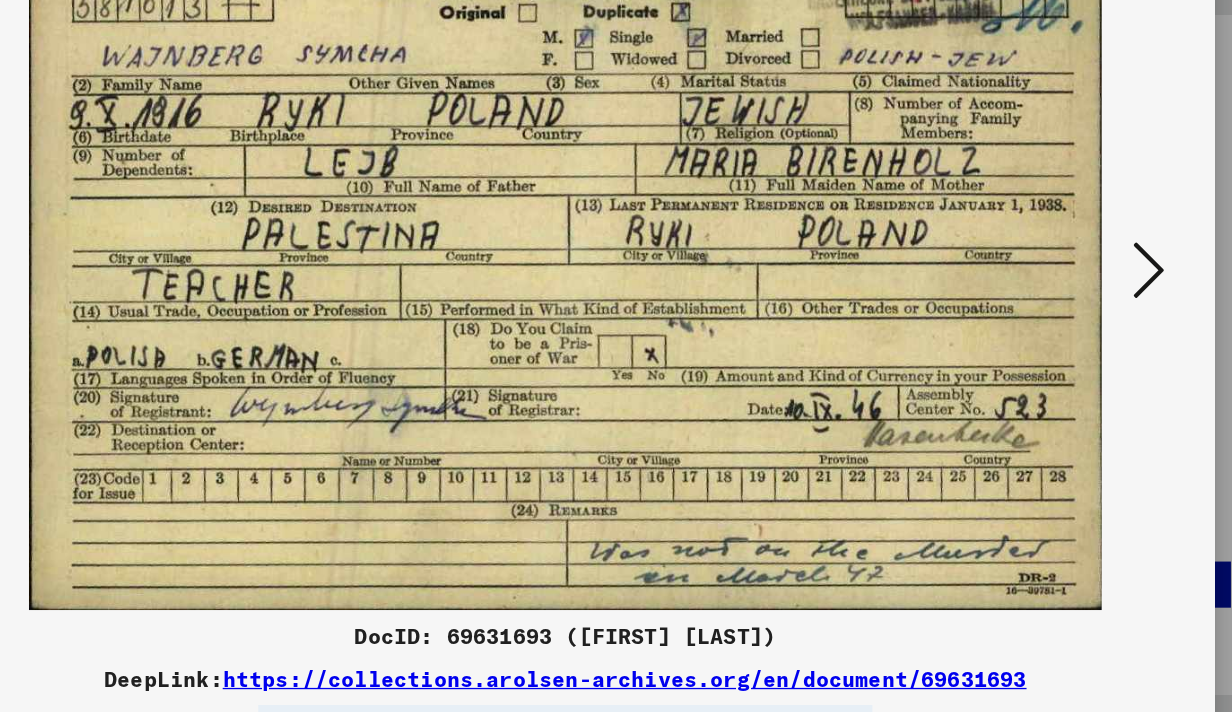 drag, startPoint x: 523, startPoint y: 228, endPoint x: 551, endPoint y: 326, distance: 101.92154 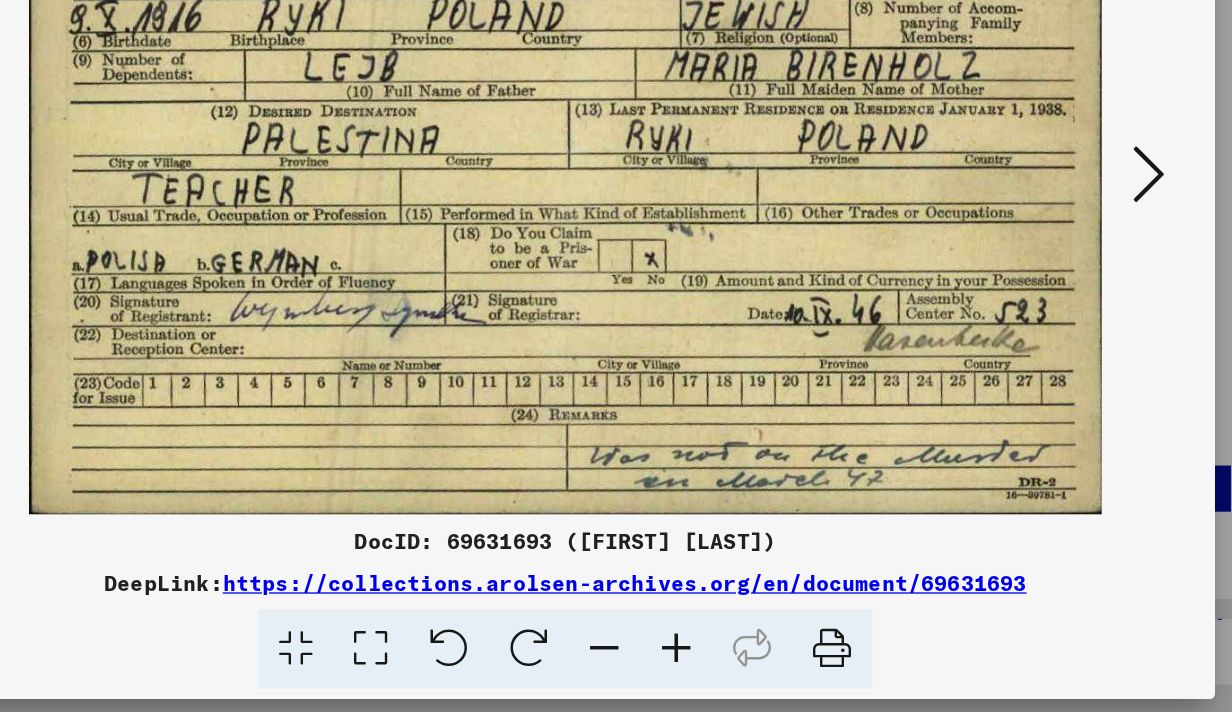 scroll, scrollTop: 0, scrollLeft: 0, axis: both 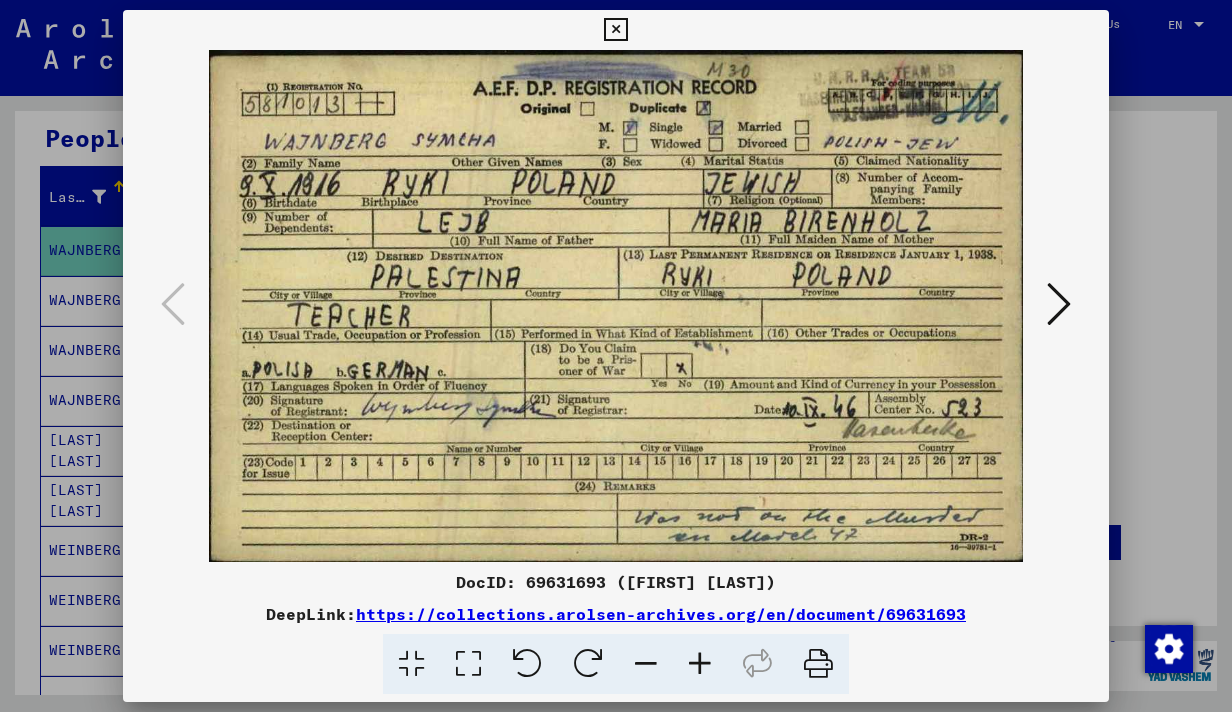 click at bounding box center (615, 30) 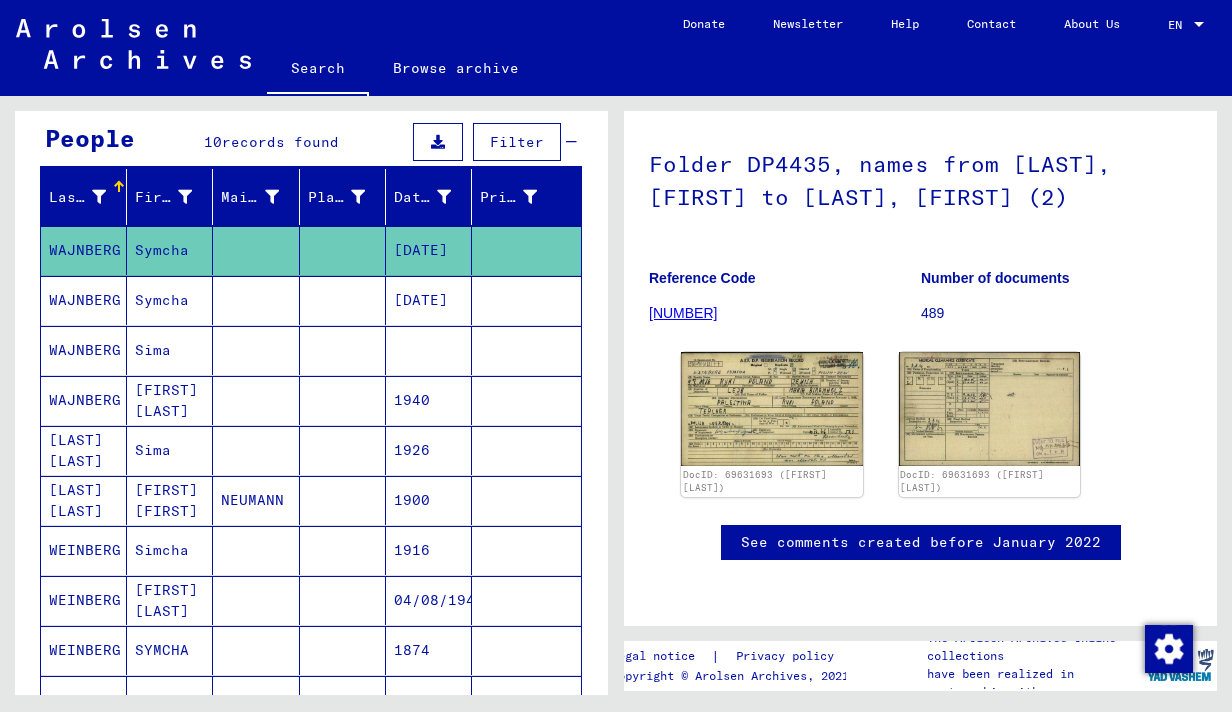 click on "WAJNBERG" at bounding box center (84, 350) 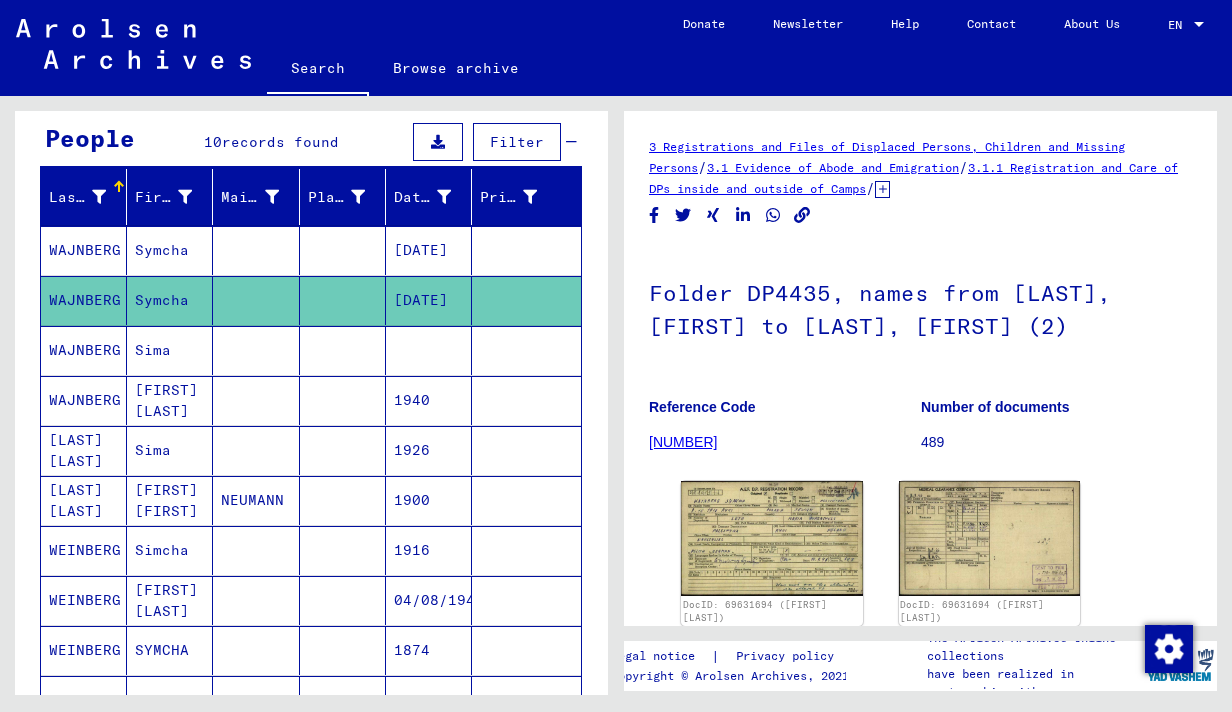 scroll, scrollTop: 0, scrollLeft: 0, axis: both 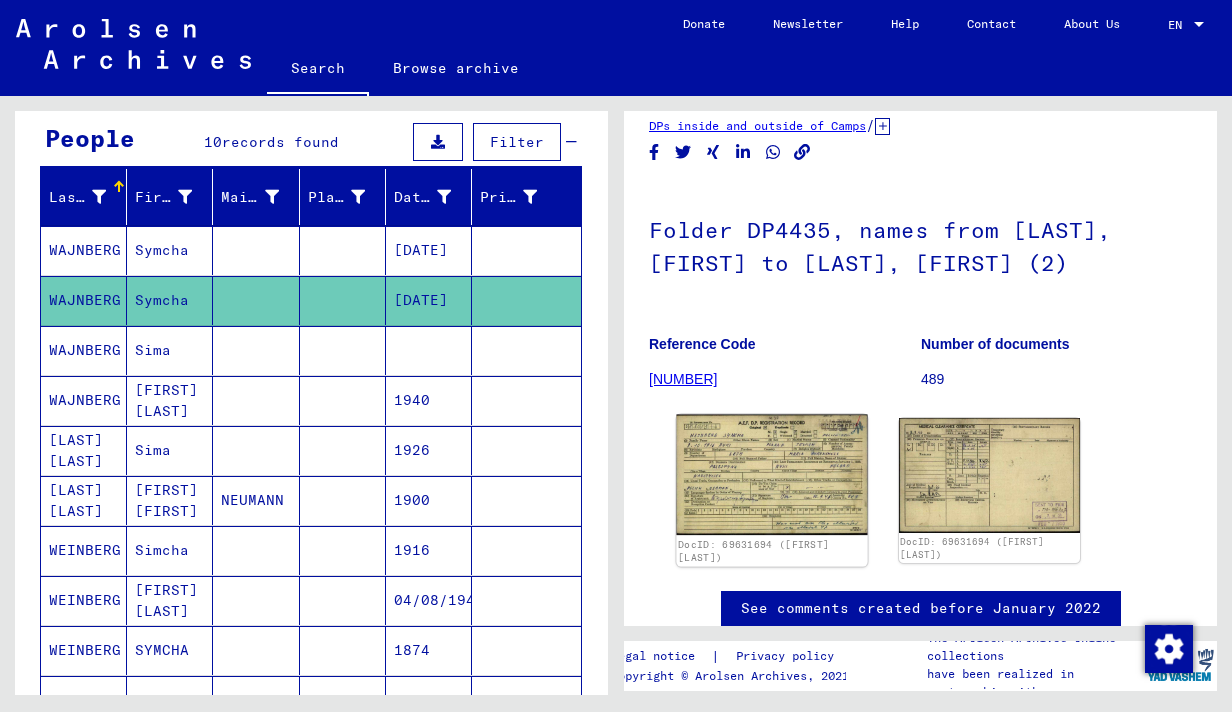 click 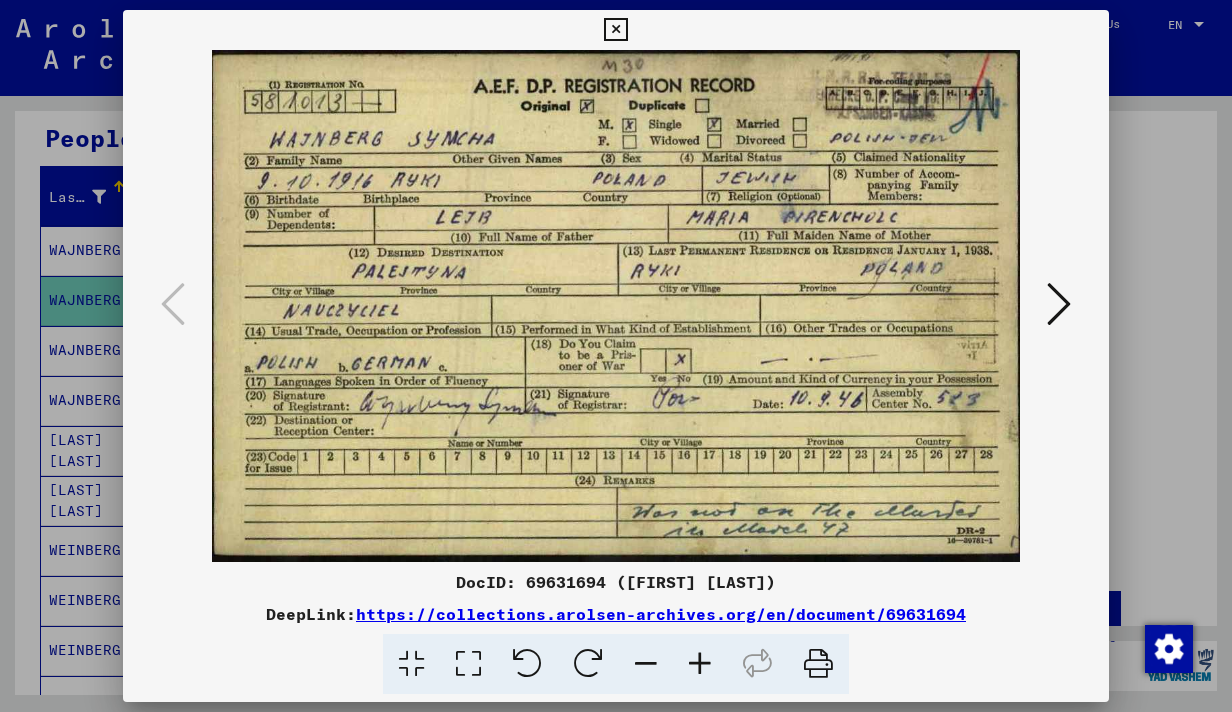 click at bounding box center [615, 30] 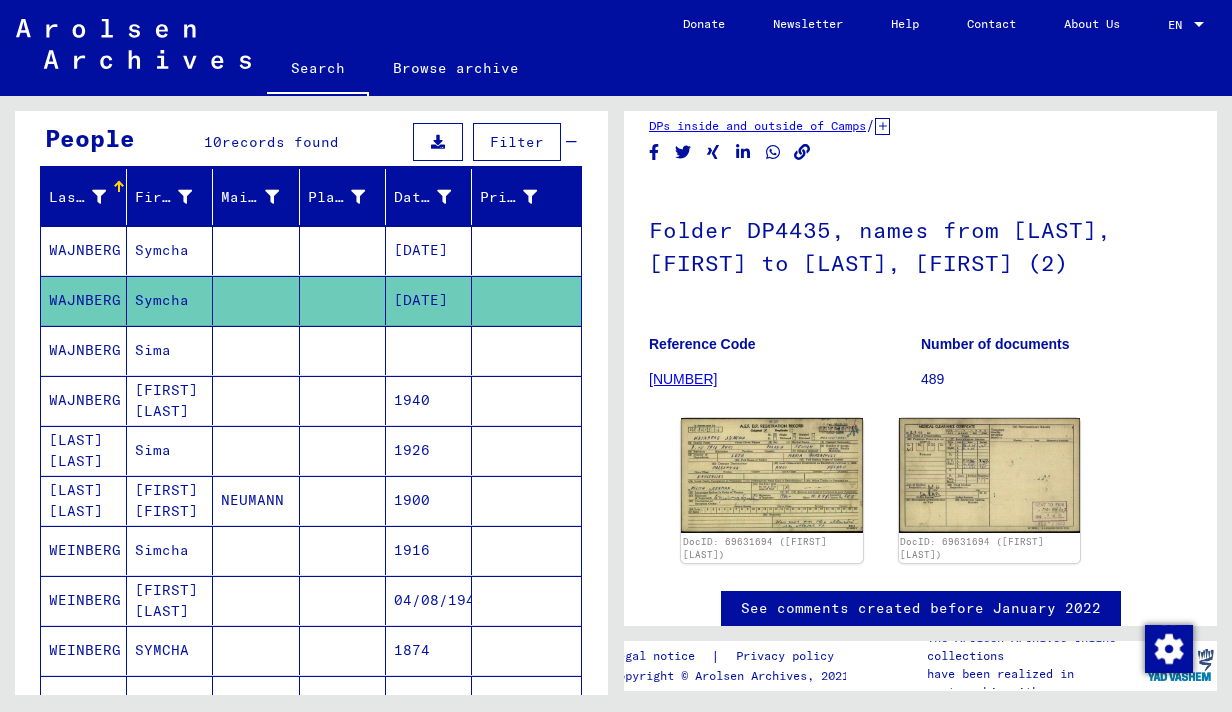 click on "WAJNBERG" at bounding box center [84, 300] 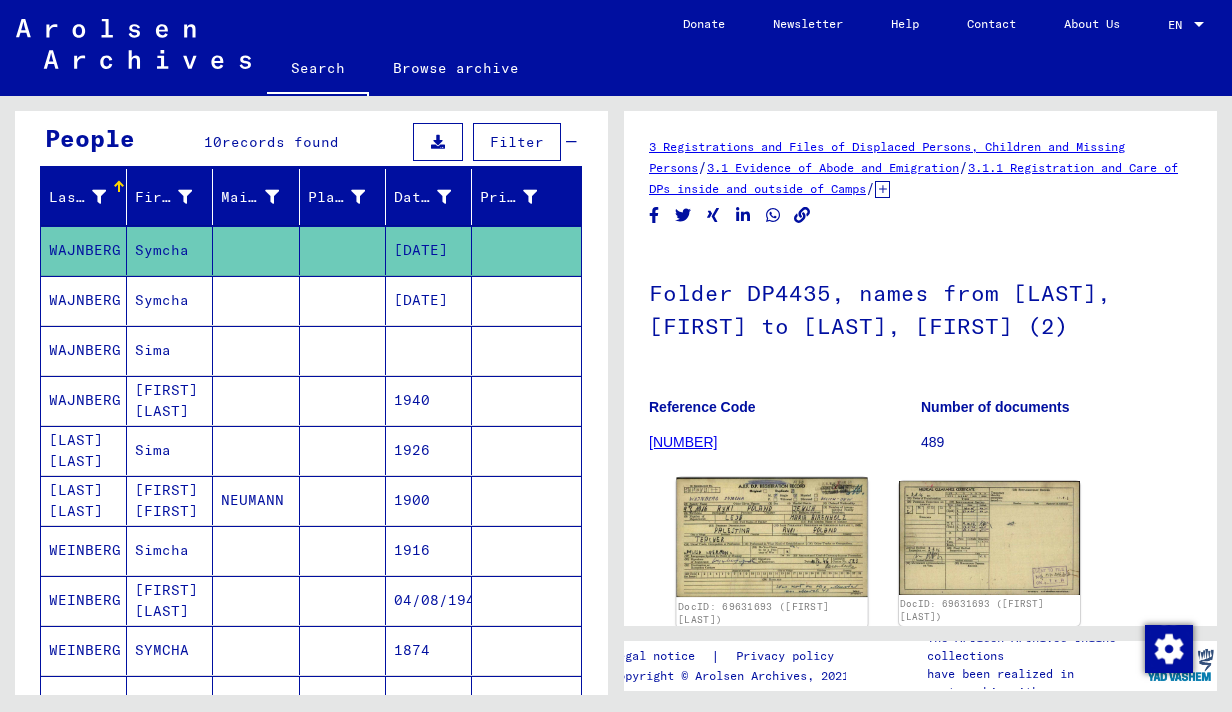 scroll, scrollTop: 0, scrollLeft: 0, axis: both 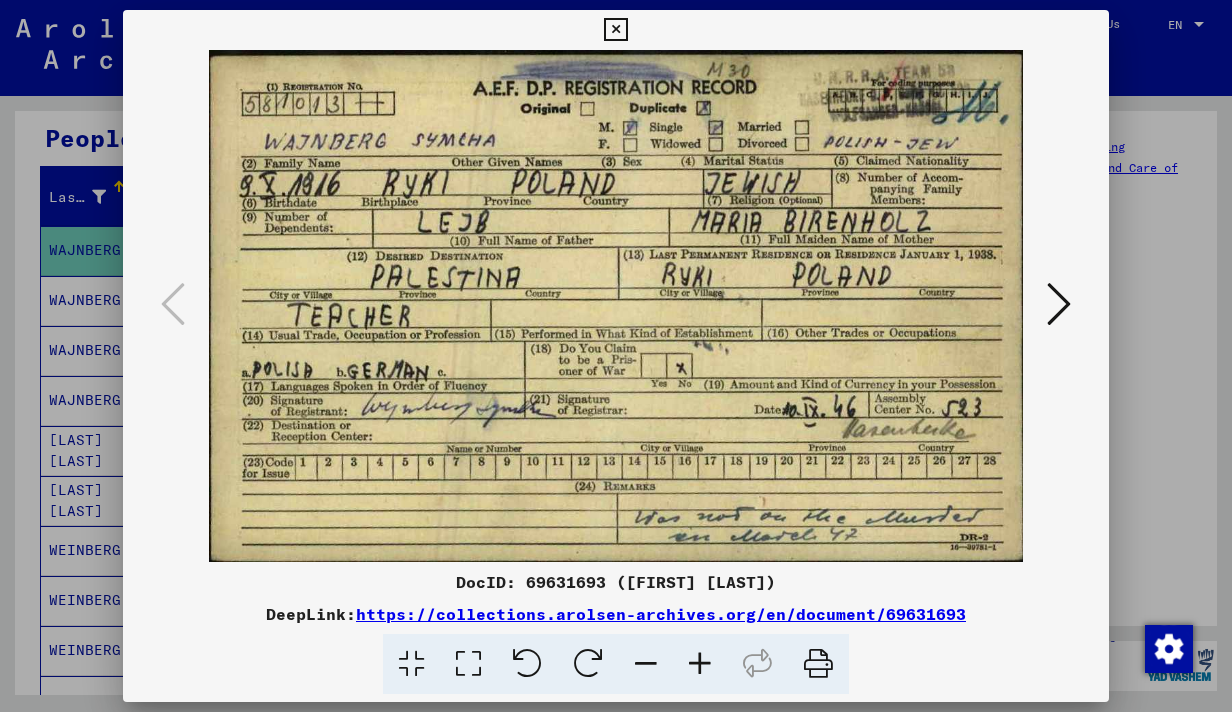 click at bounding box center [615, 30] 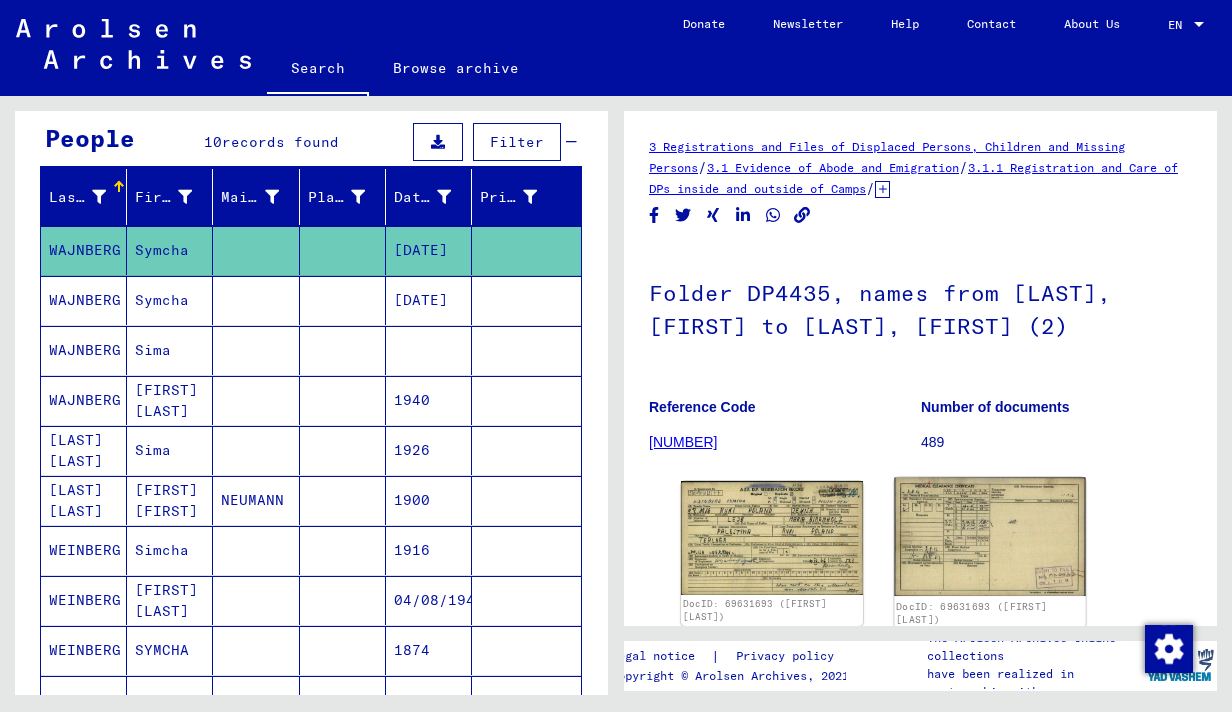 click 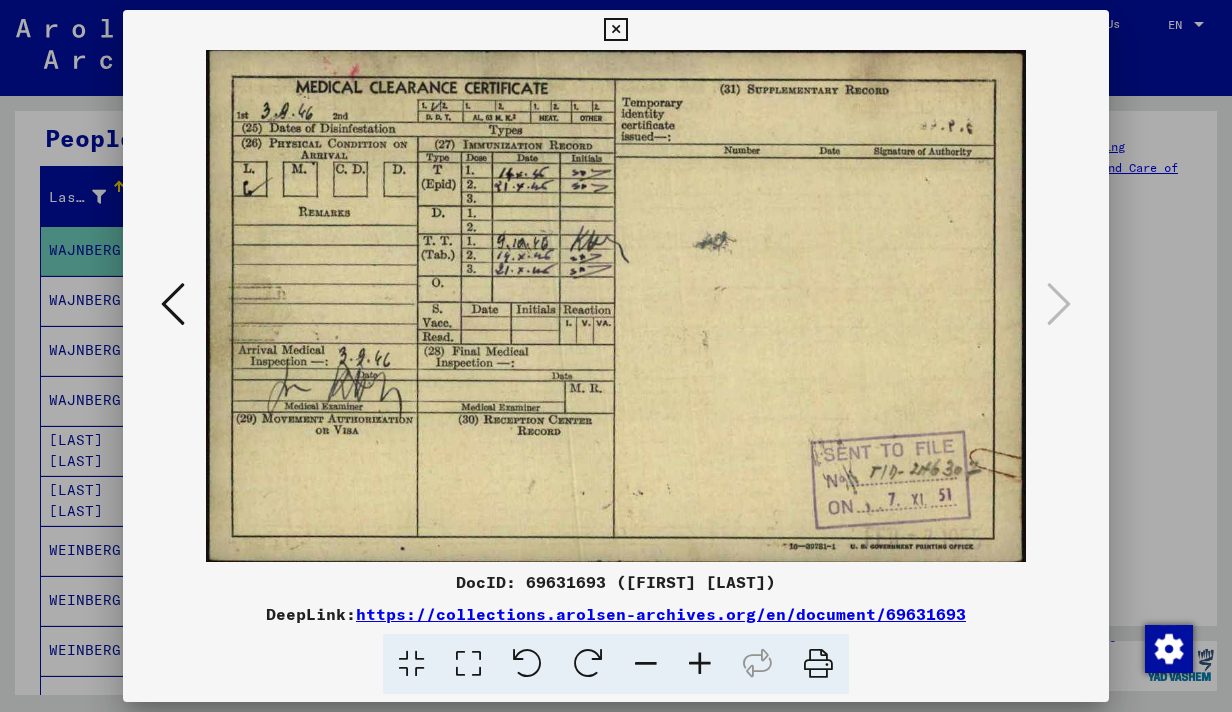 click at bounding box center [615, 30] 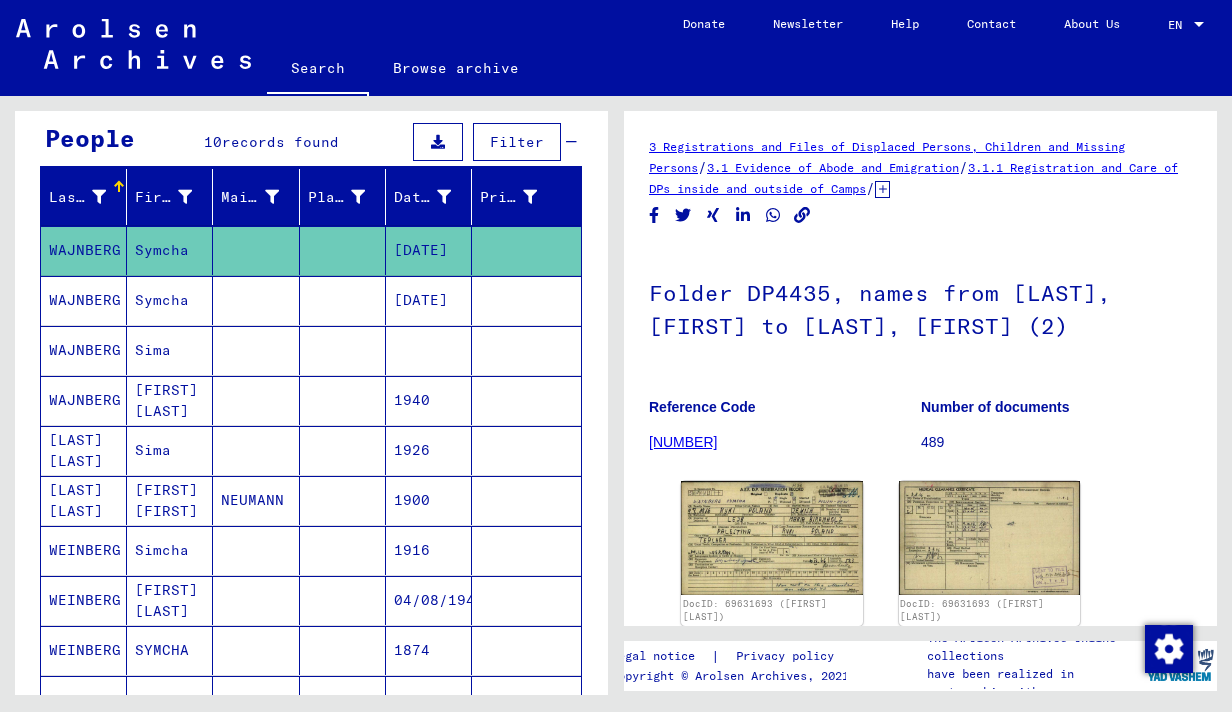 click on "WAJNBERG" at bounding box center (84, 400) 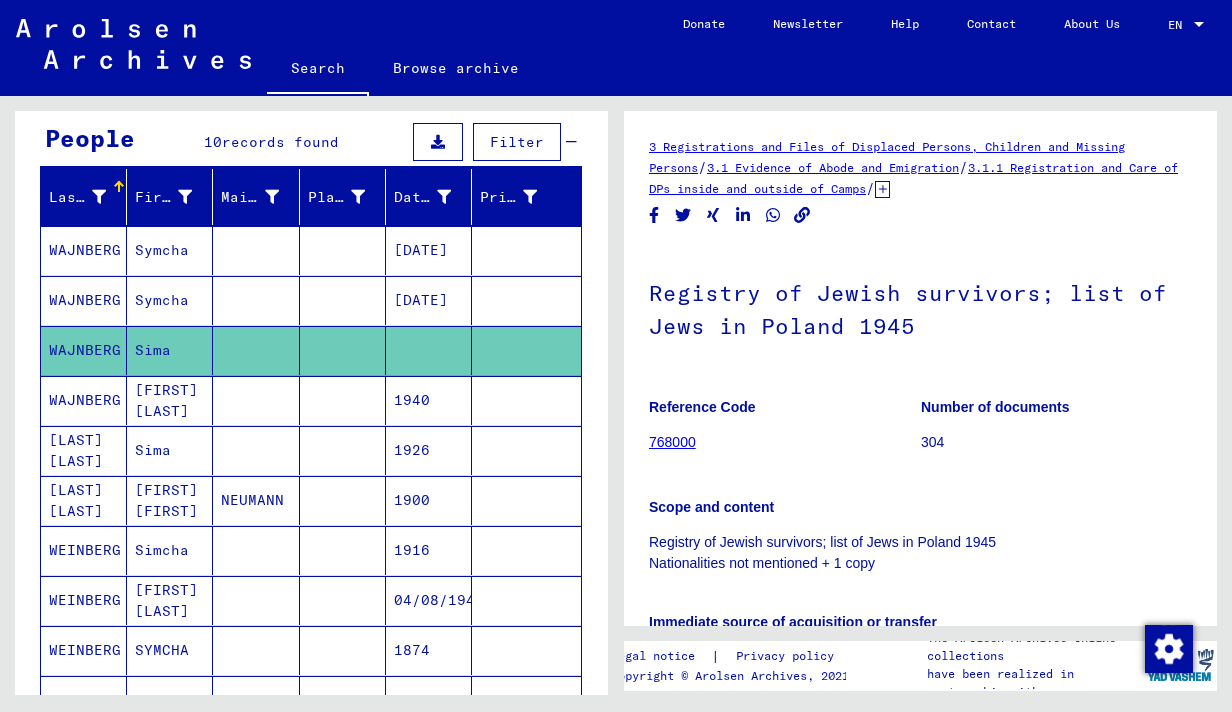 scroll, scrollTop: 0, scrollLeft: 0, axis: both 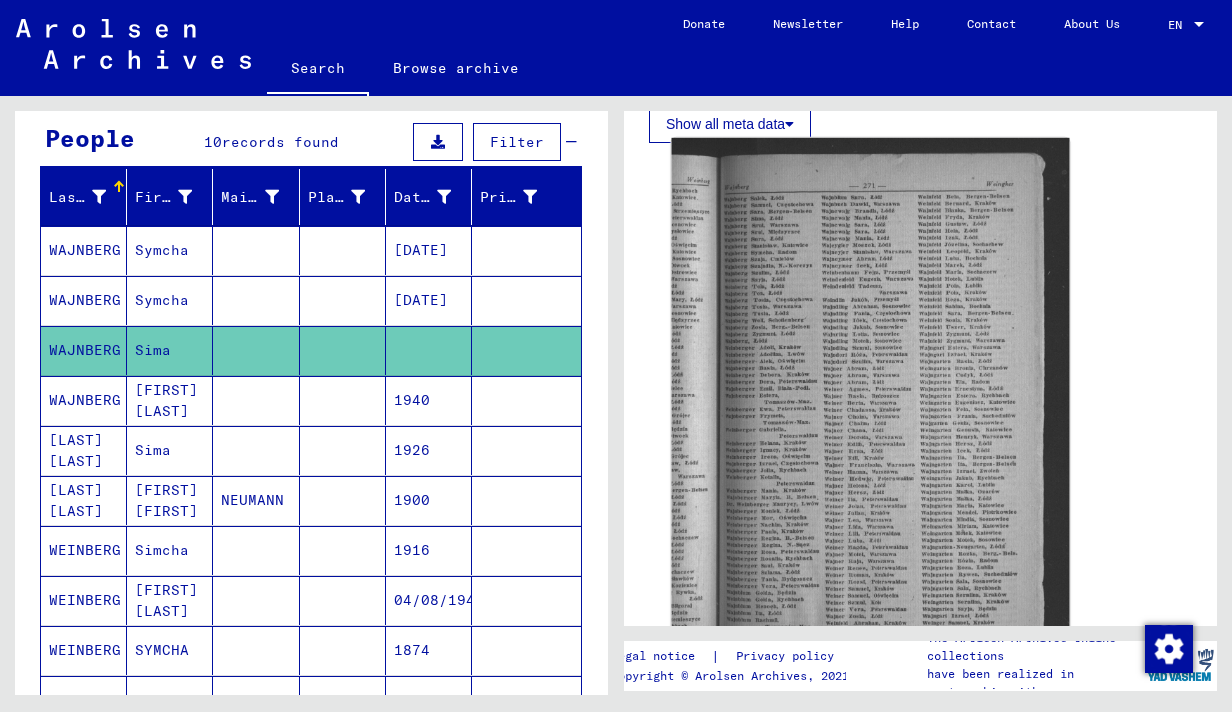 click 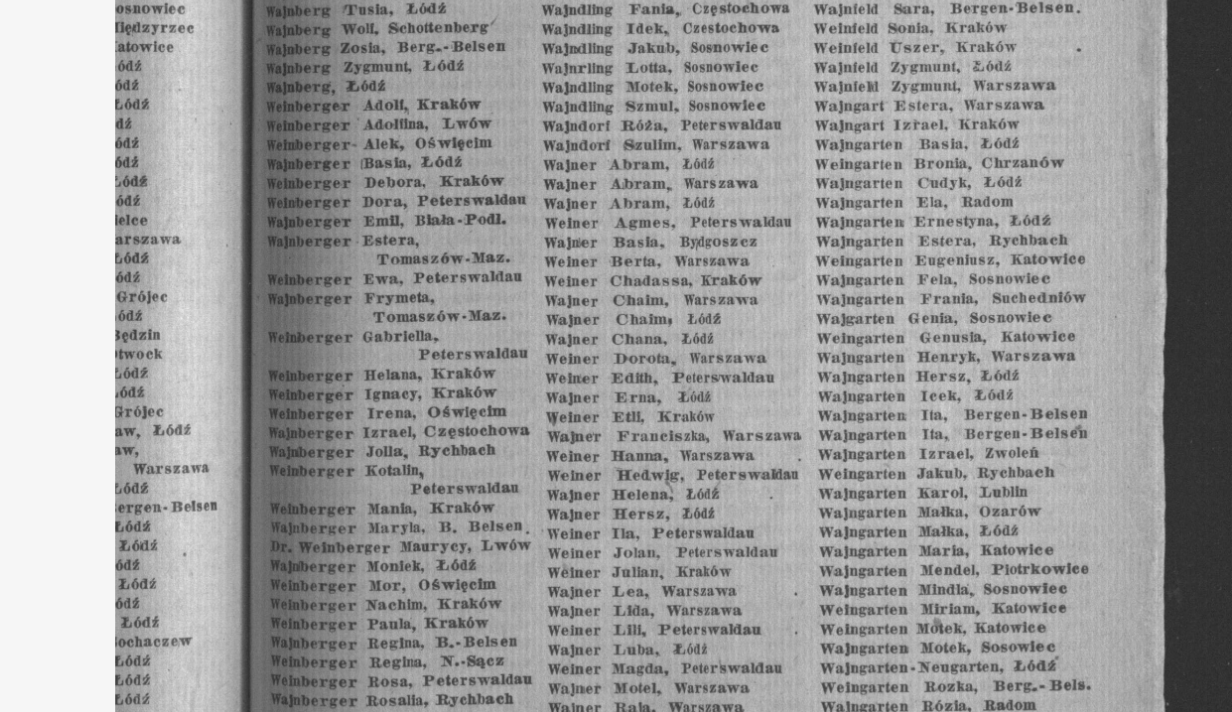 drag, startPoint x: 515, startPoint y: 281, endPoint x: 528, endPoint y: 346, distance: 66.287254 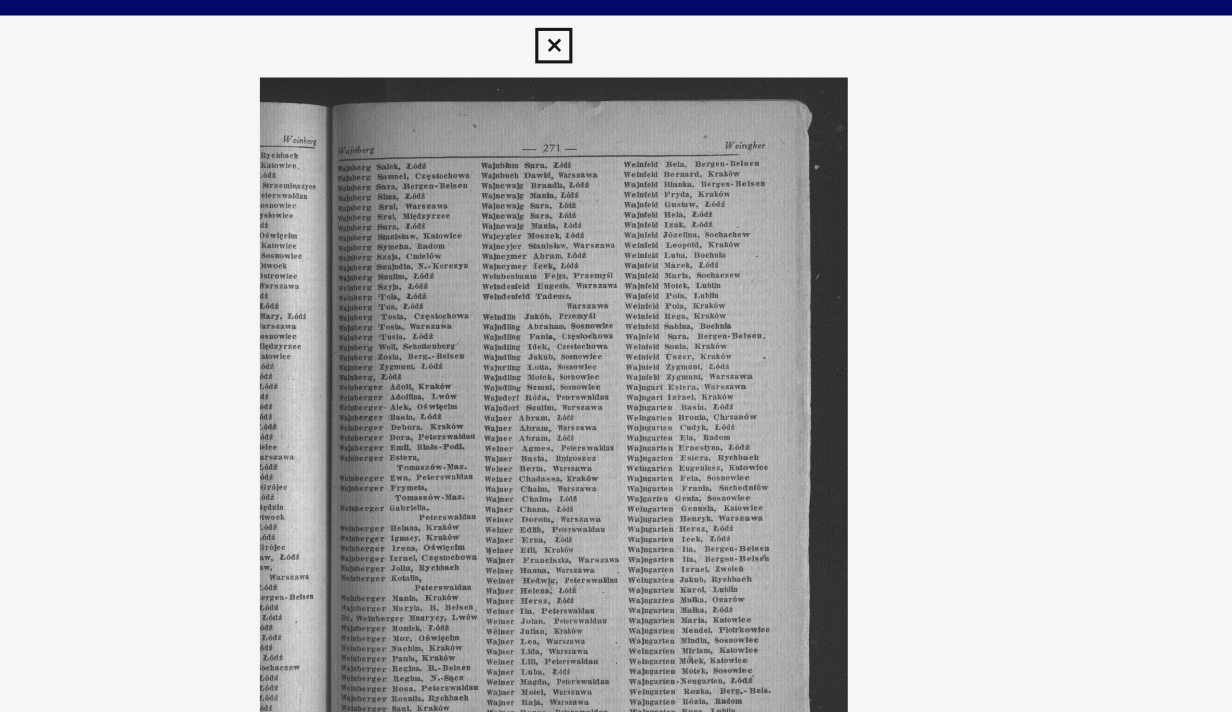 click at bounding box center [615, 30] 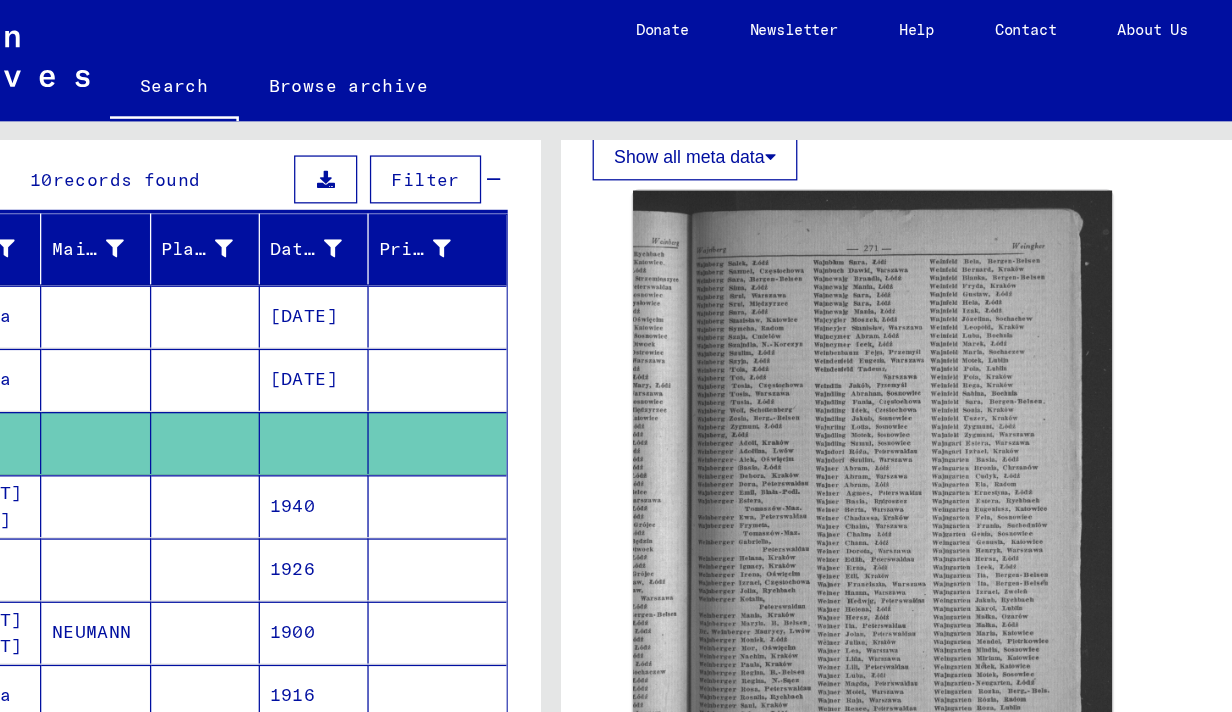 scroll, scrollTop: 0, scrollLeft: 0, axis: both 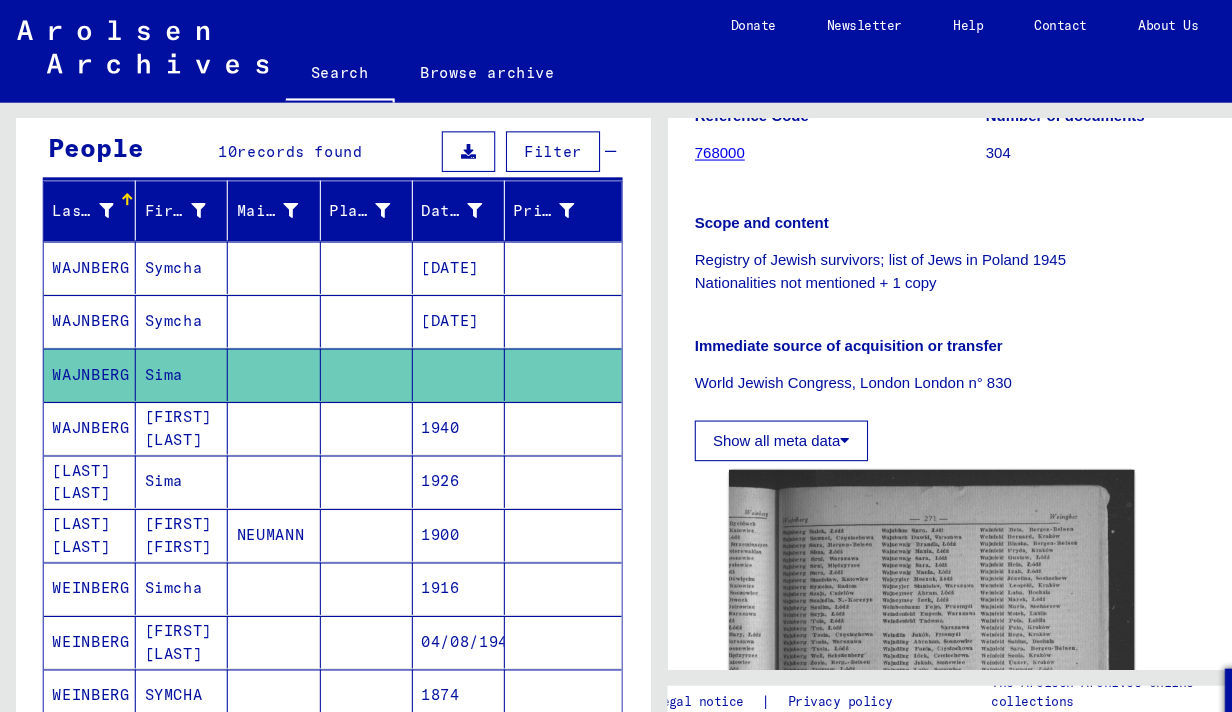 click on "WAJNBERG" at bounding box center (84, 450) 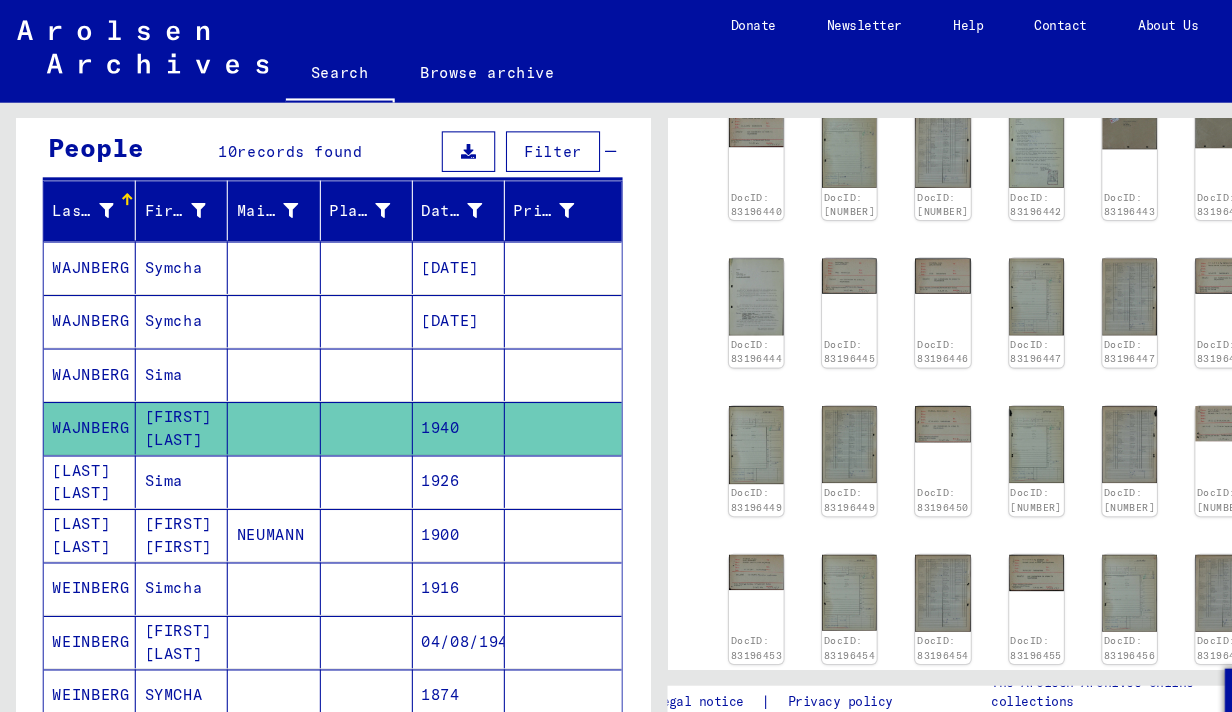 scroll, scrollTop: 156, scrollLeft: 0, axis: vertical 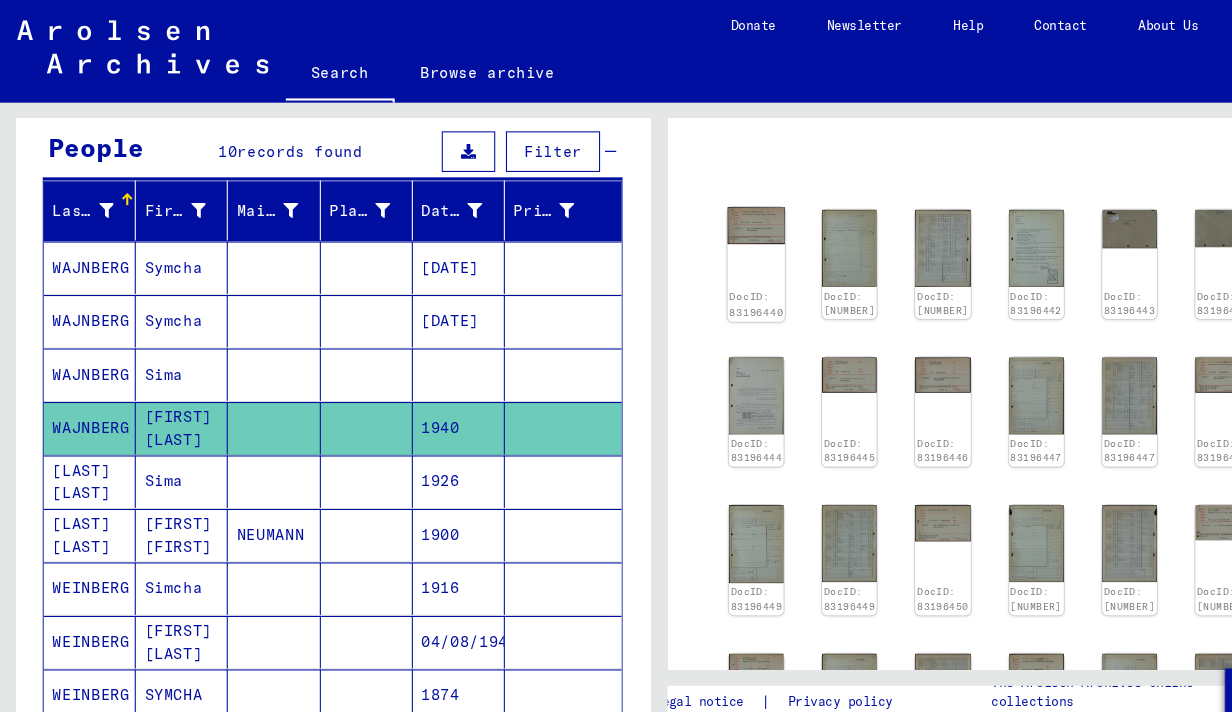 click 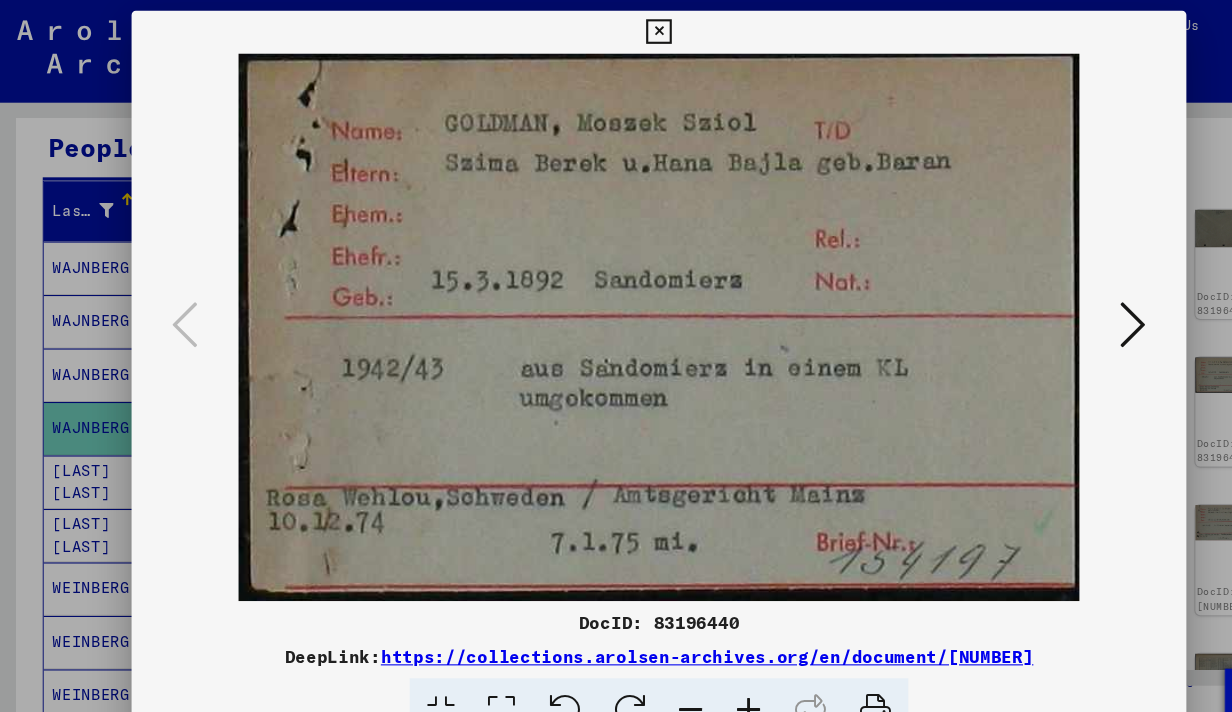 click at bounding box center [1059, 304] 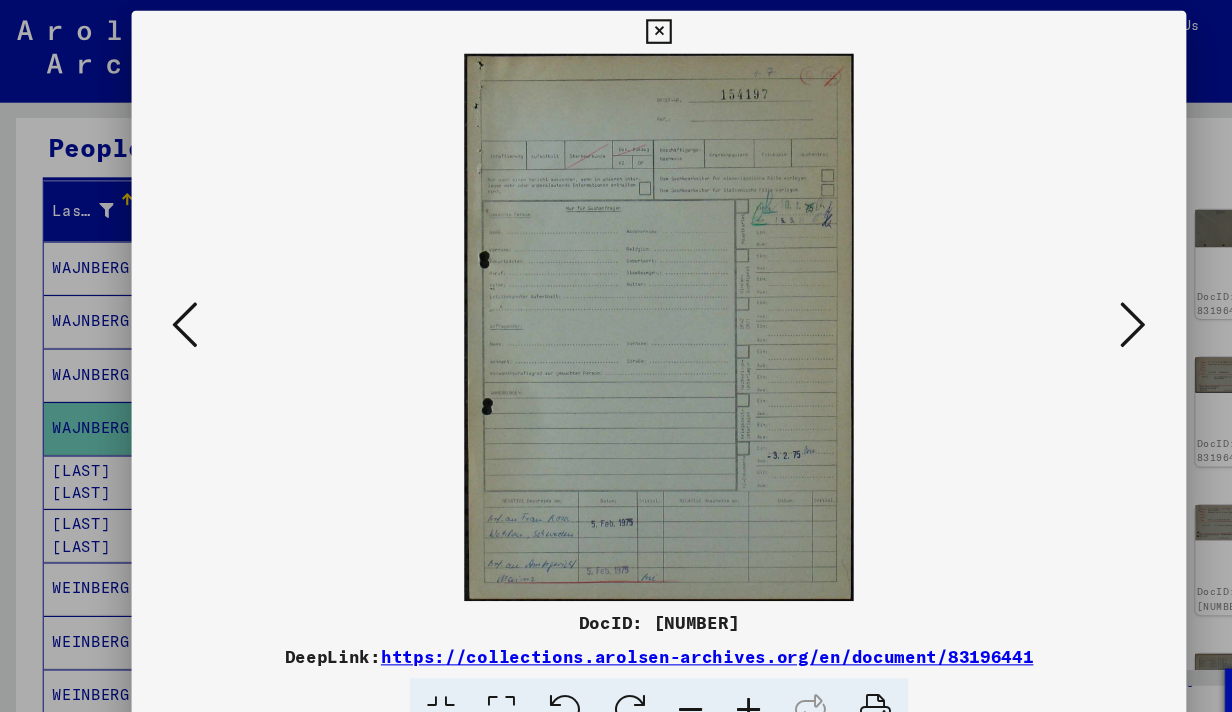 click at bounding box center [1059, 304] 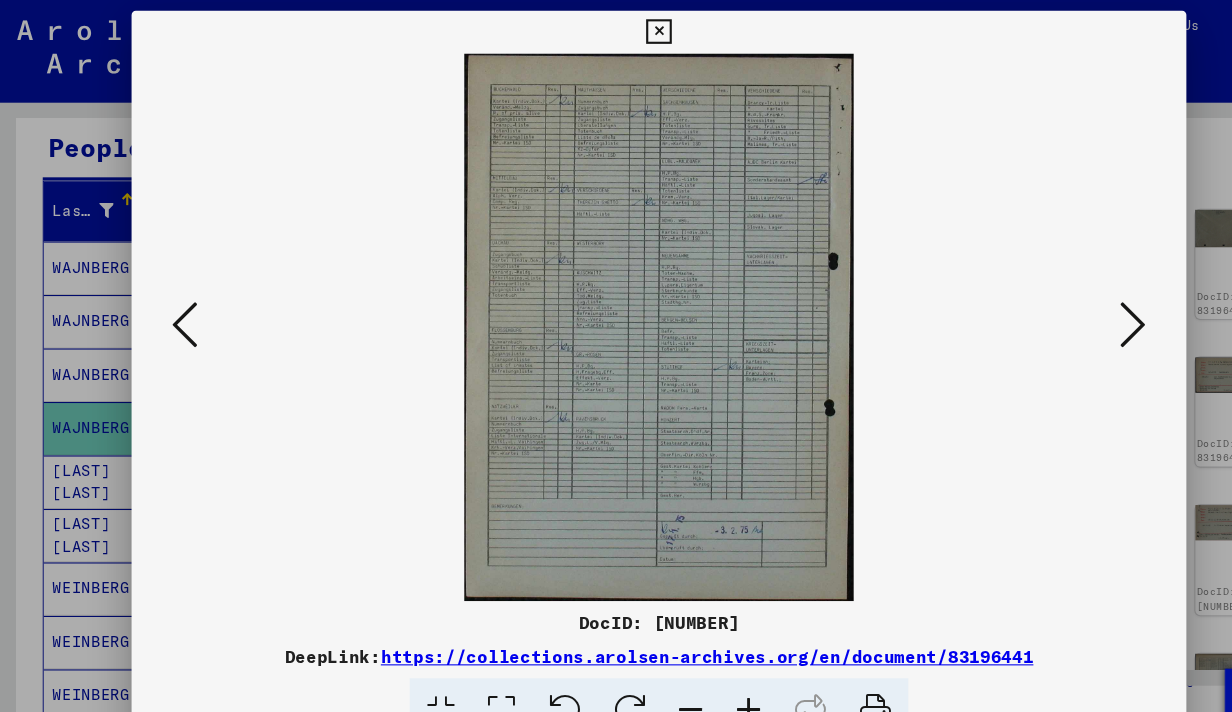 click at bounding box center [1059, 304] 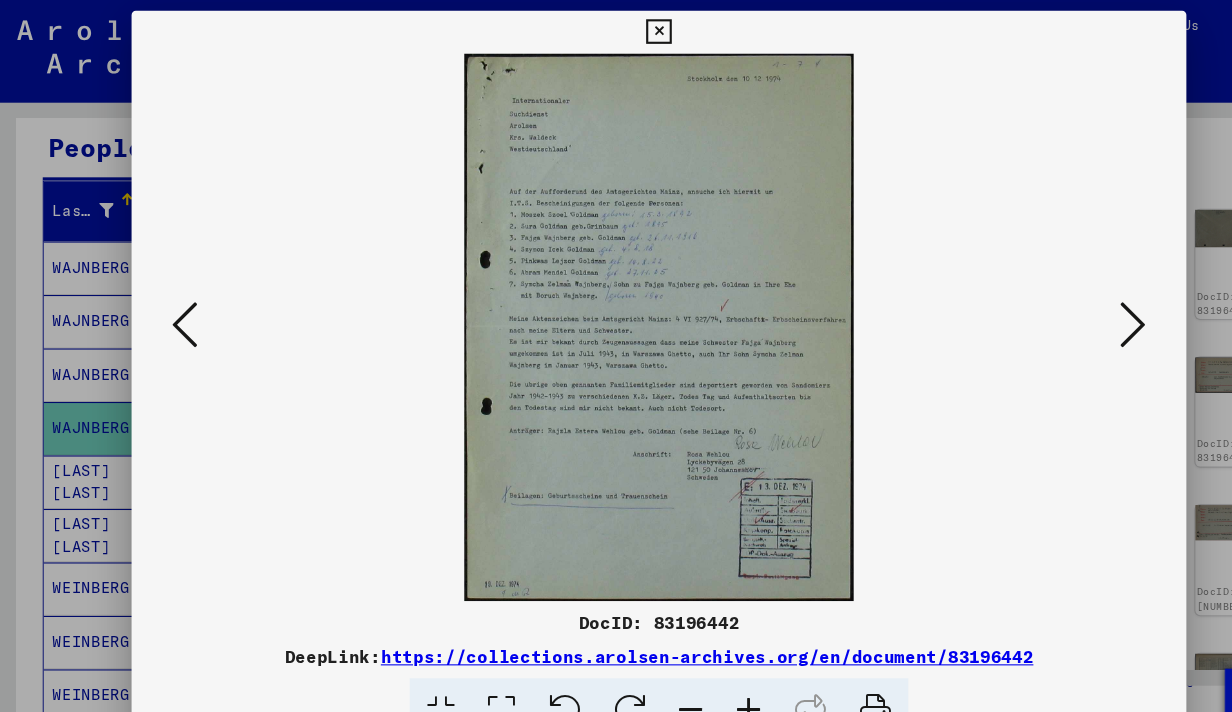 click at bounding box center [1059, 304] 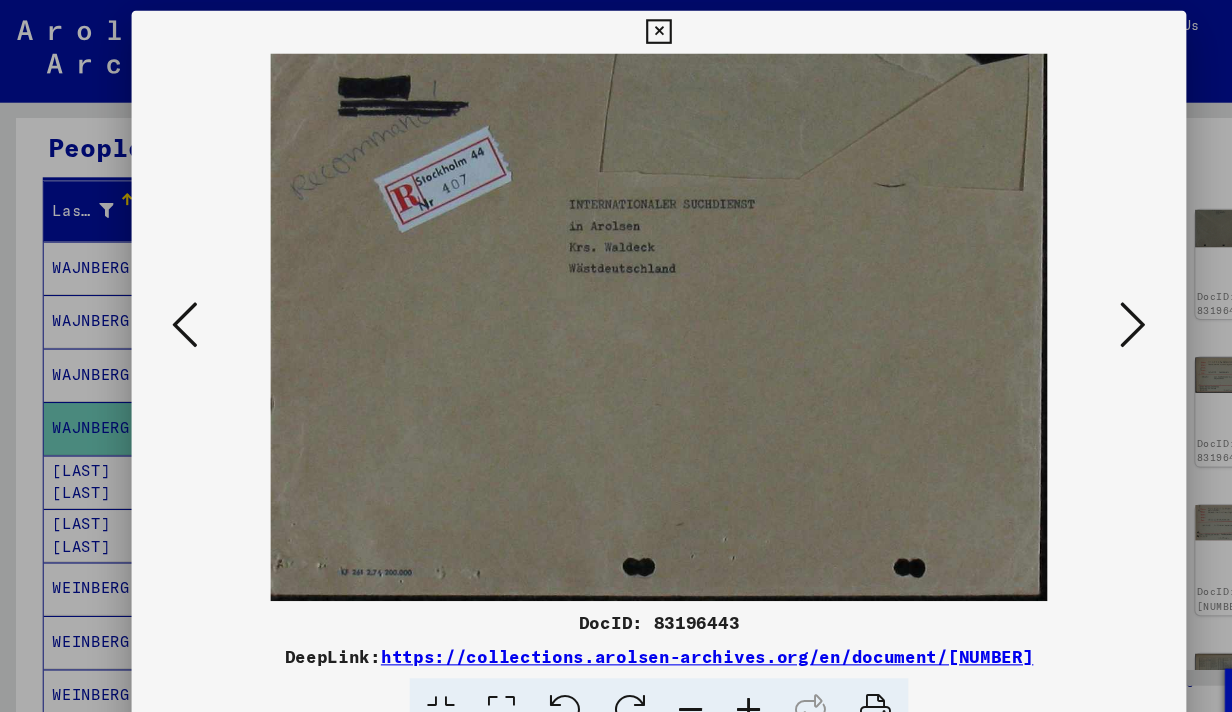 click at bounding box center (1059, 304) 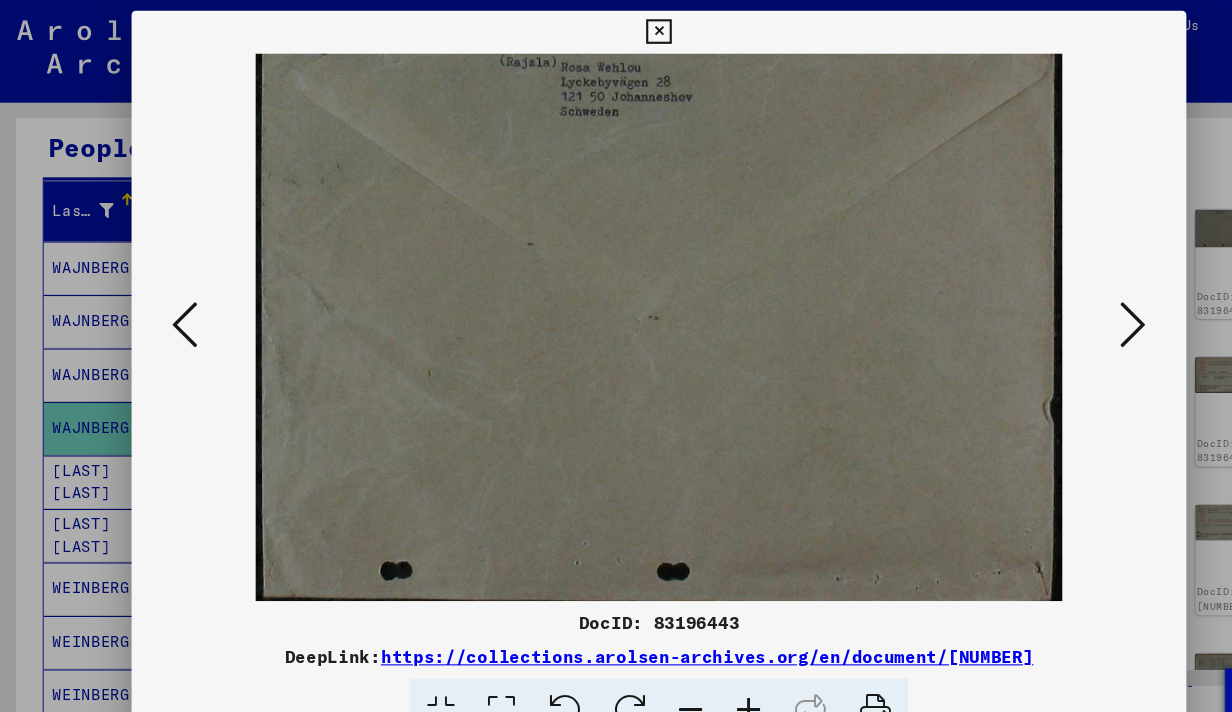 click at bounding box center (1059, 304) 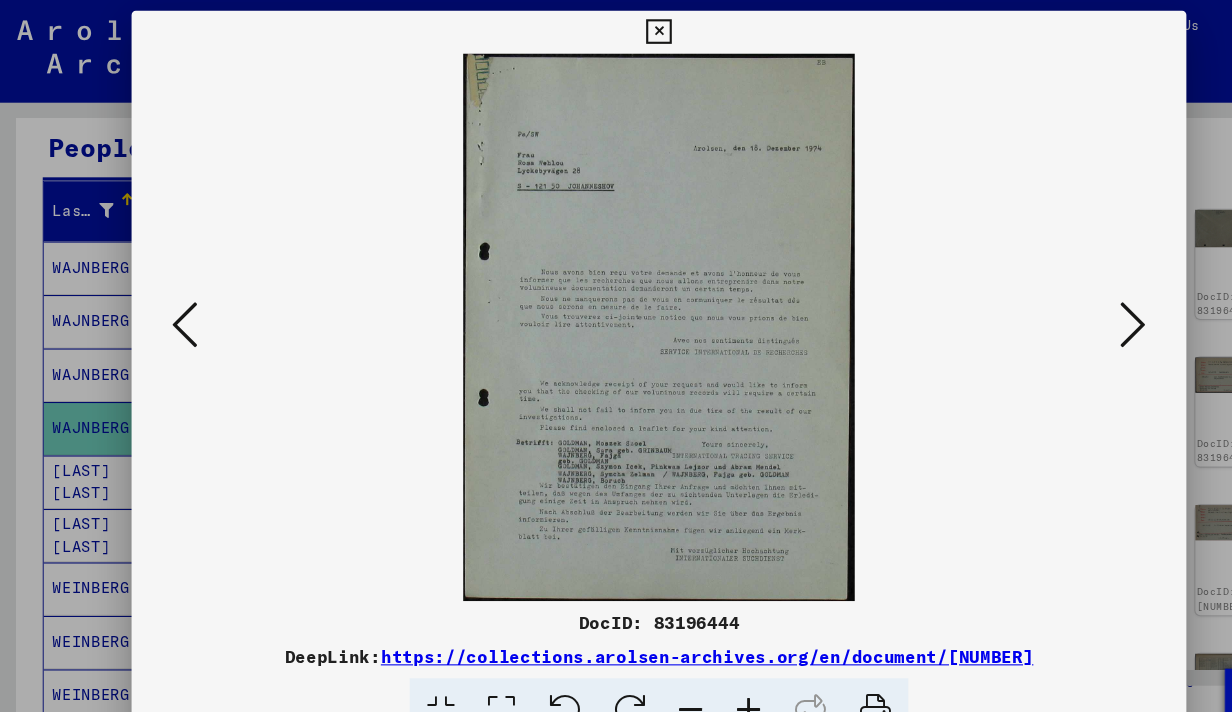 click at bounding box center [1059, 304] 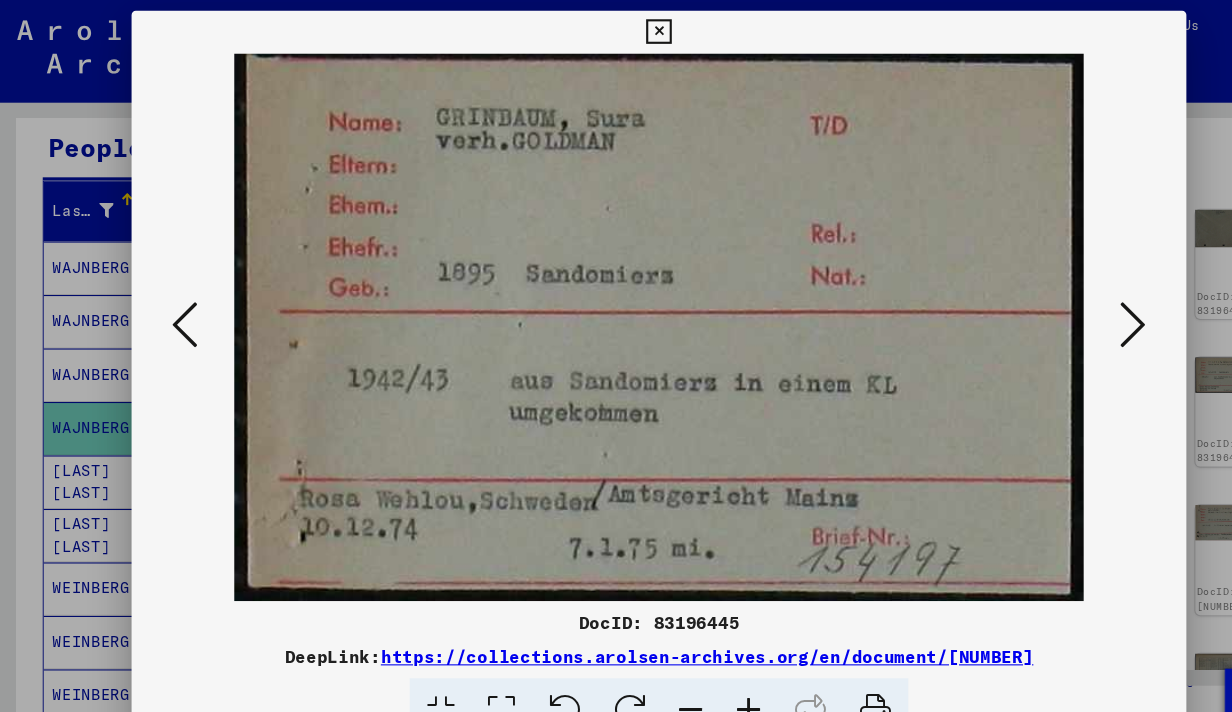 click at bounding box center (1059, 304) 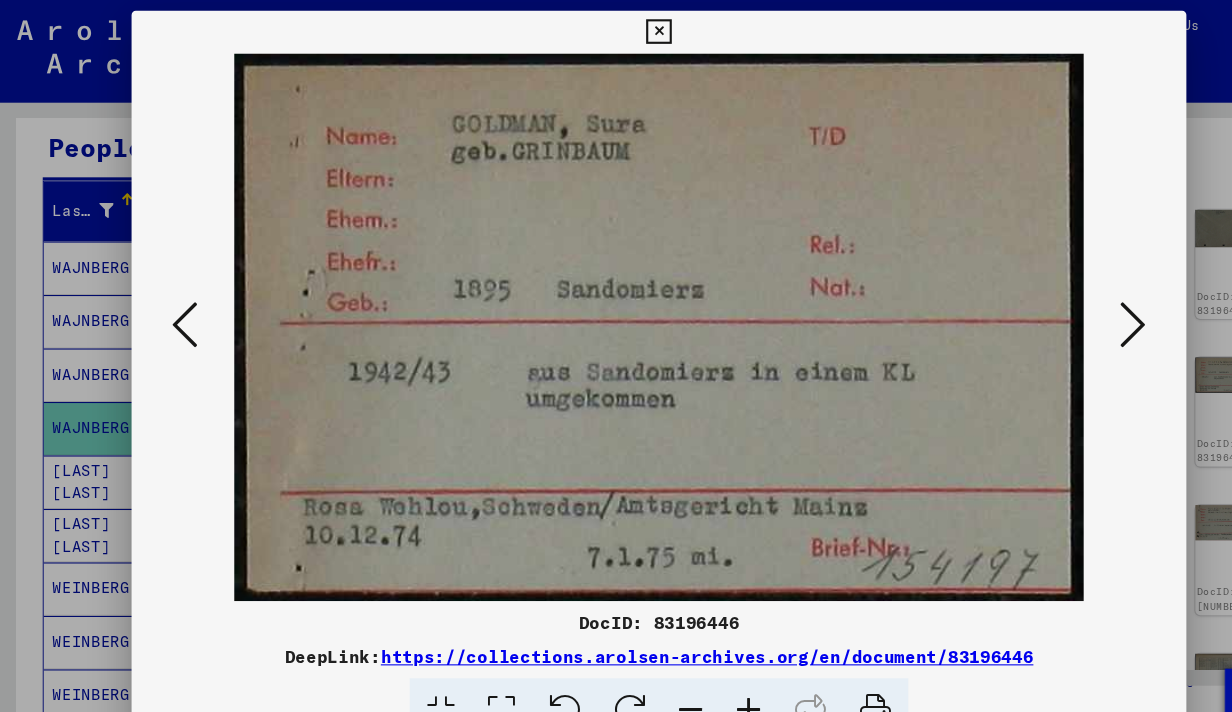 click at bounding box center (1059, 304) 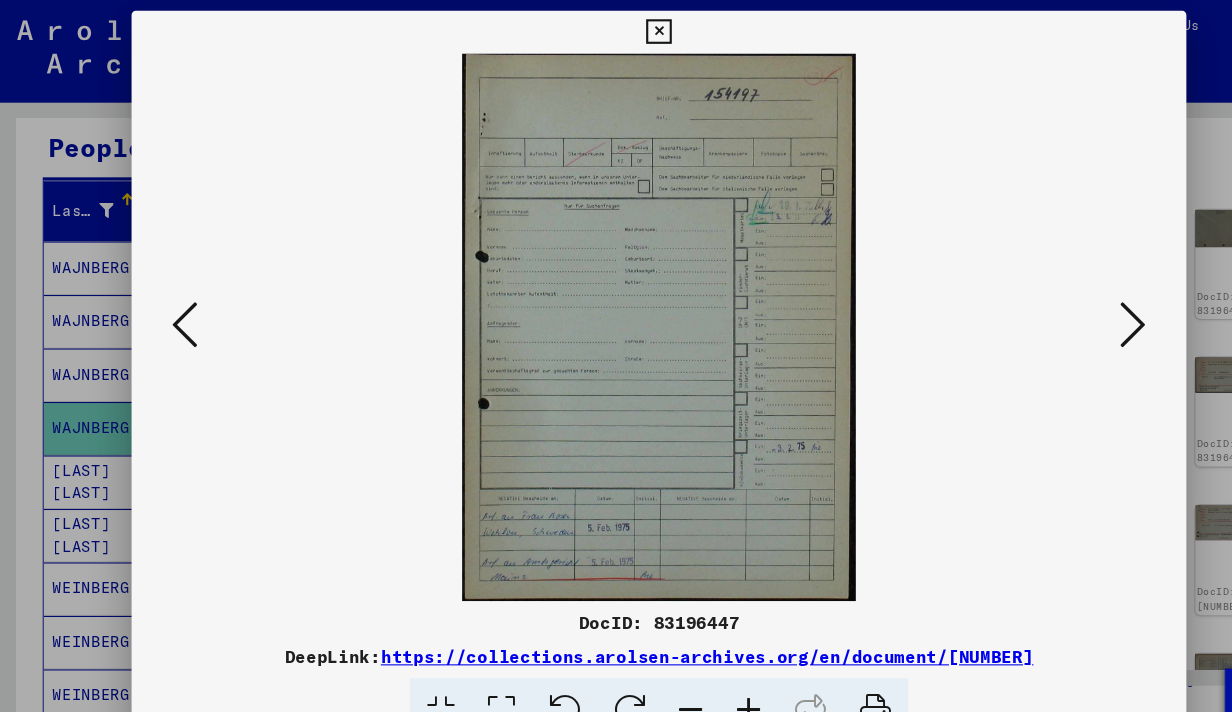 click at bounding box center [1059, 304] 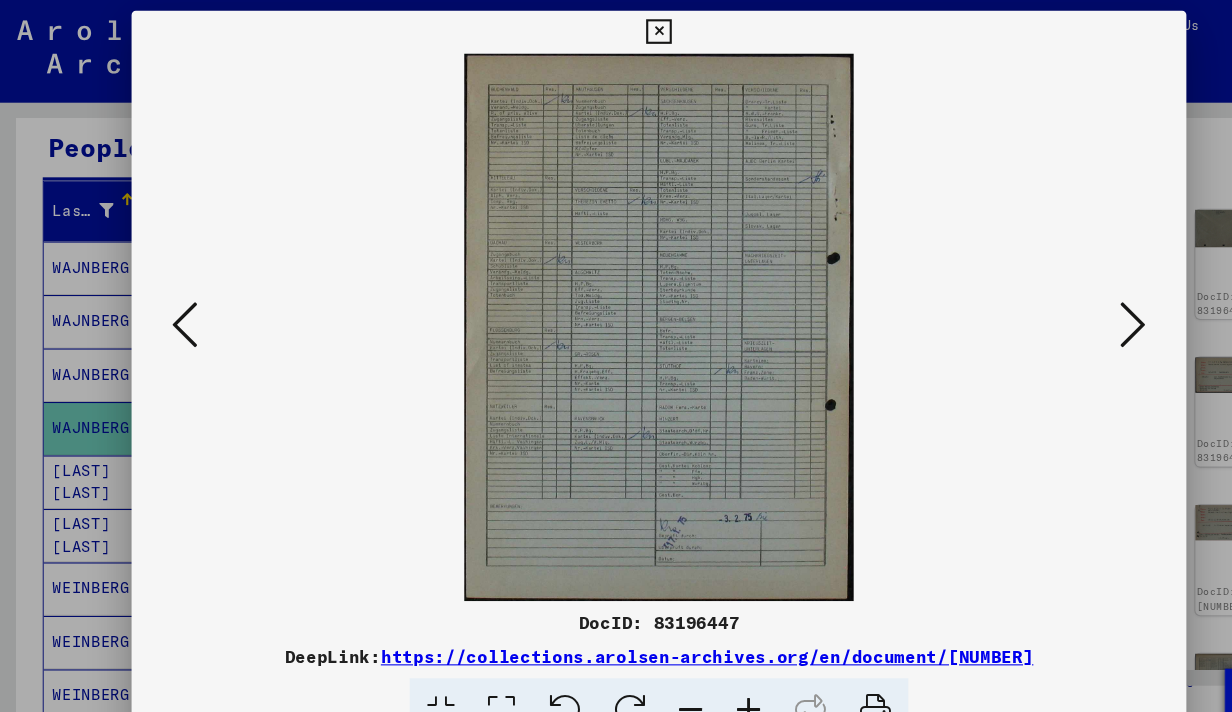 click at bounding box center [1059, 304] 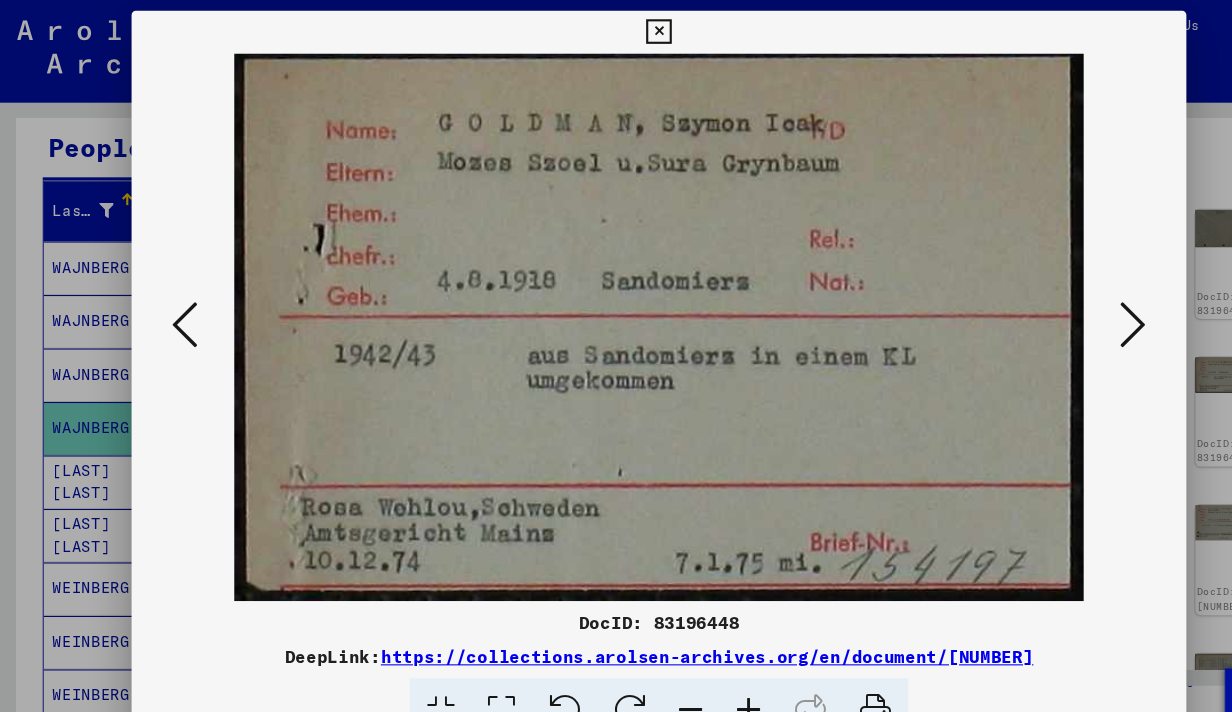 click at bounding box center (1059, 304) 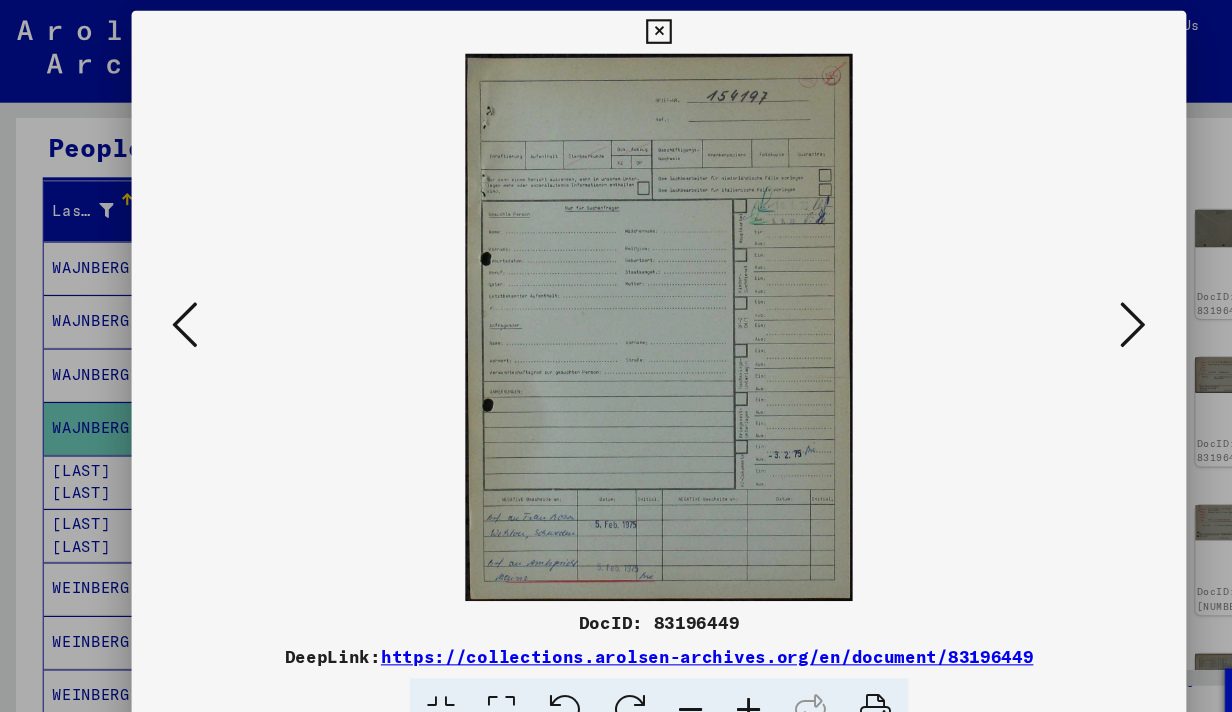 click at bounding box center (1059, 304) 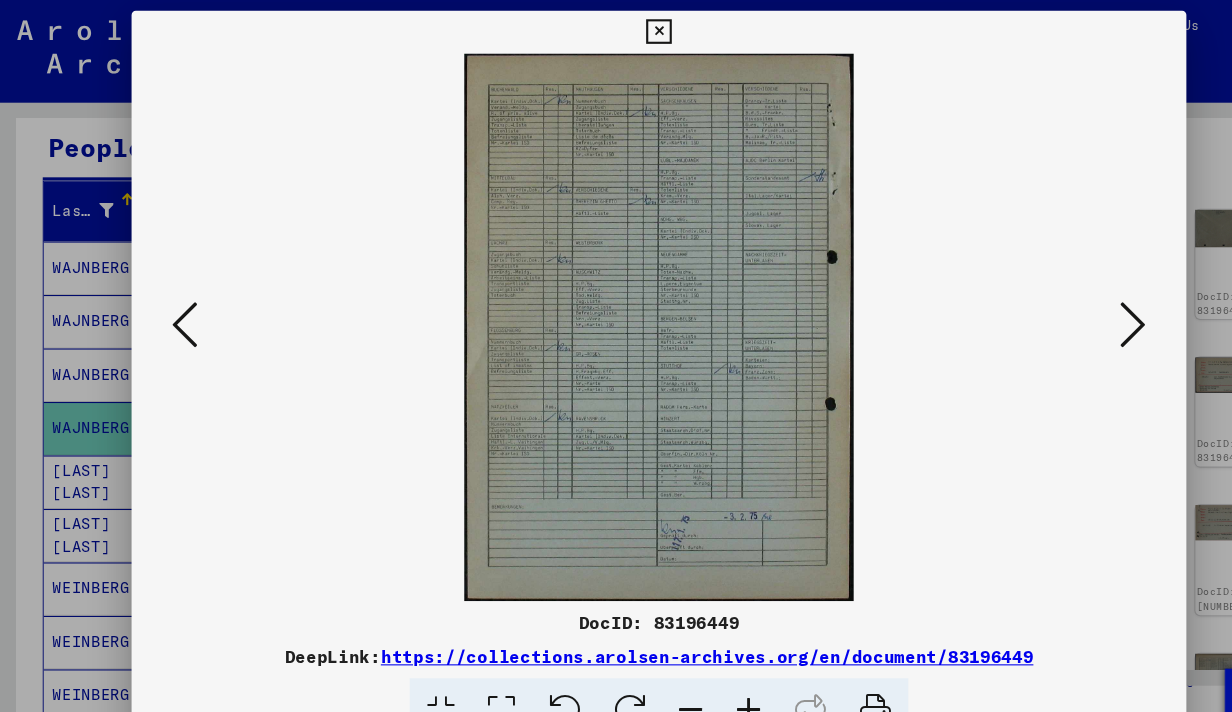 click at bounding box center [1059, 304] 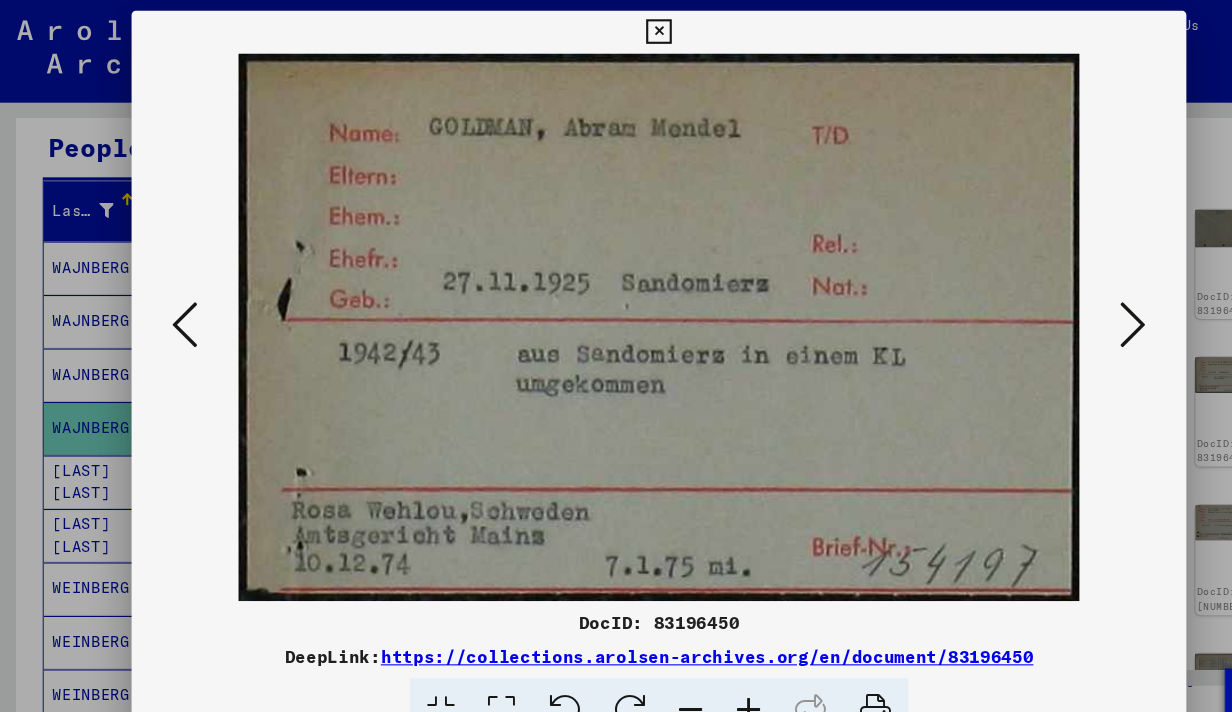 click at bounding box center (1059, 304) 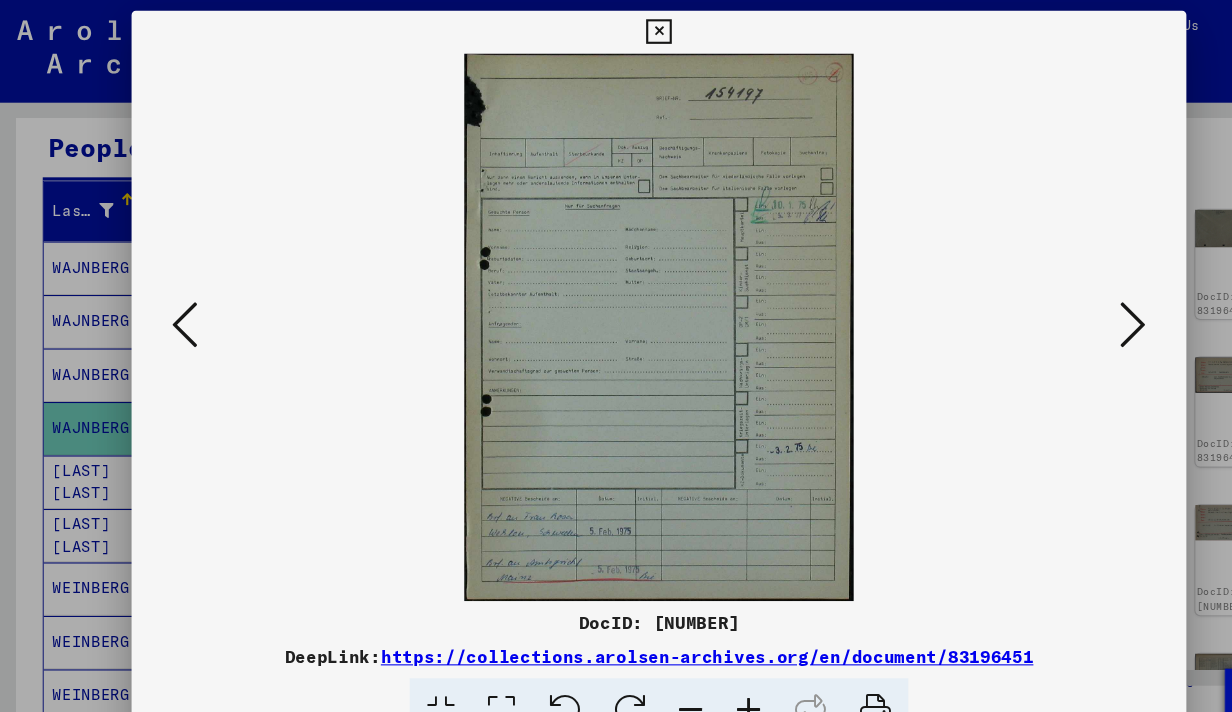 click at bounding box center [1059, 304] 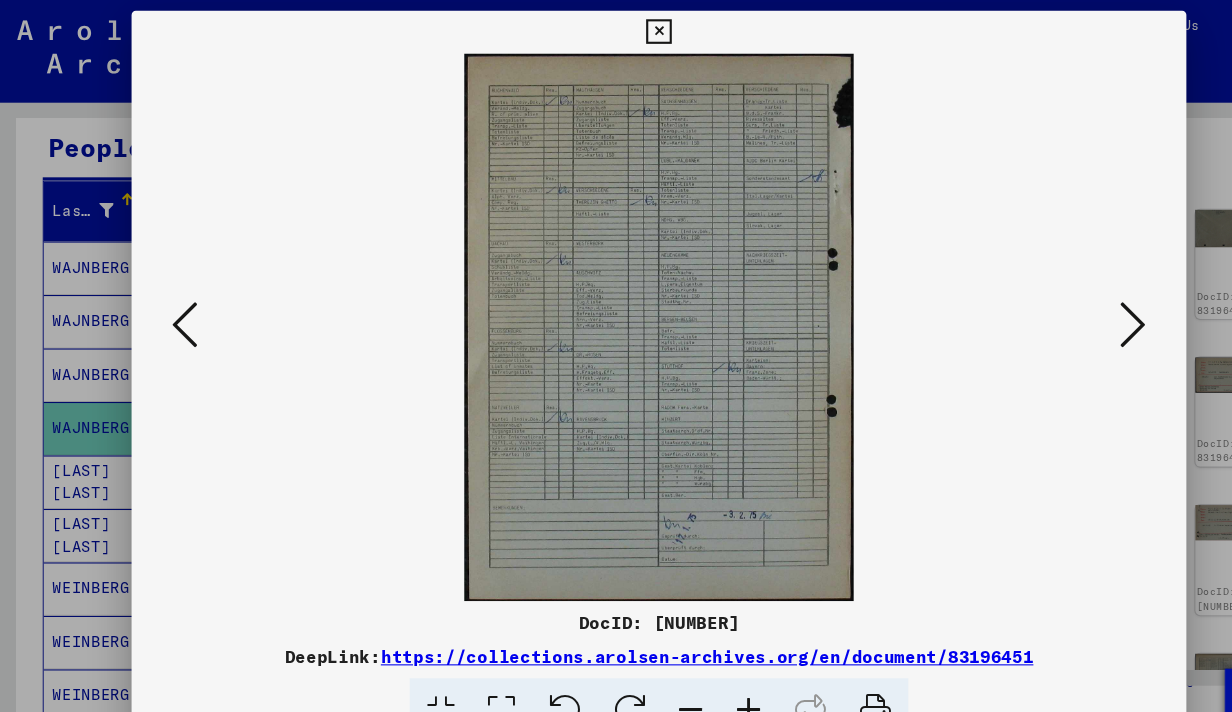 click at bounding box center (1059, 304) 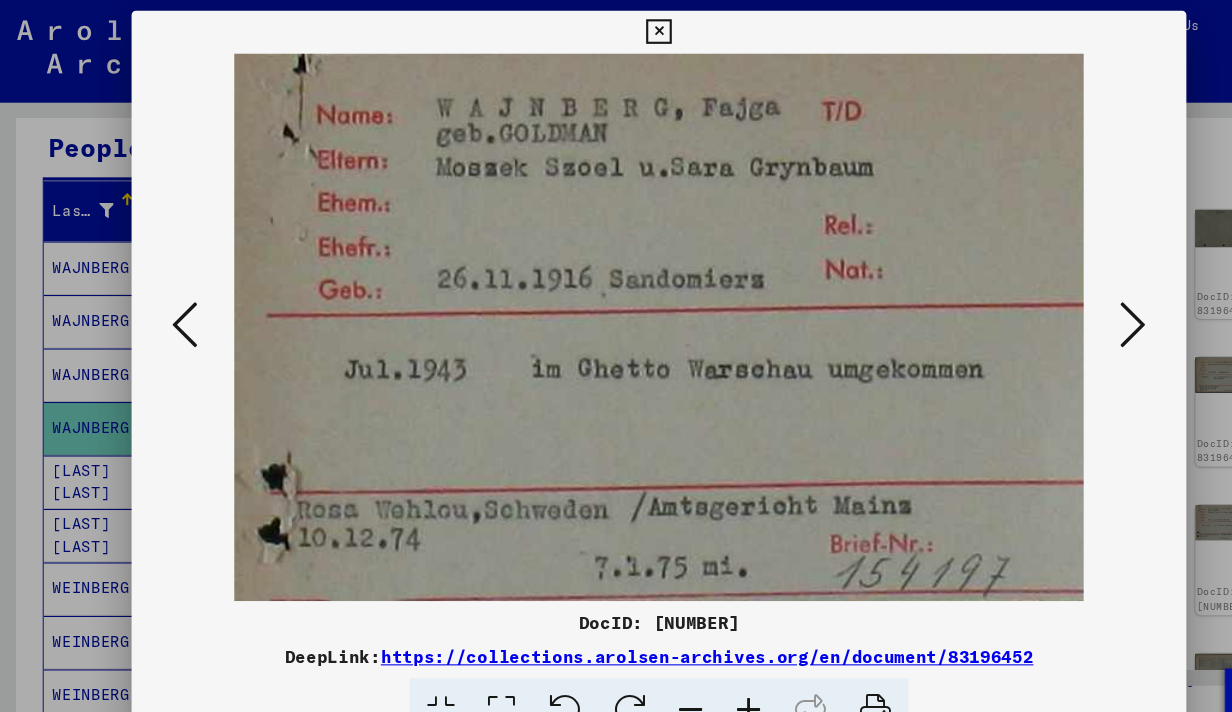 click at bounding box center [173, 304] 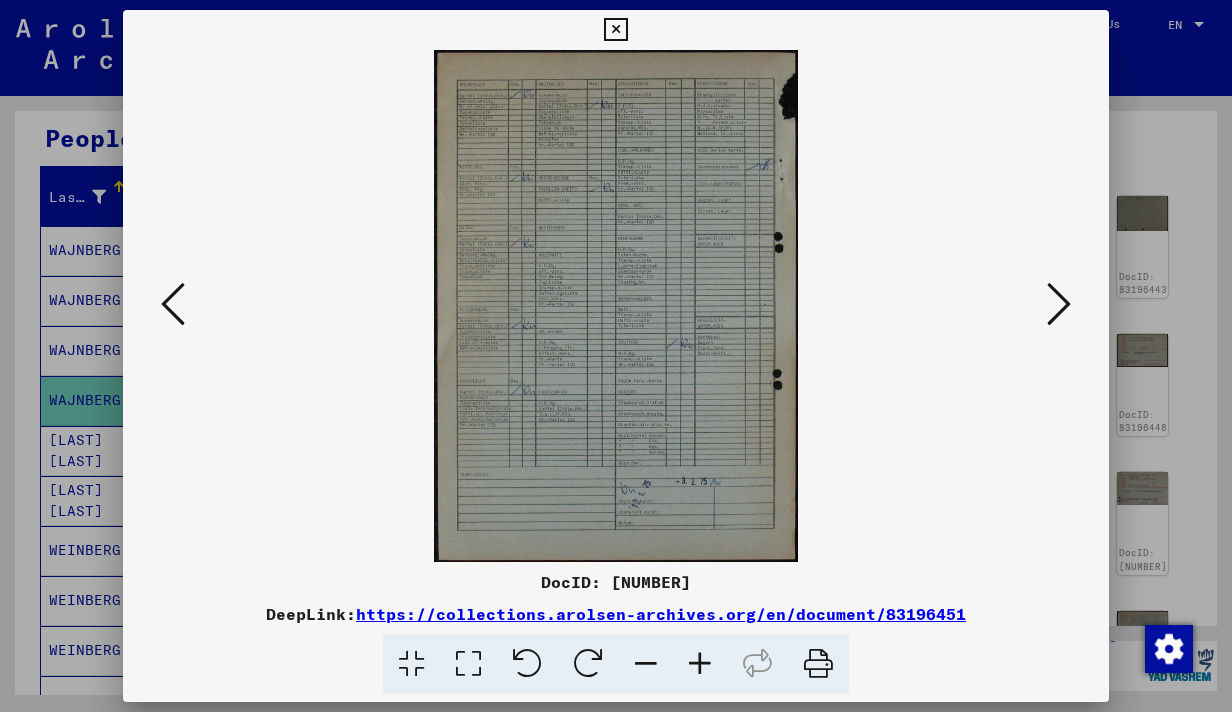 click at bounding box center [1059, 304] 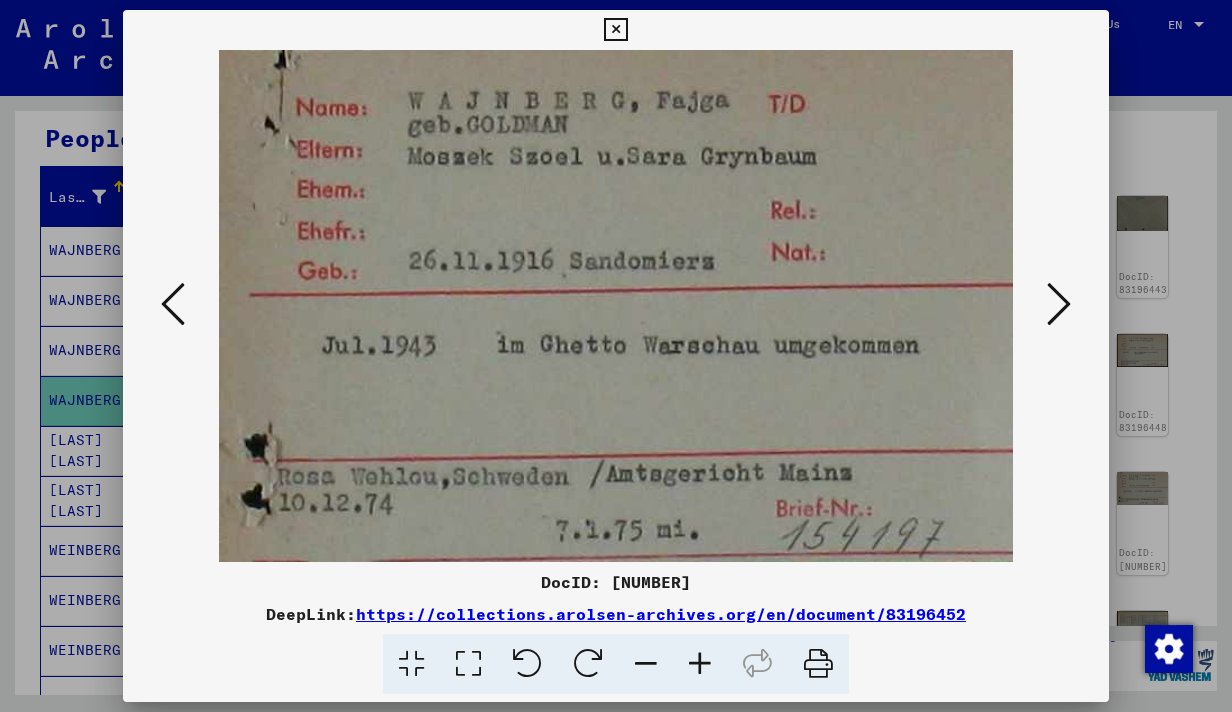 click at bounding box center (1059, 304) 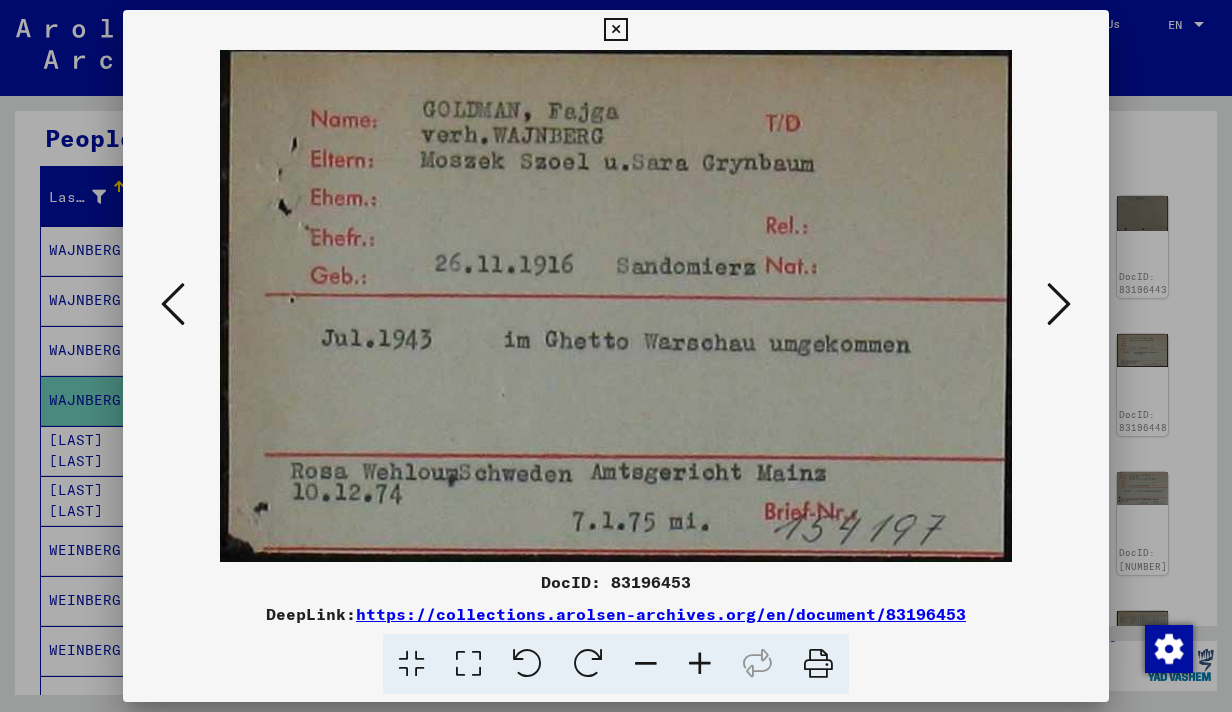 click at bounding box center (1059, 304) 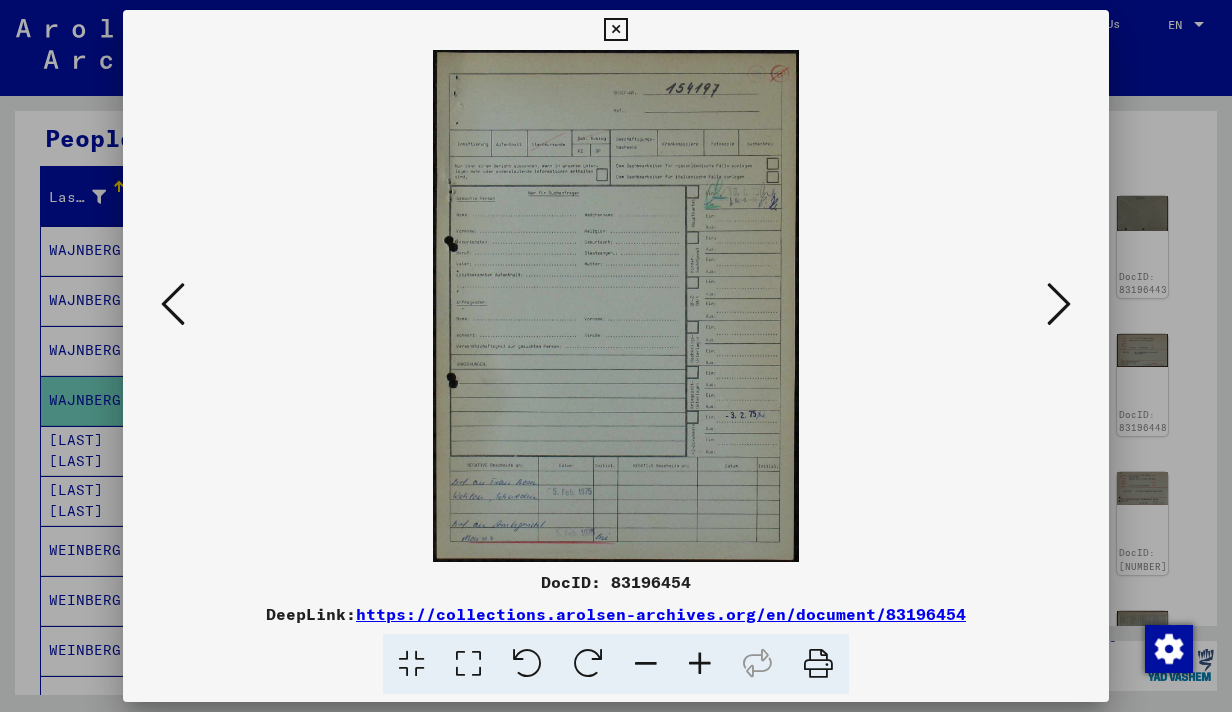 click at bounding box center [1059, 304] 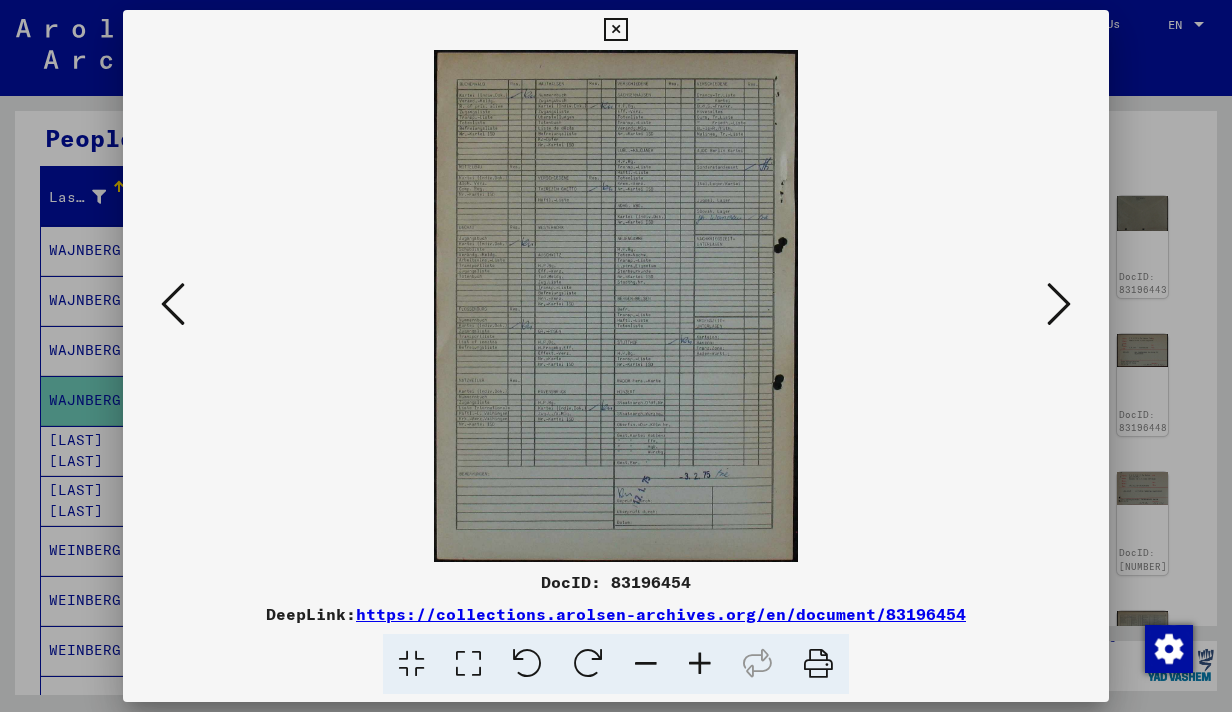 click at bounding box center (1059, 304) 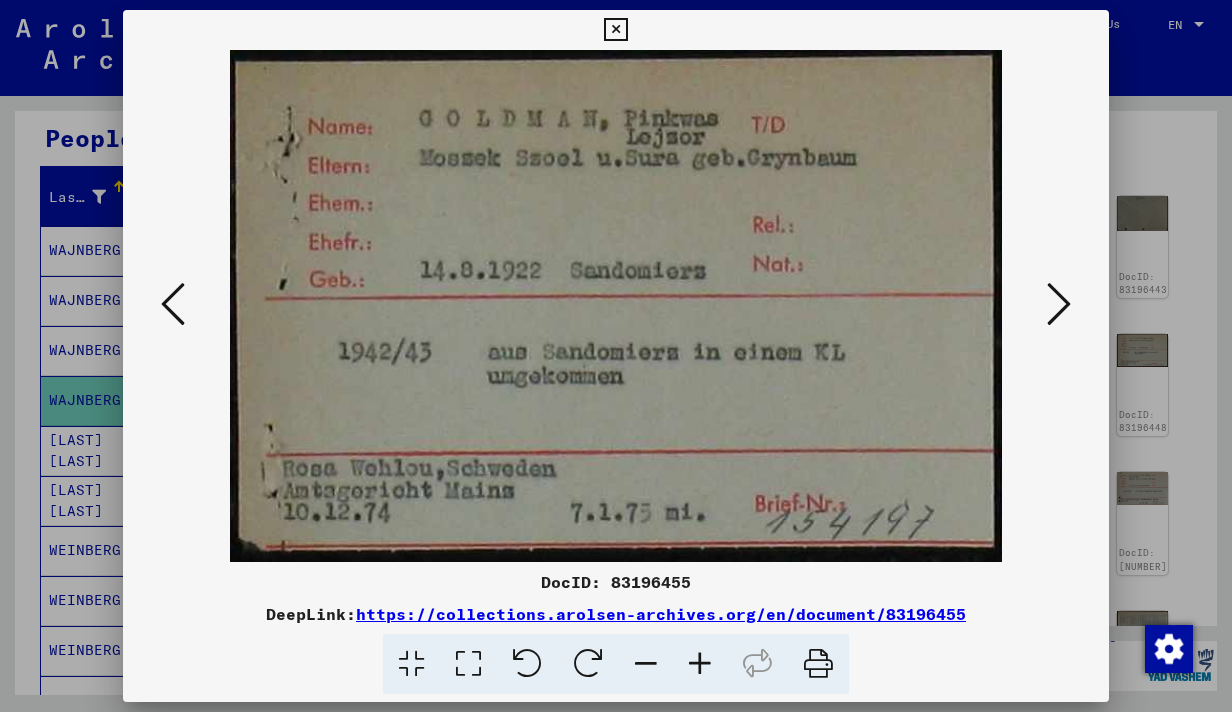 click at bounding box center [1059, 304] 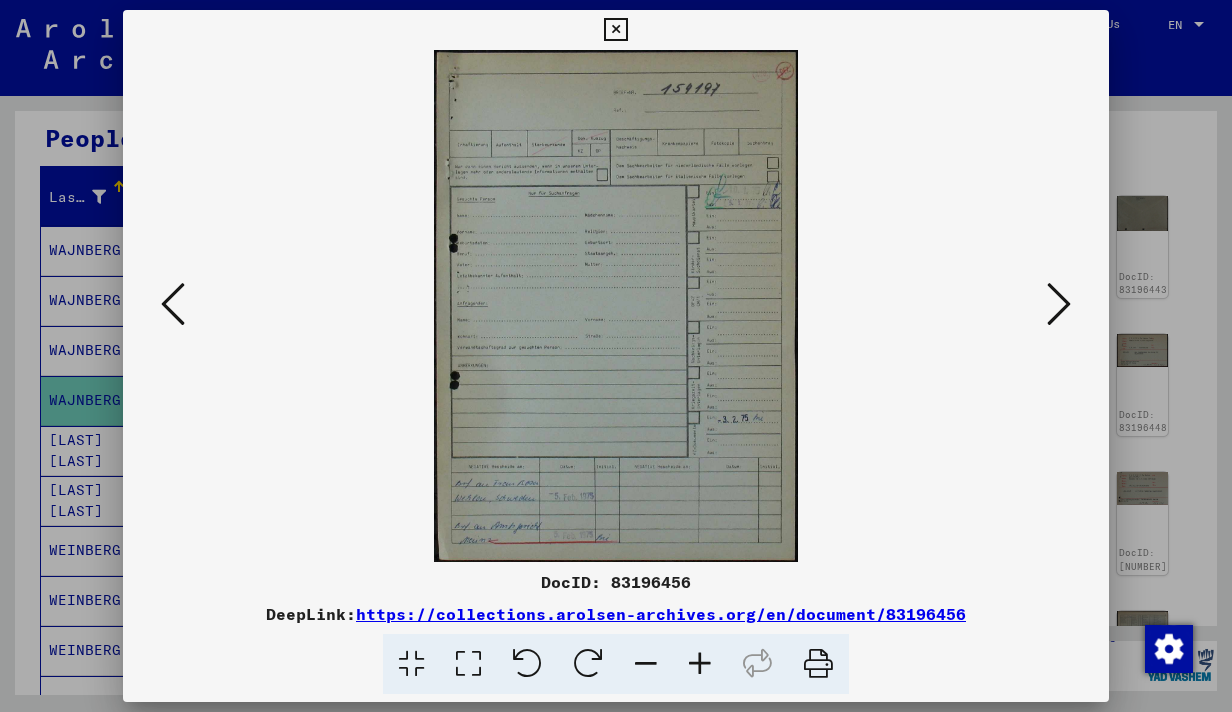 click at bounding box center [1059, 304] 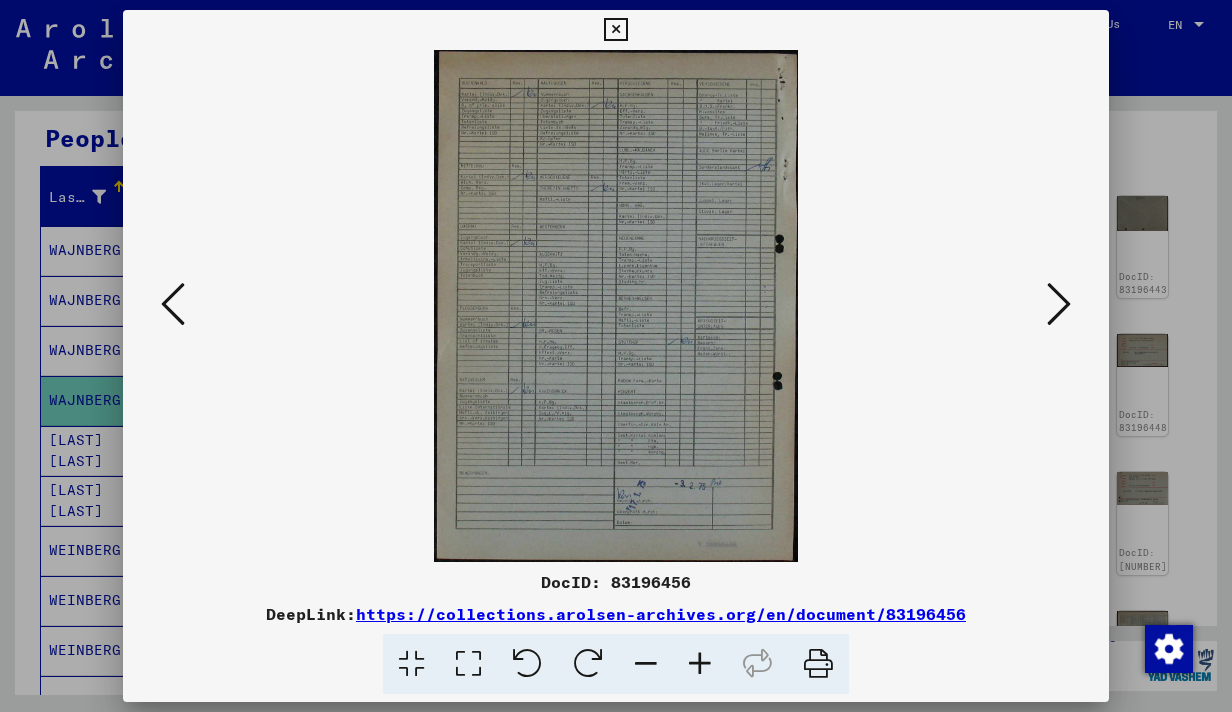 click at bounding box center (1059, 304) 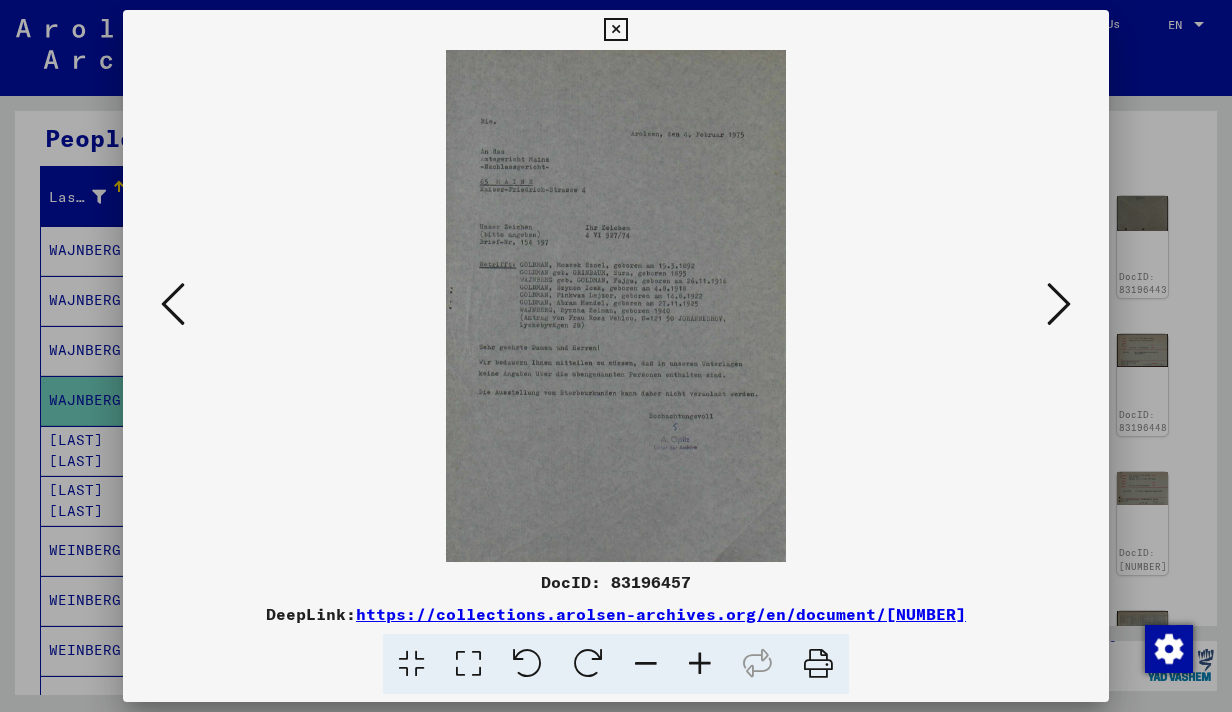 click at bounding box center (1059, 304) 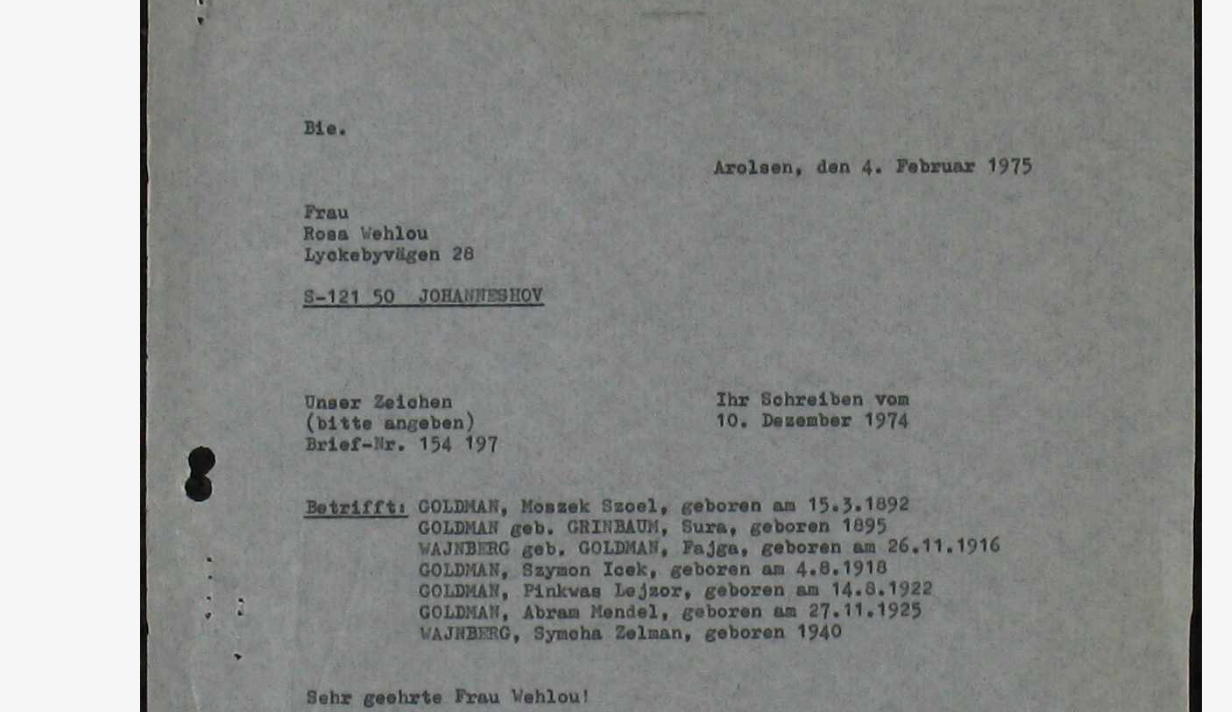 scroll, scrollTop: 0, scrollLeft: 0, axis: both 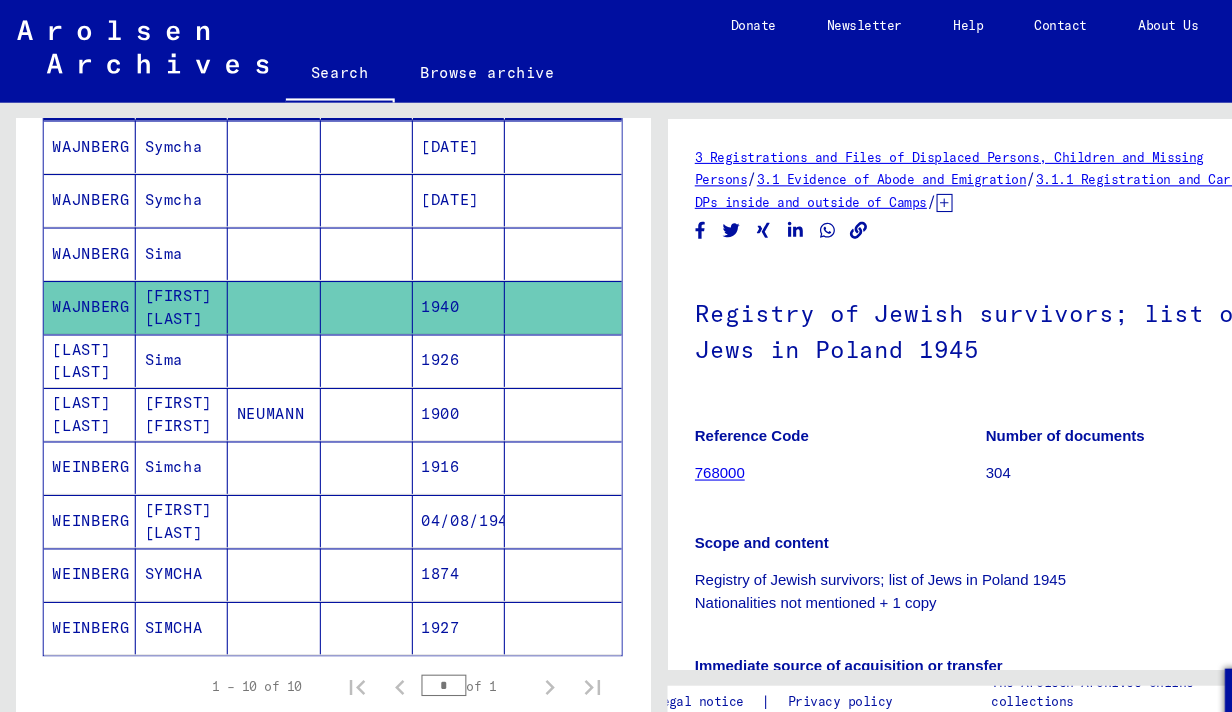 click on "WEINBERG" at bounding box center [84, 587] 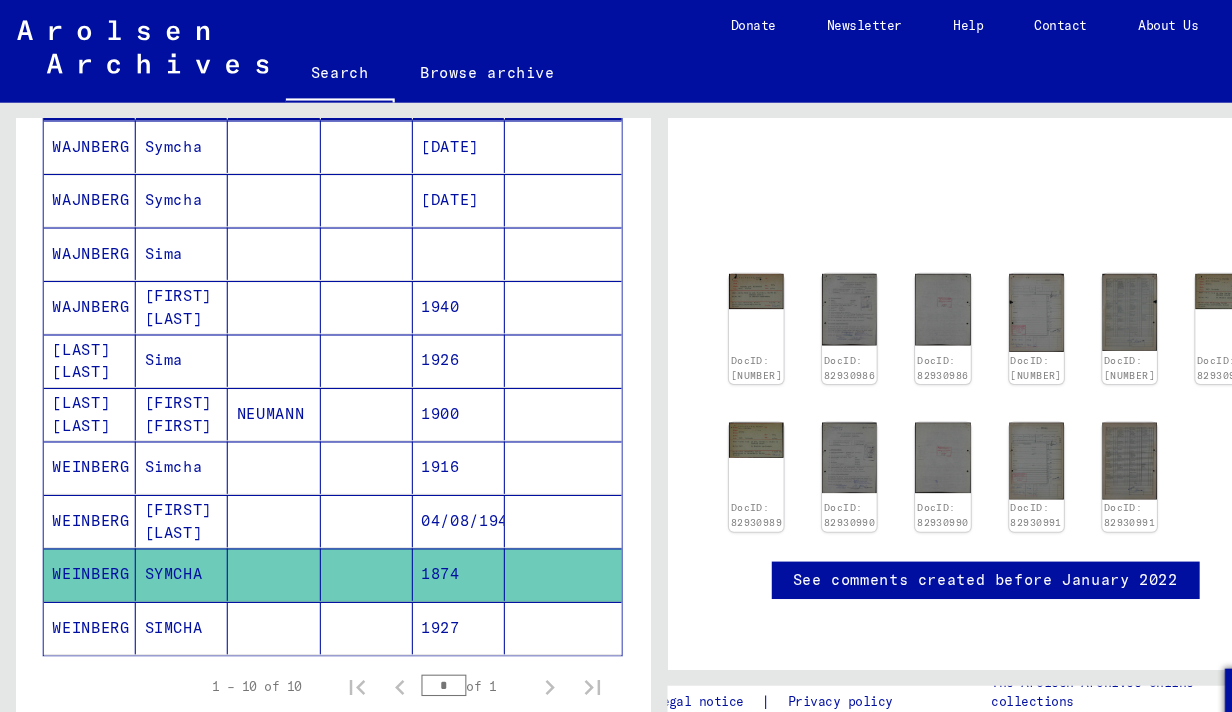 scroll, scrollTop: 138, scrollLeft: 0, axis: vertical 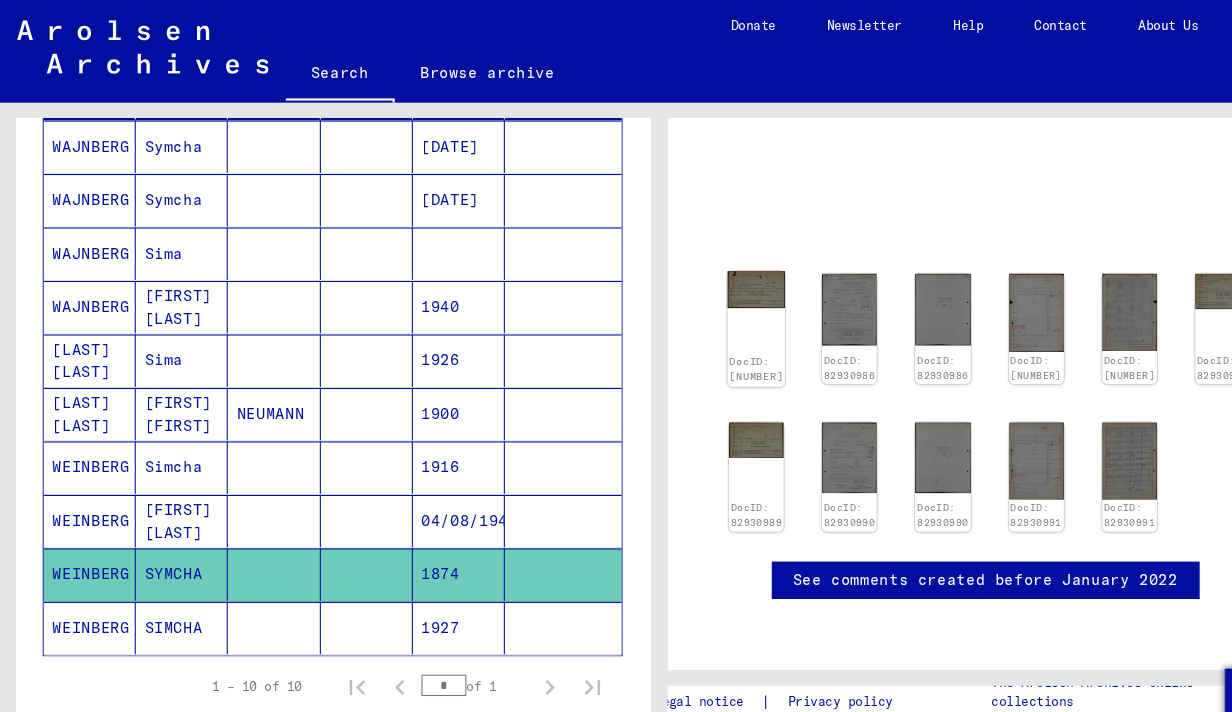 click 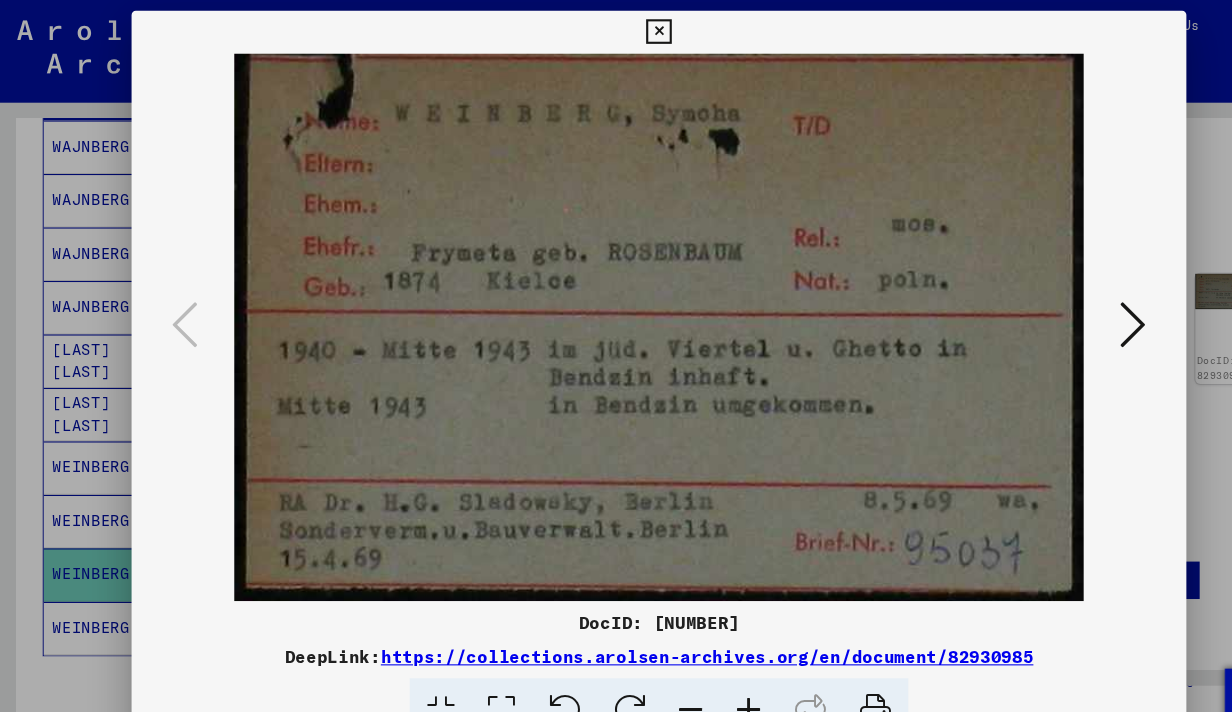 click at bounding box center [1059, 304] 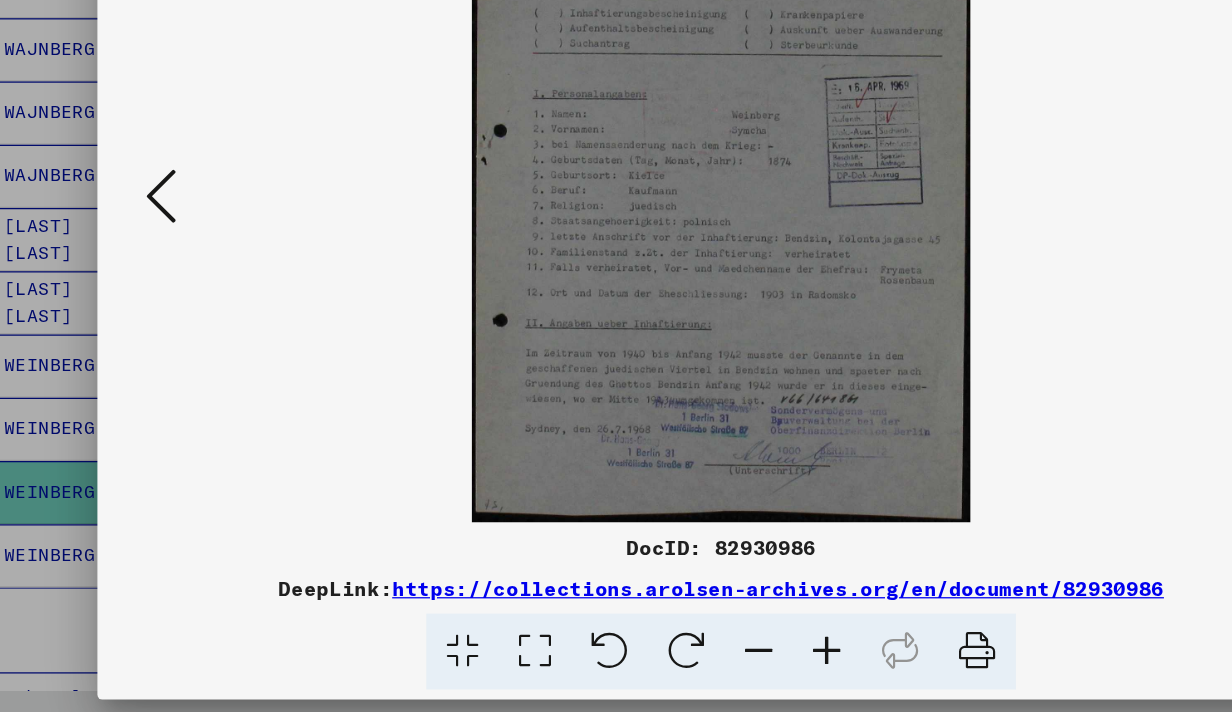 scroll, scrollTop: 0, scrollLeft: 0, axis: both 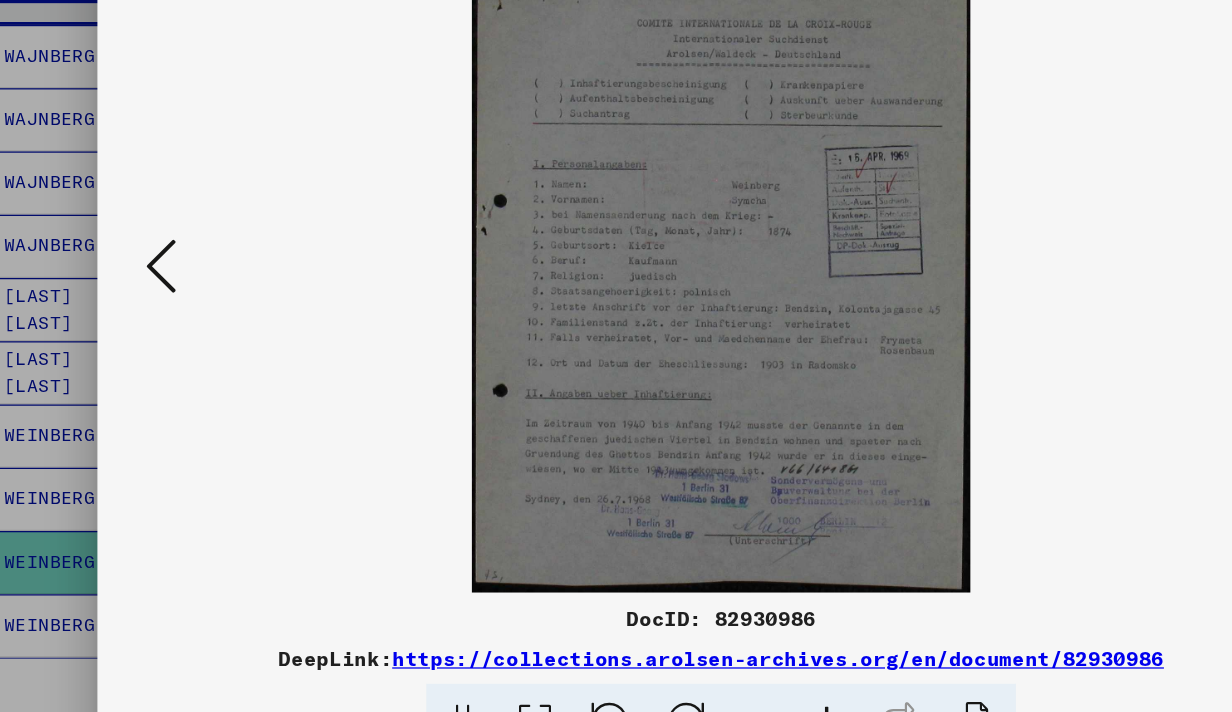 type 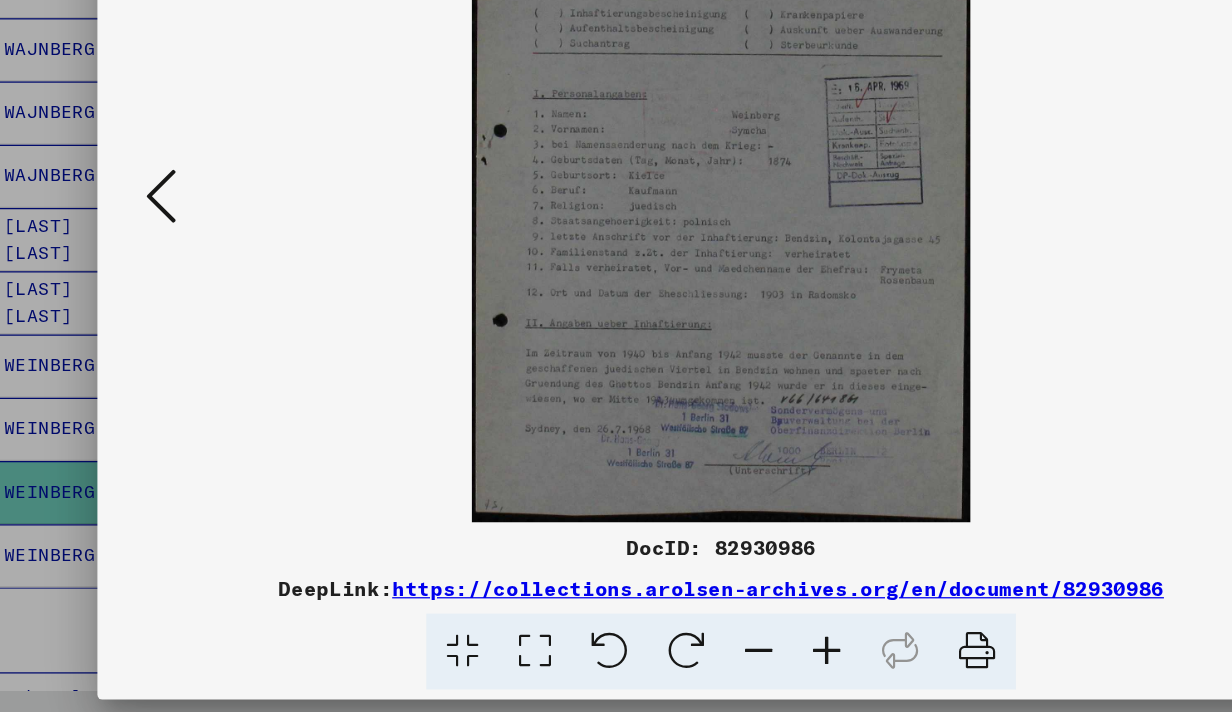click at bounding box center (646, 664) 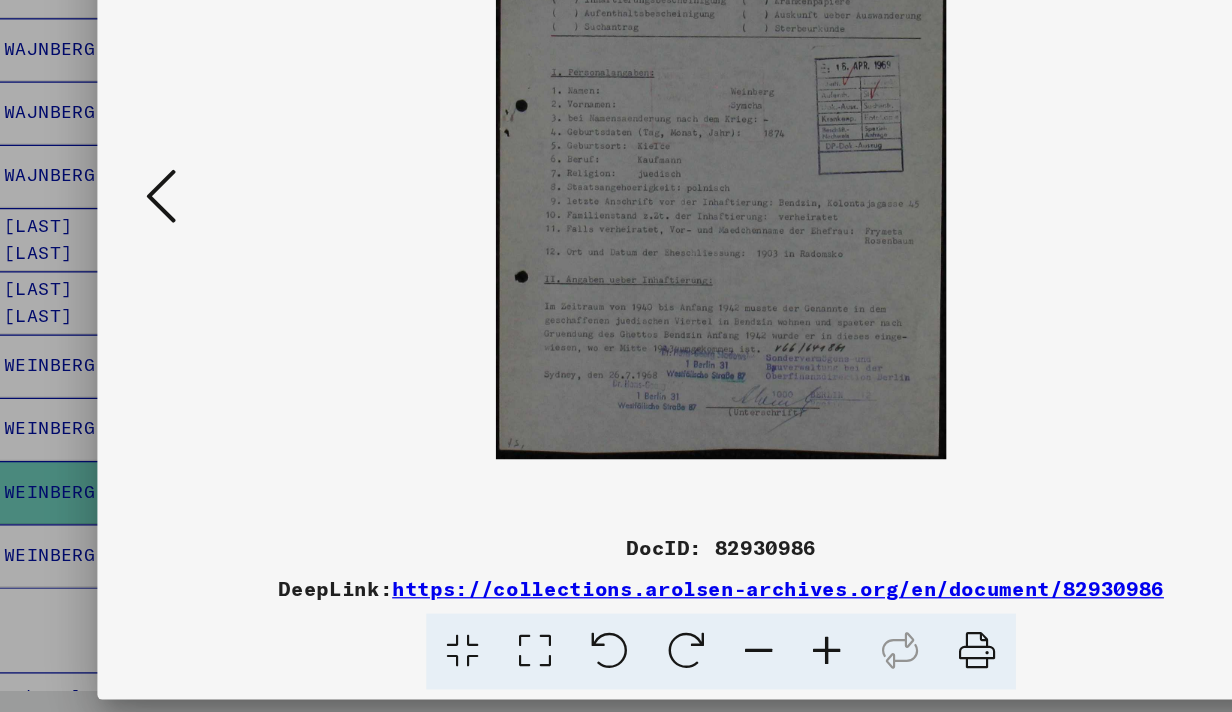 click at bounding box center (700, 664) 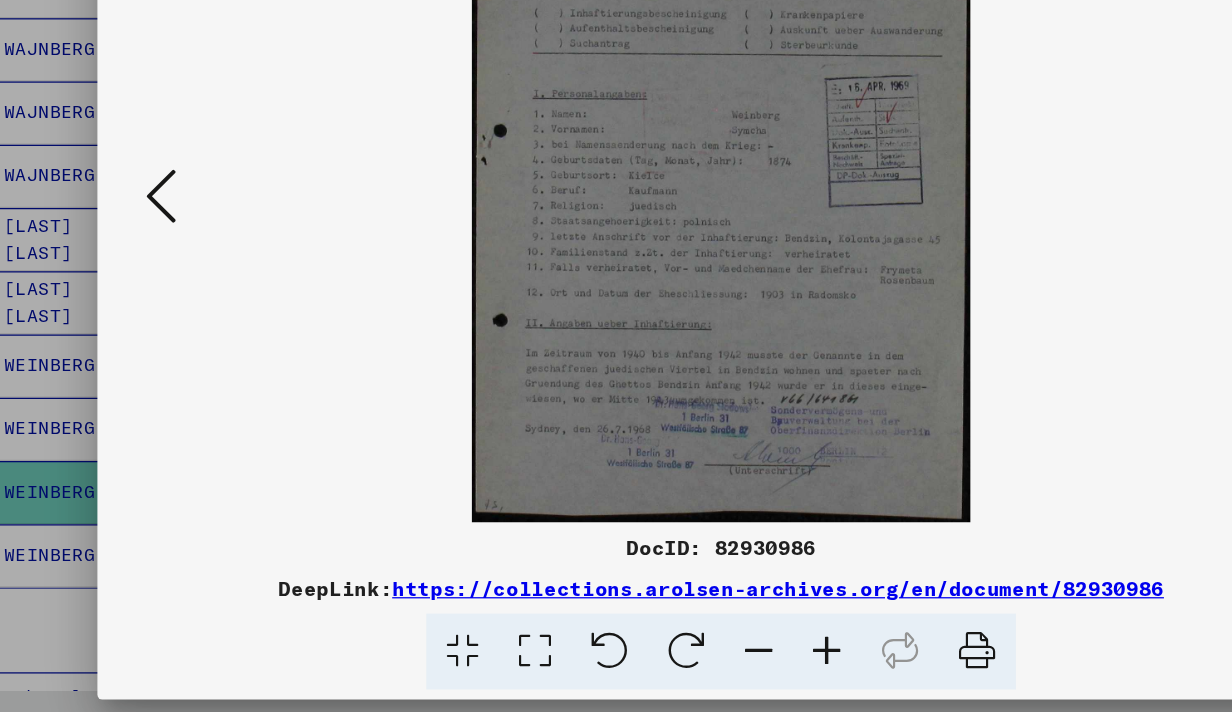 click at bounding box center [700, 664] 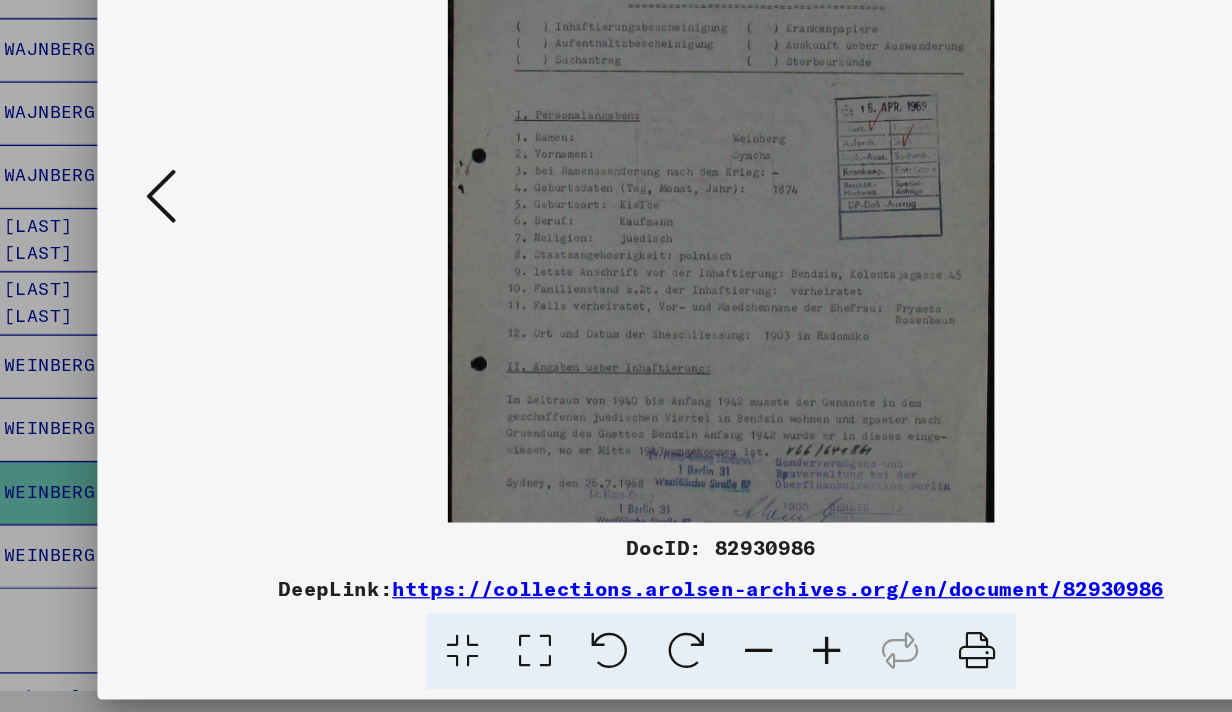click at bounding box center [700, 664] 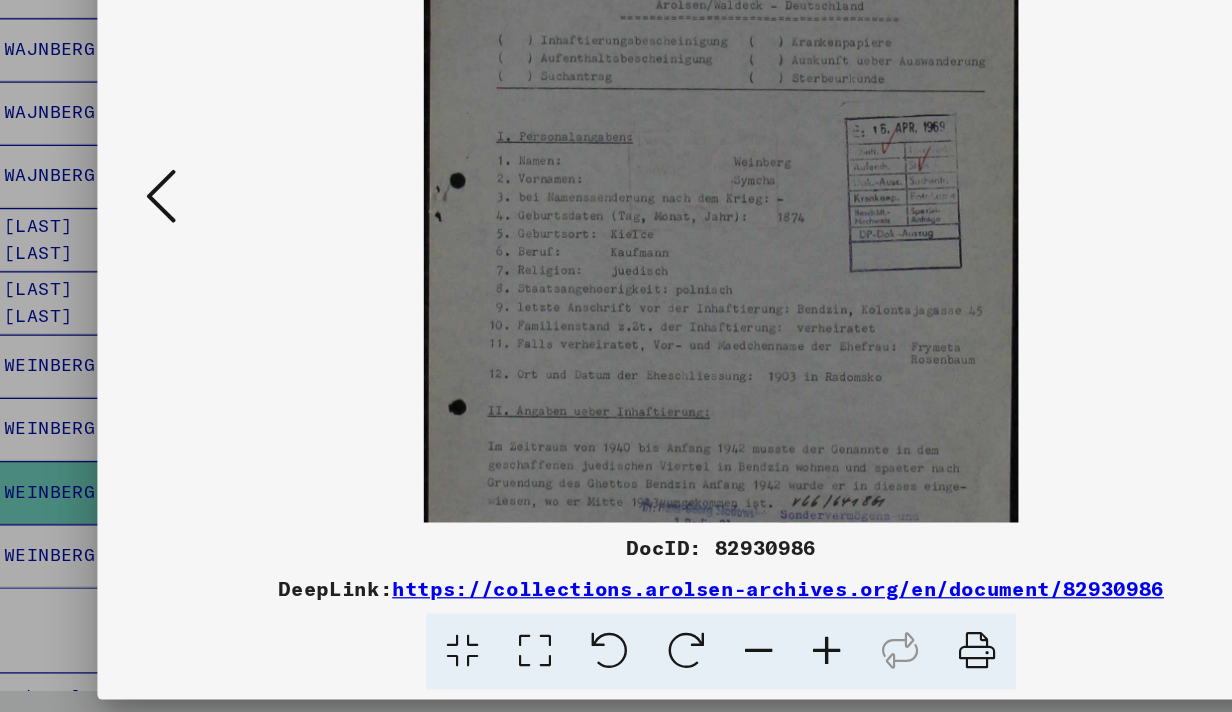 click at bounding box center (700, 664) 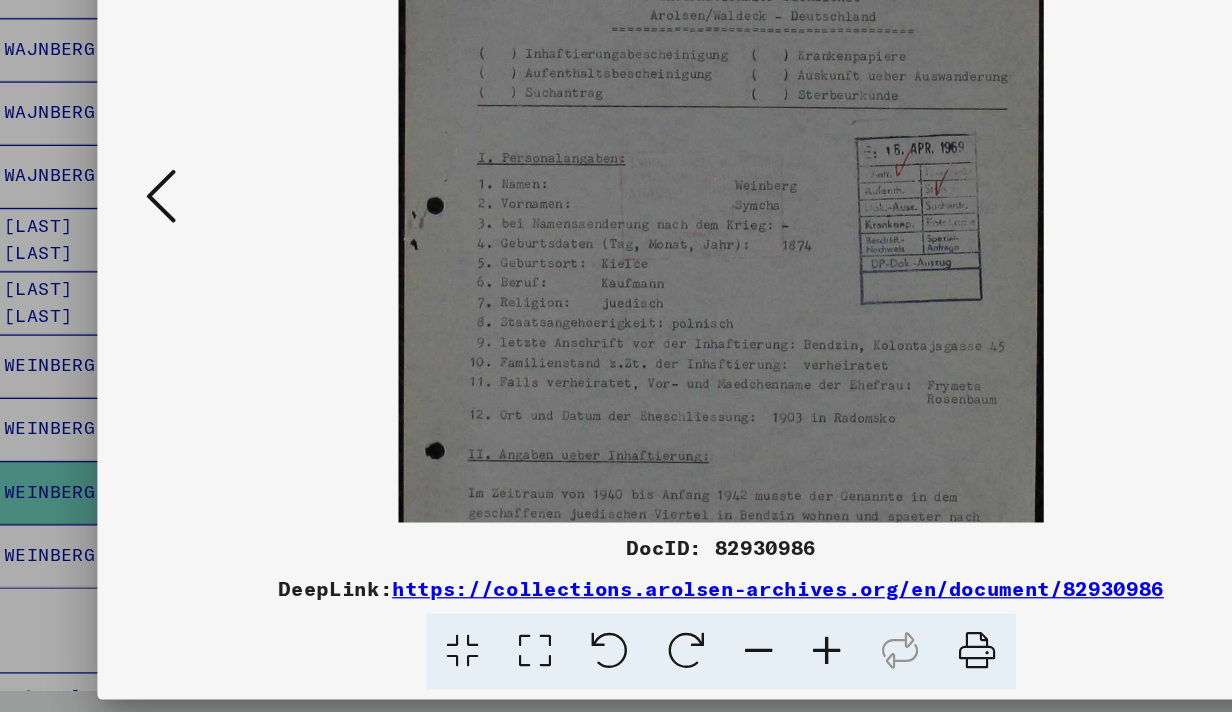 click at bounding box center [818, 664] 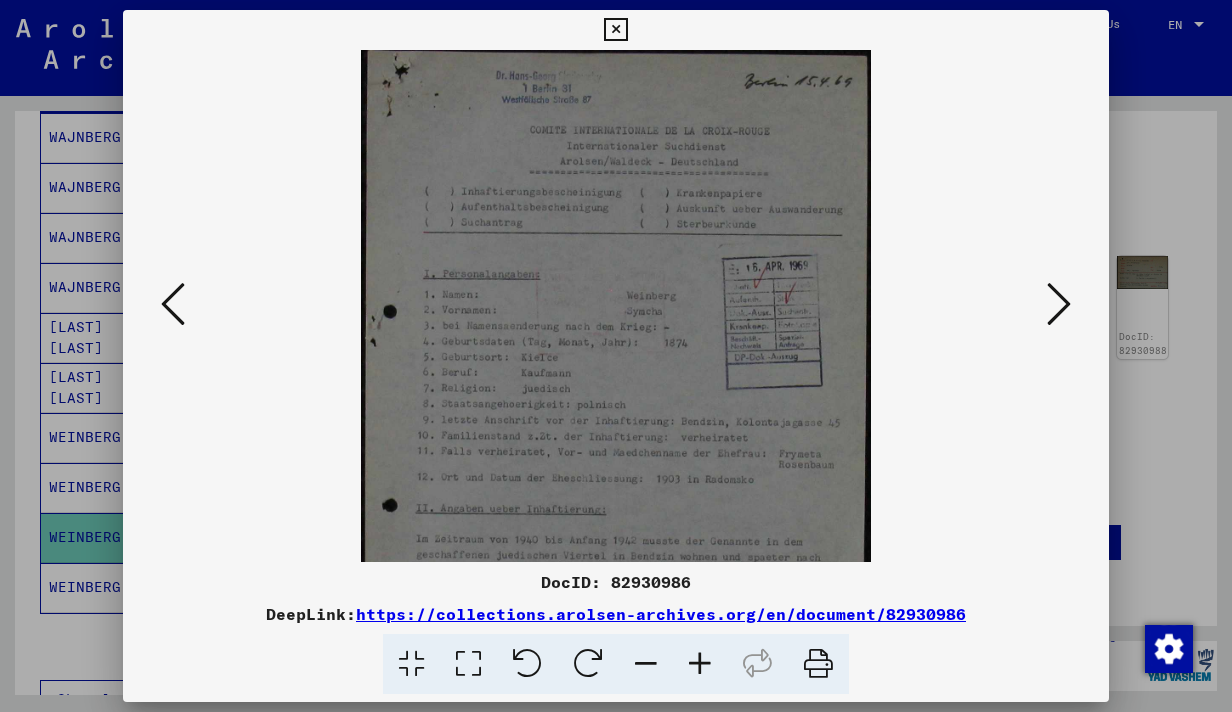 click at bounding box center [646, 664] 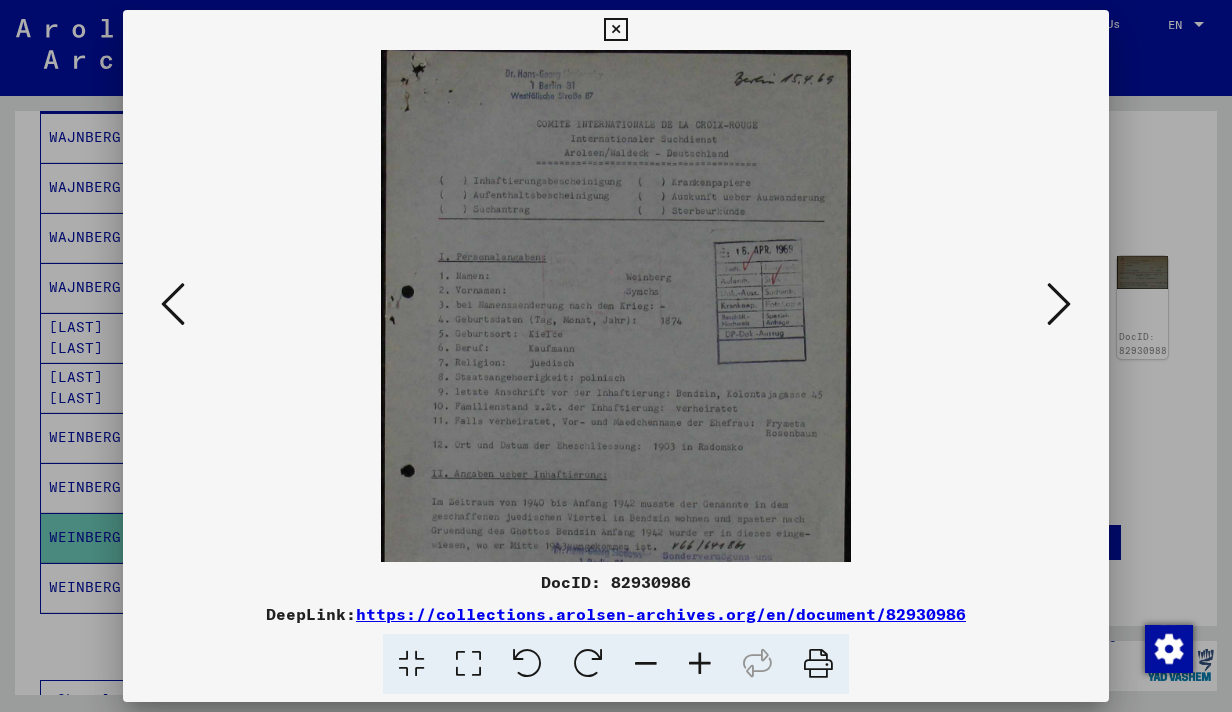 click at bounding box center (646, 664) 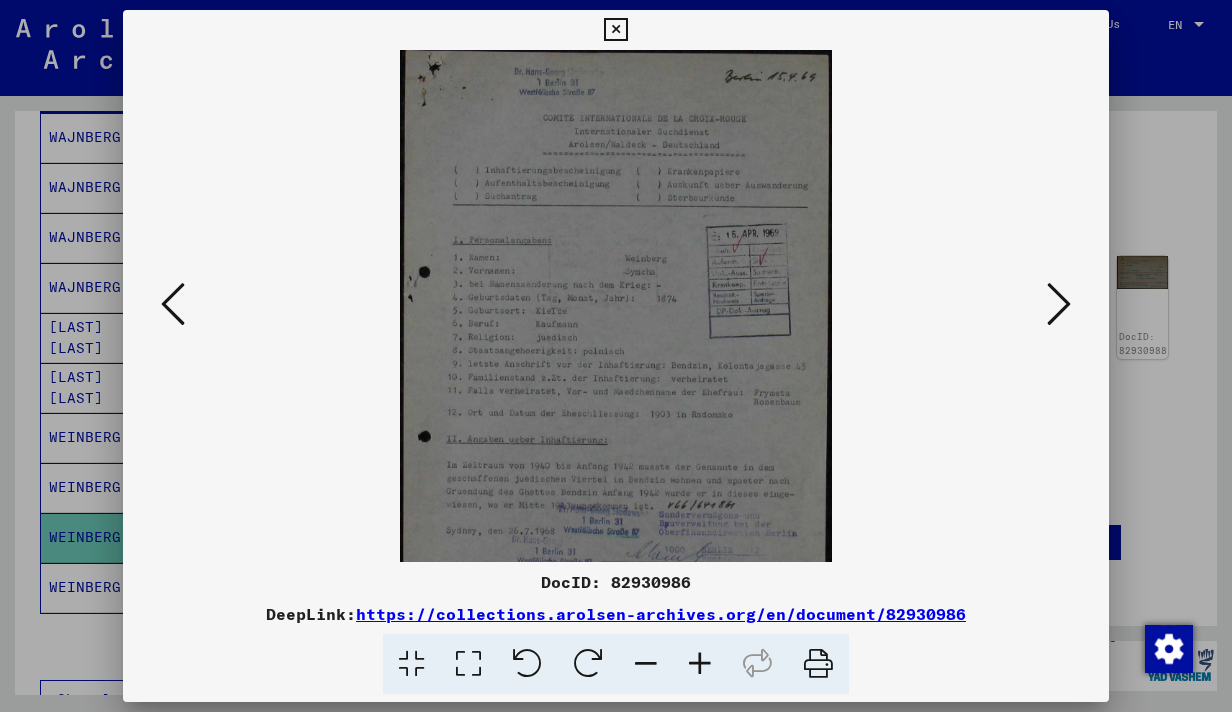 click at bounding box center (646, 664) 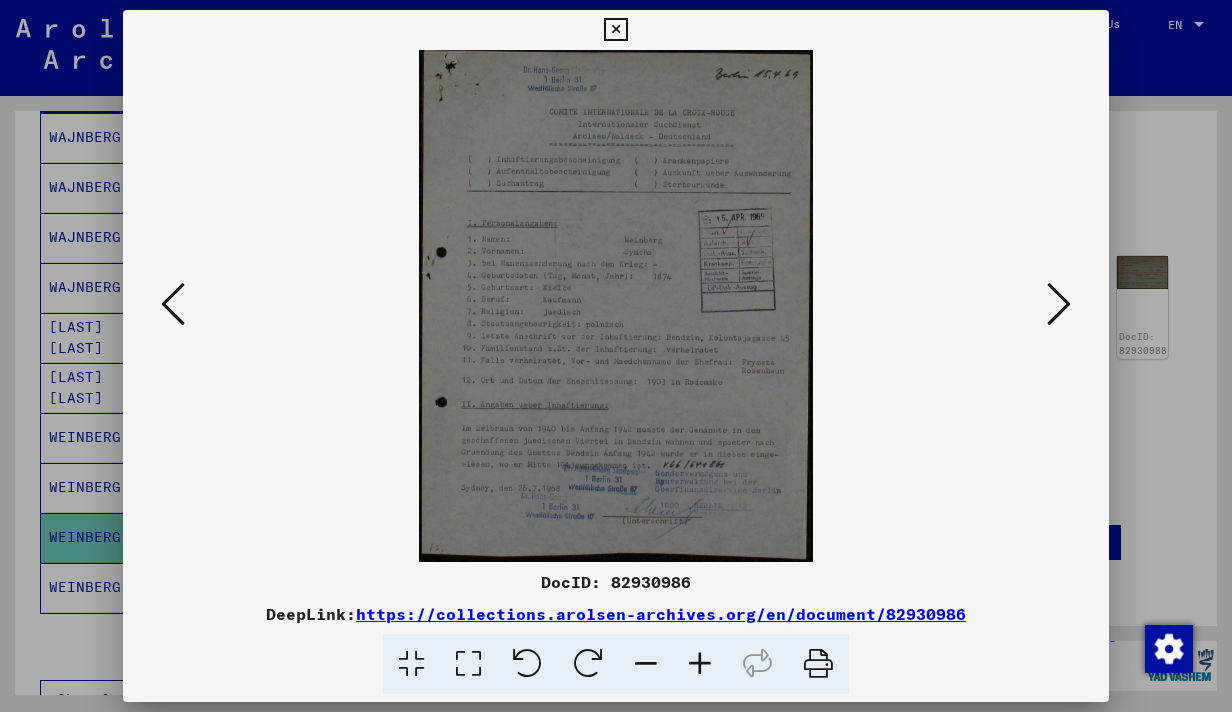 drag, startPoint x: 701, startPoint y: 580, endPoint x: 544, endPoint y: 583, distance: 157.02866 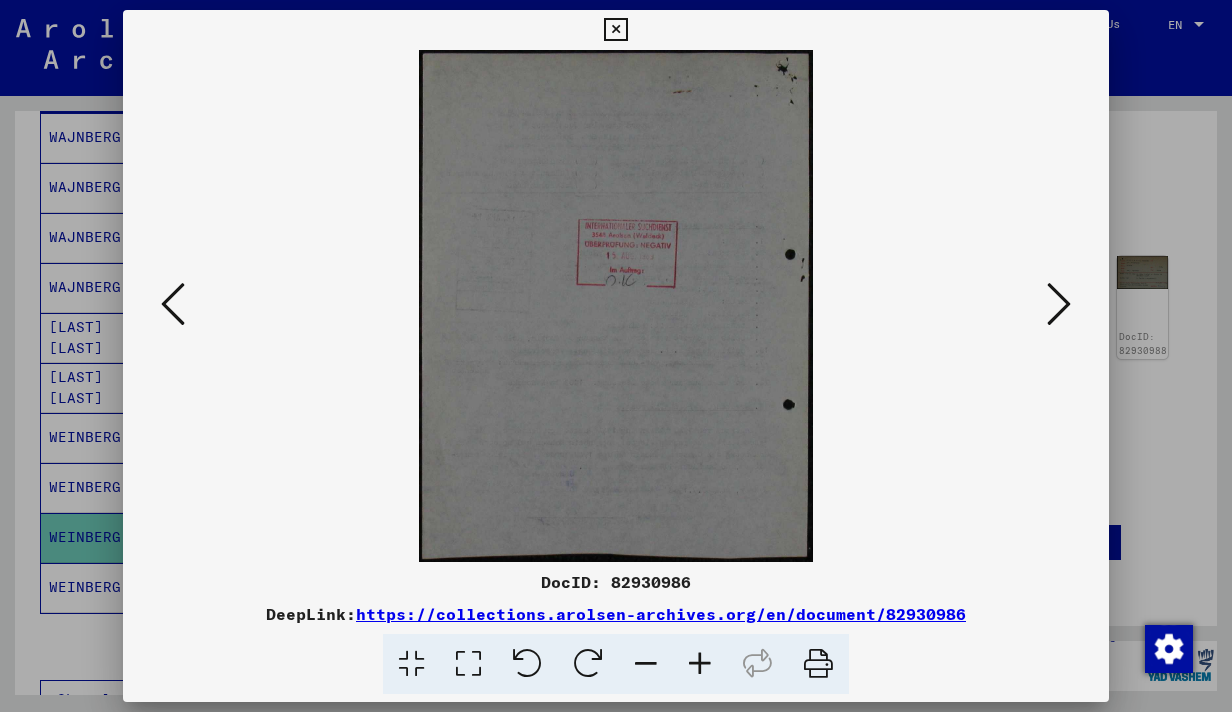 click at bounding box center [1059, 304] 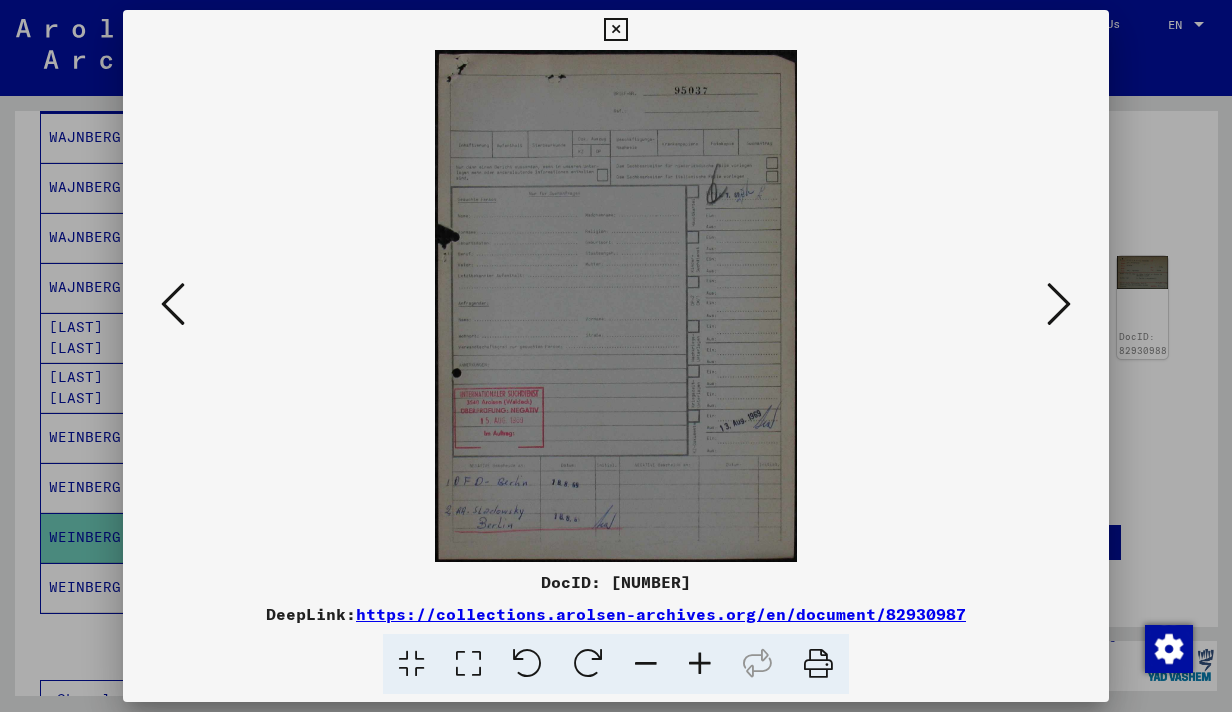 click at bounding box center (1059, 304) 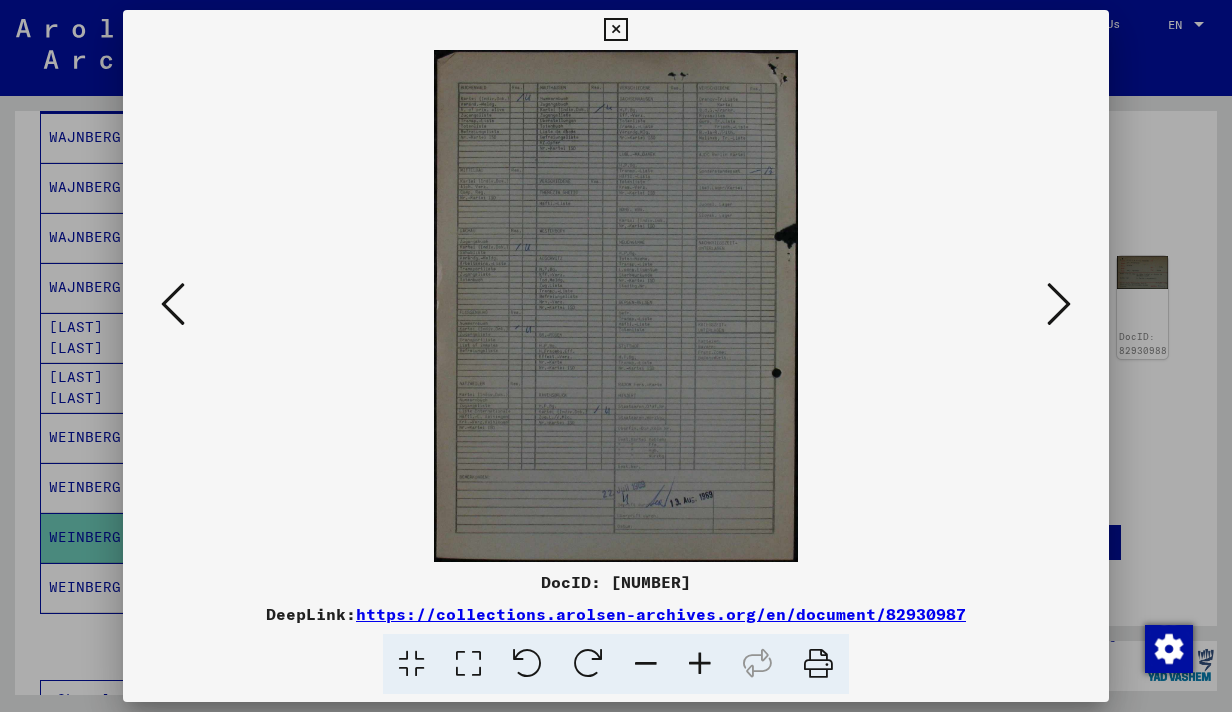 click at bounding box center [1059, 304] 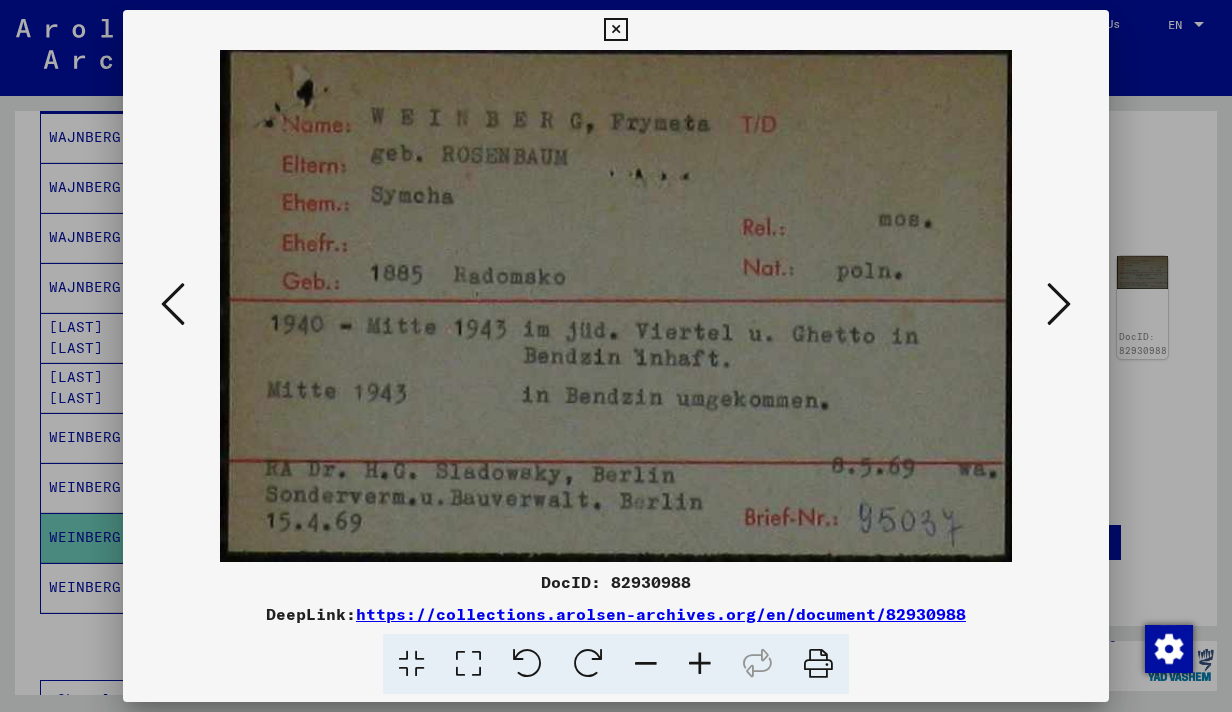 drag, startPoint x: 513, startPoint y: 305, endPoint x: 354, endPoint y: 6, distance: 338.6473 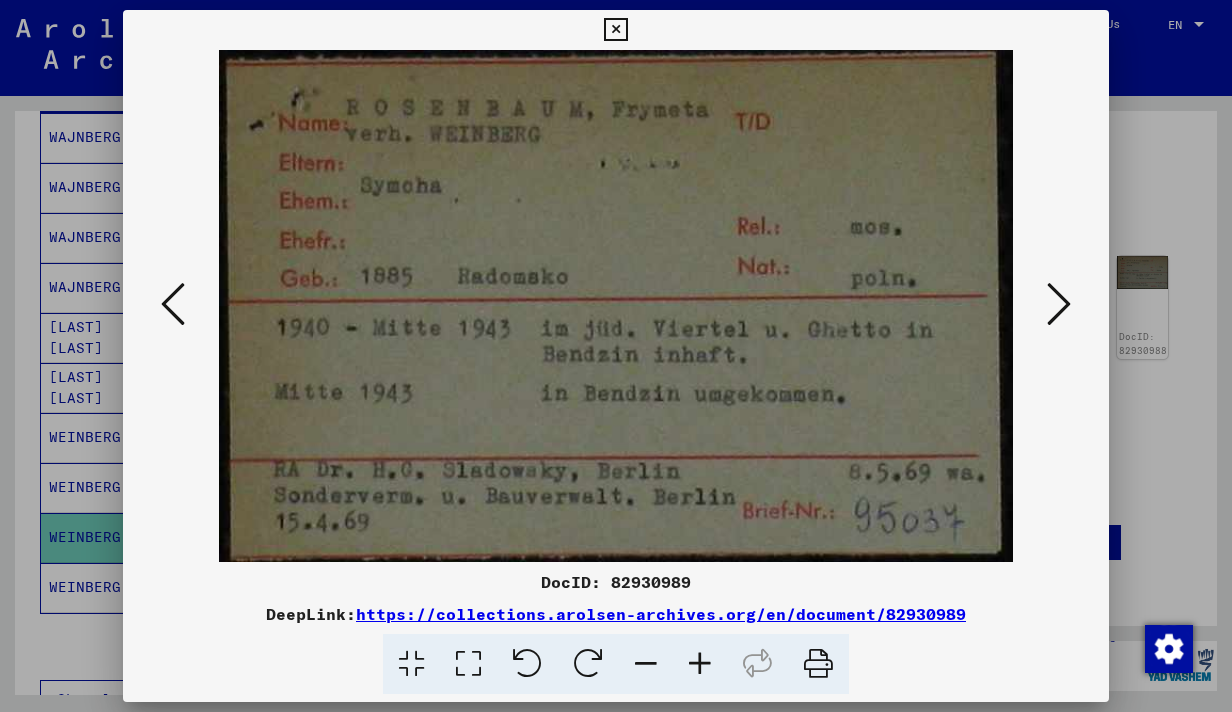 click at bounding box center [1059, 304] 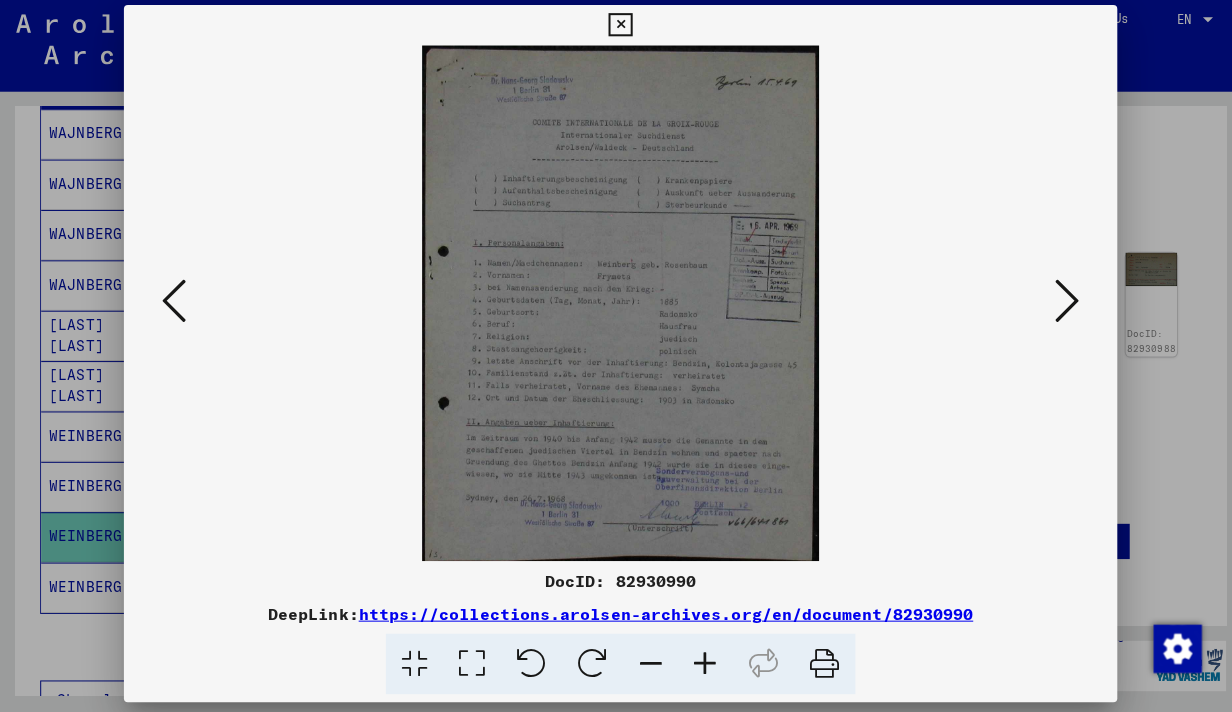 scroll, scrollTop: 0, scrollLeft: 0, axis: both 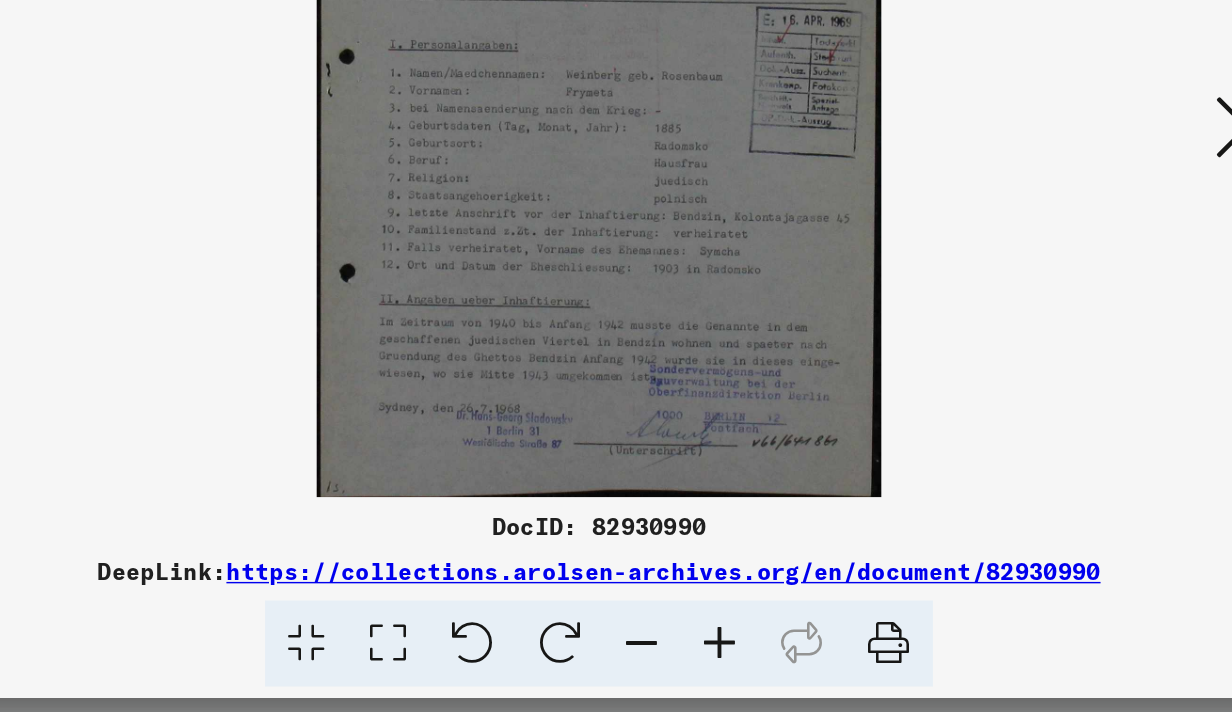 click at bounding box center (818, 664) 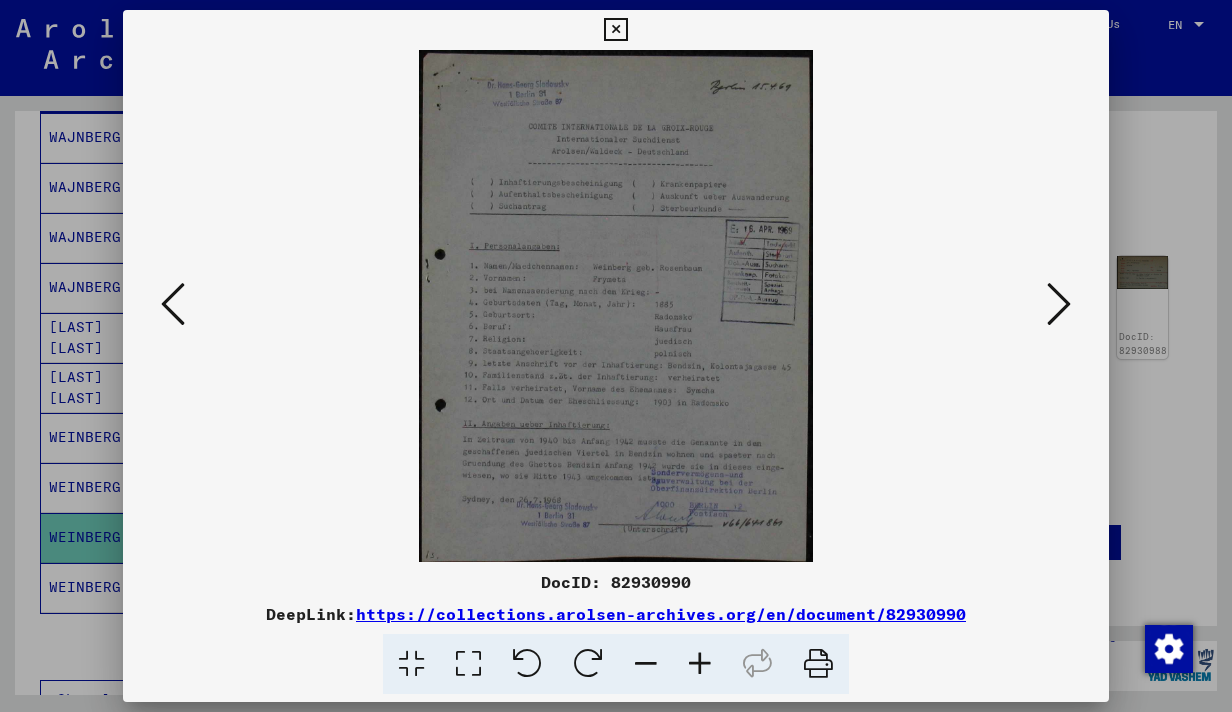 click at bounding box center (1059, 304) 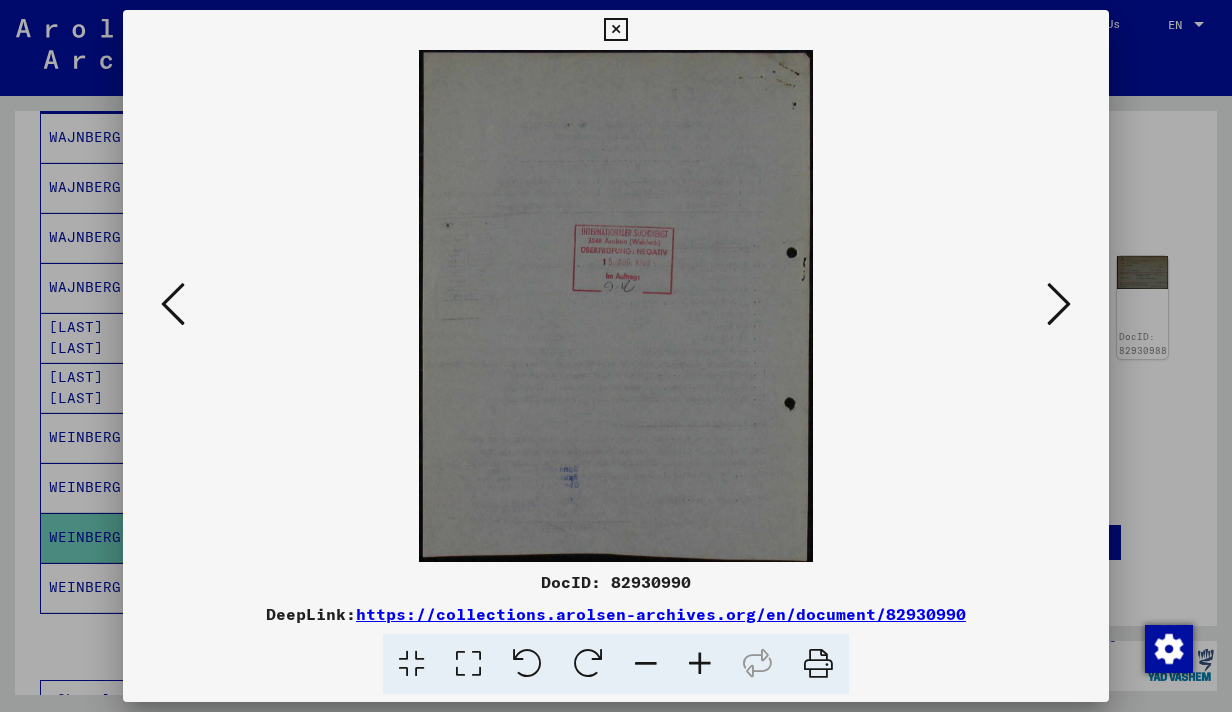 click at bounding box center [616, 306] 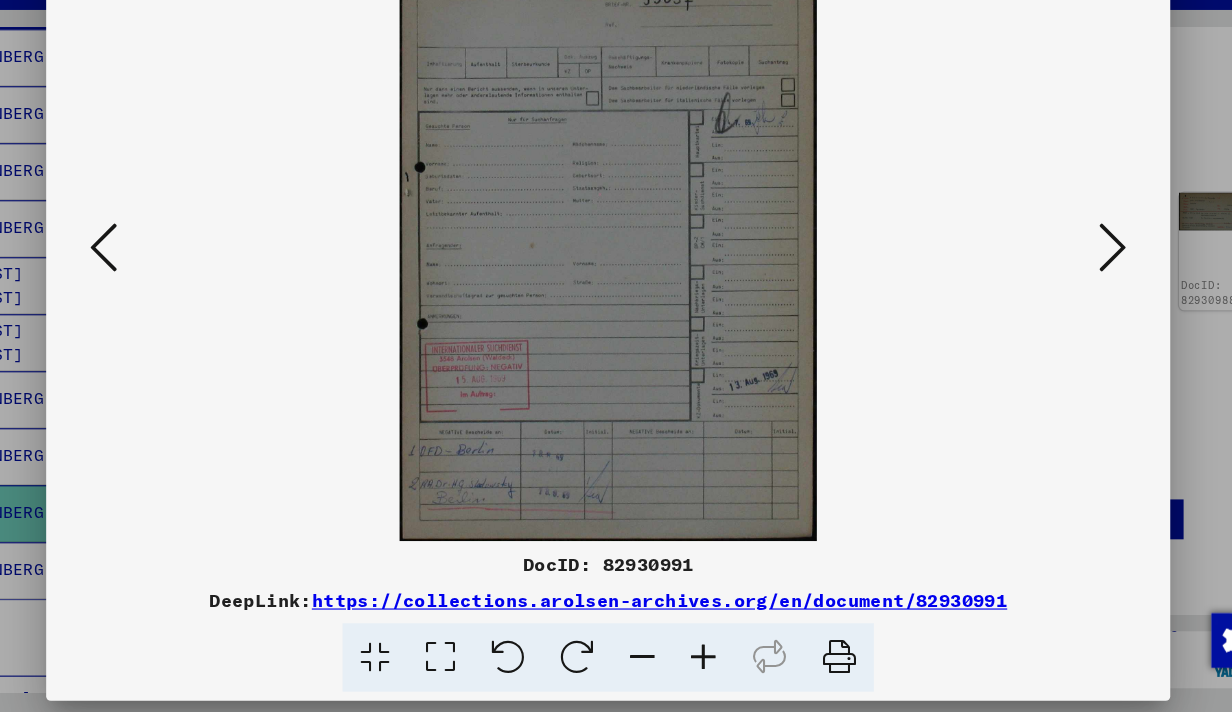 click at bounding box center [616, 306] 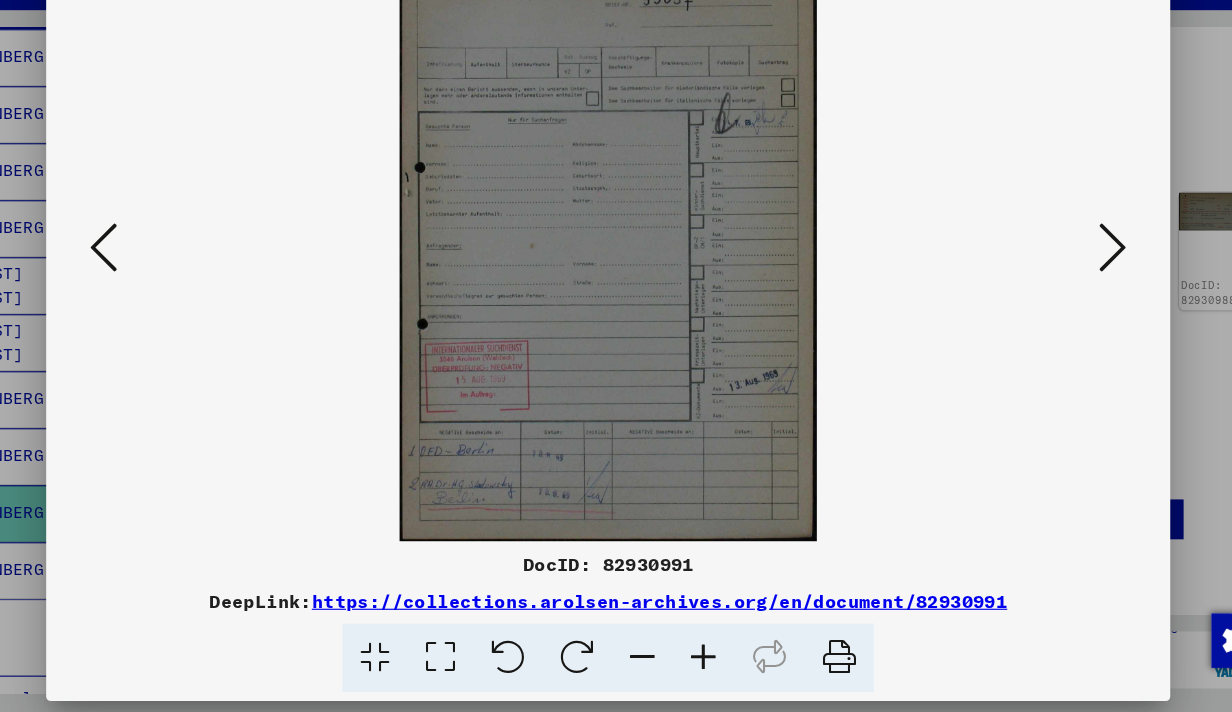 click at bounding box center (1059, 304) 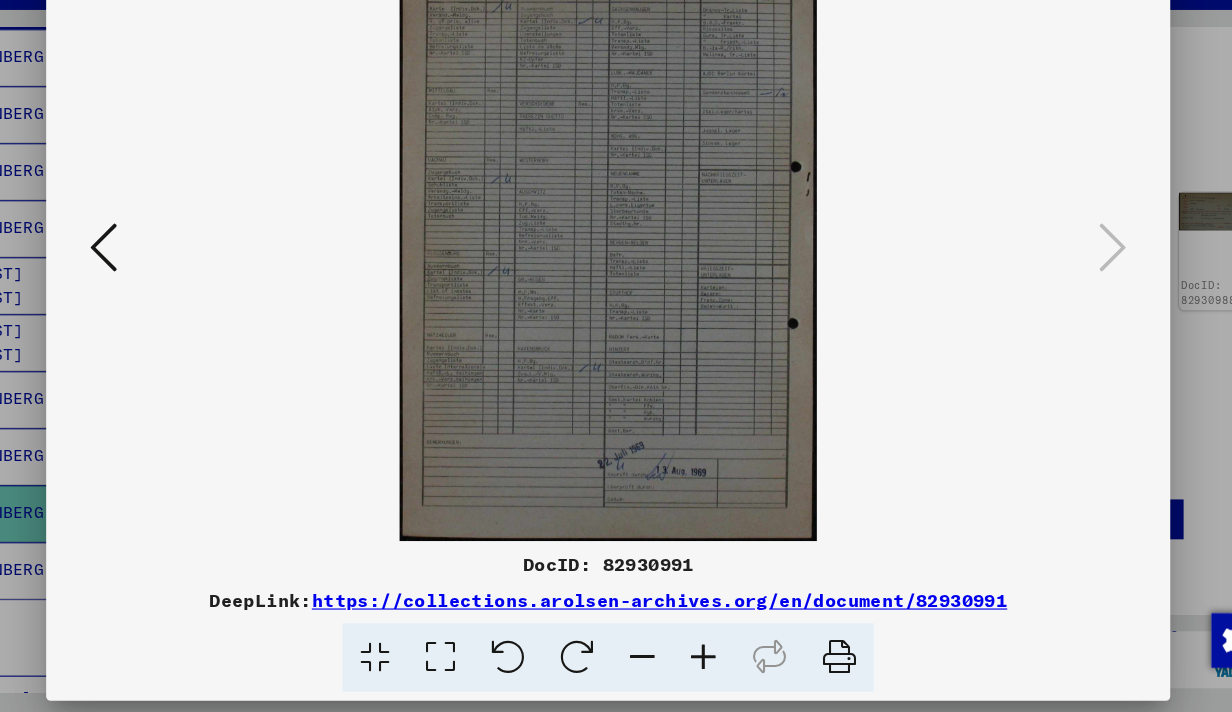 scroll, scrollTop: 0, scrollLeft: 0, axis: both 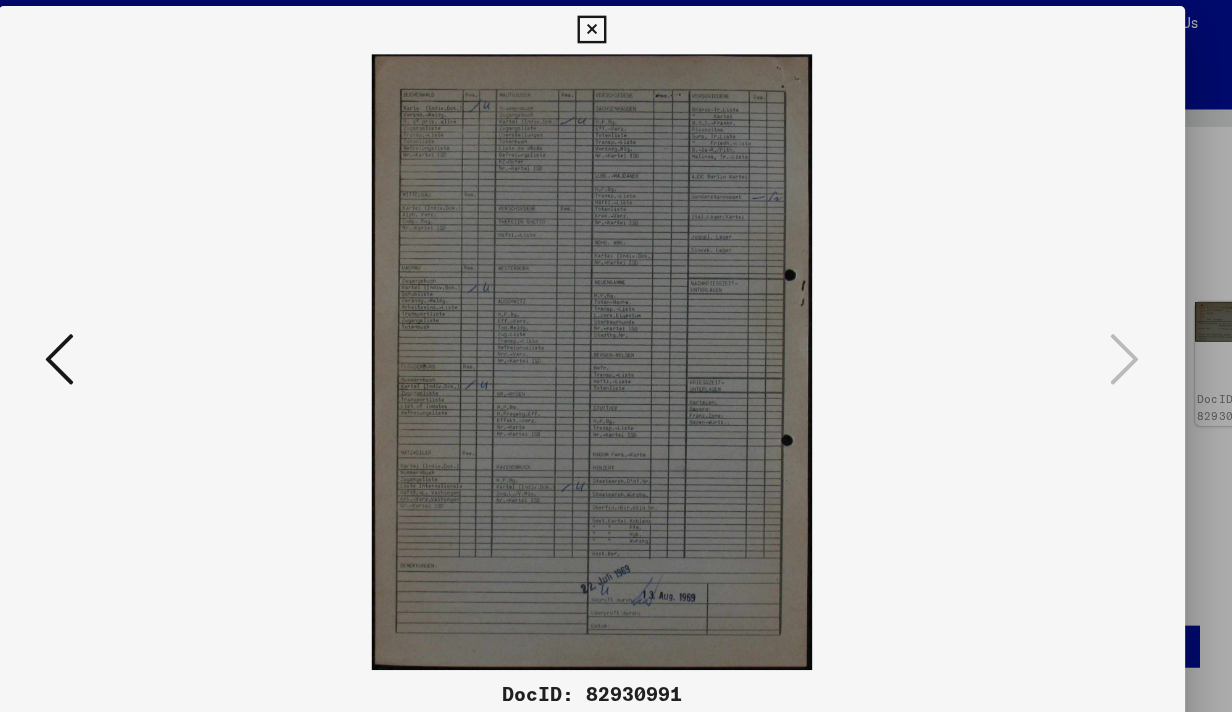 click at bounding box center (615, 30) 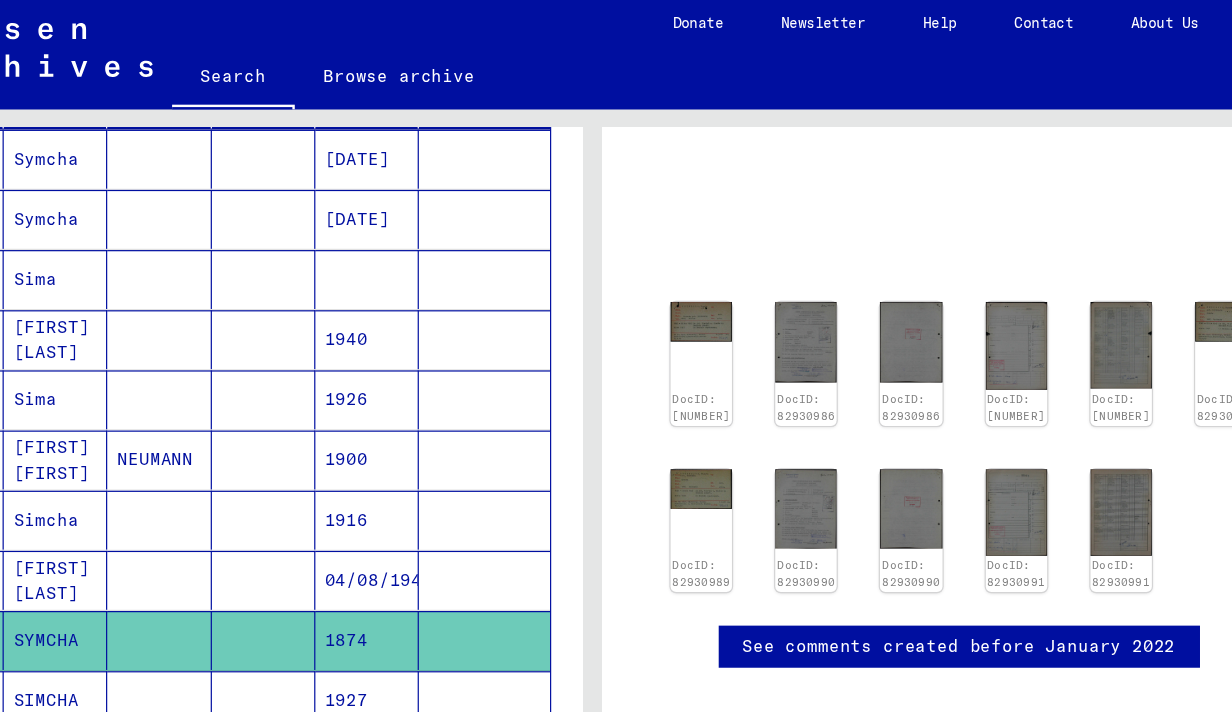scroll, scrollTop: 157, scrollLeft: 0, axis: vertical 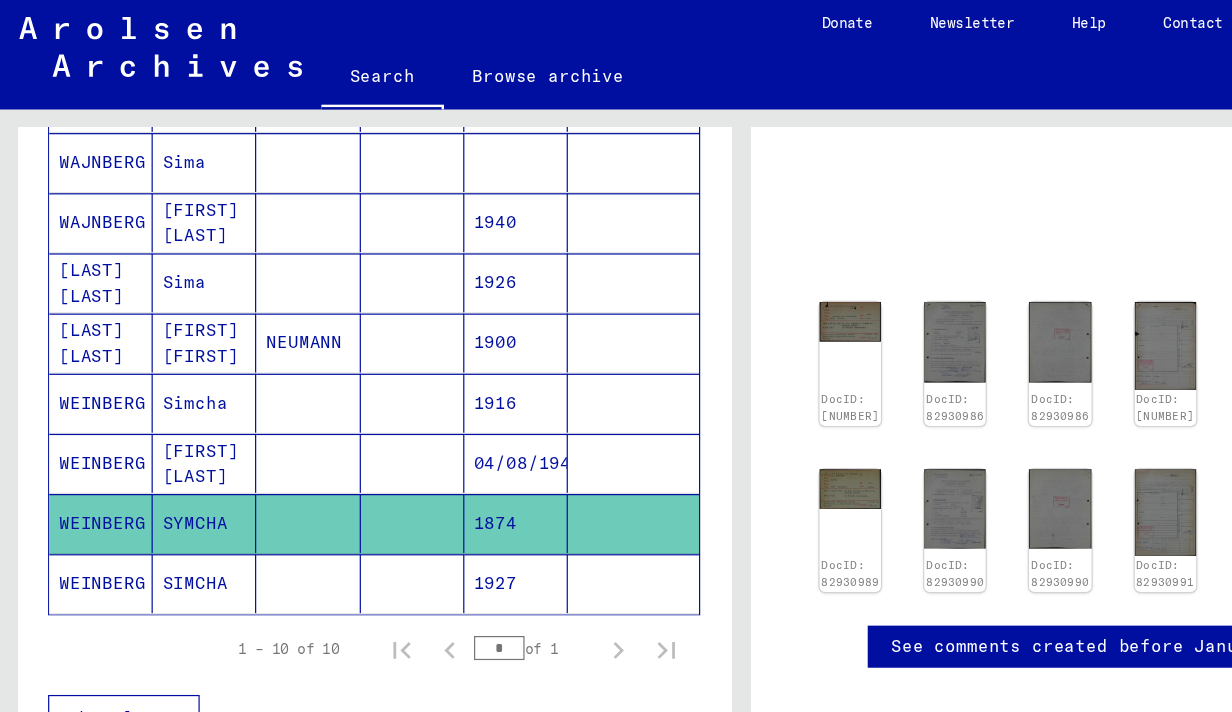 click on "WEINBERG" 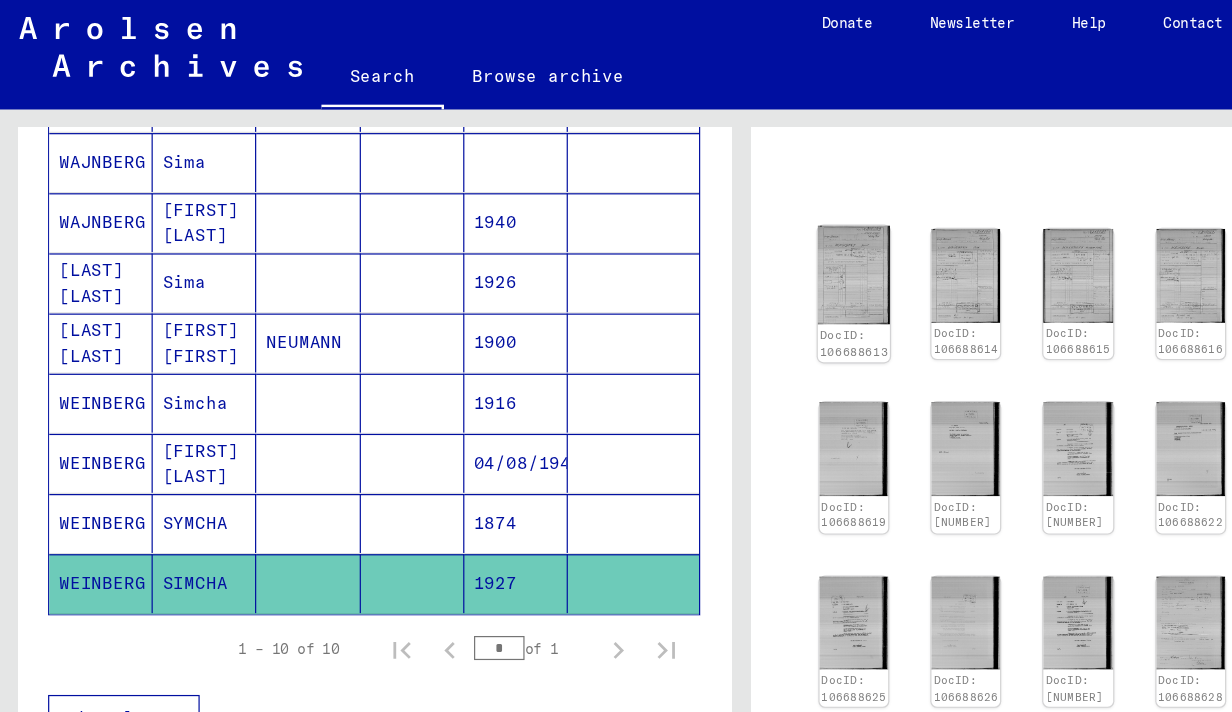 click 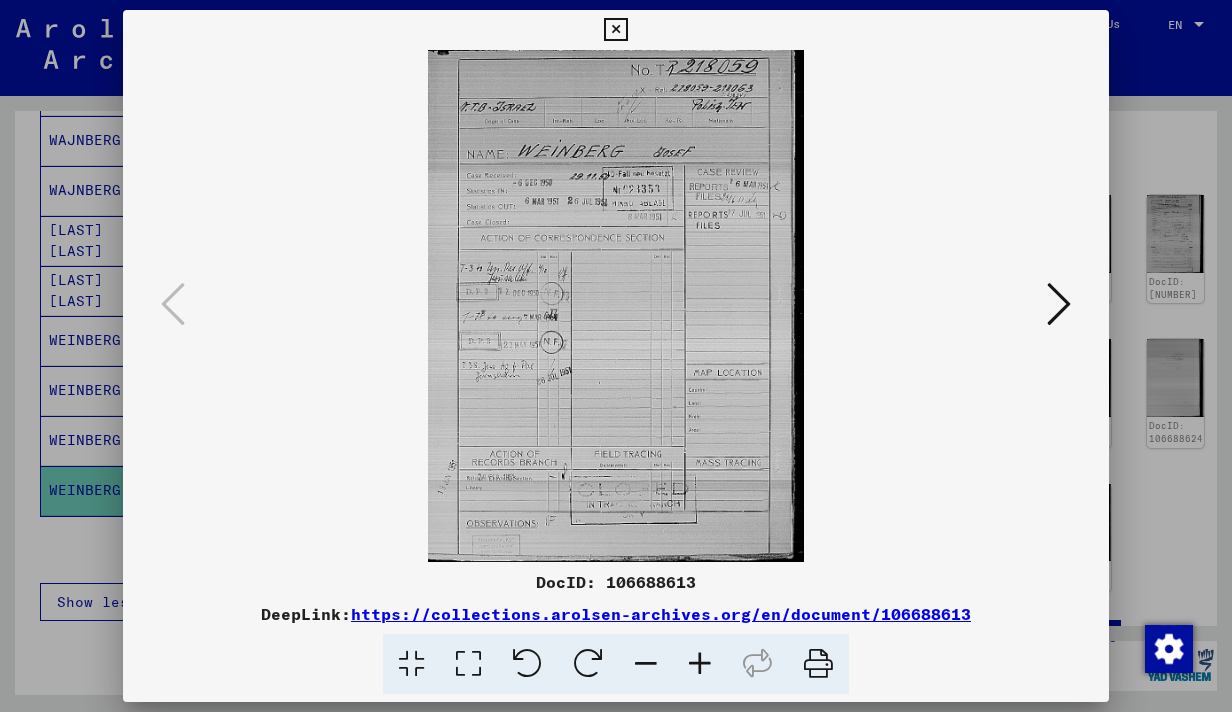 click at bounding box center [1059, 304] 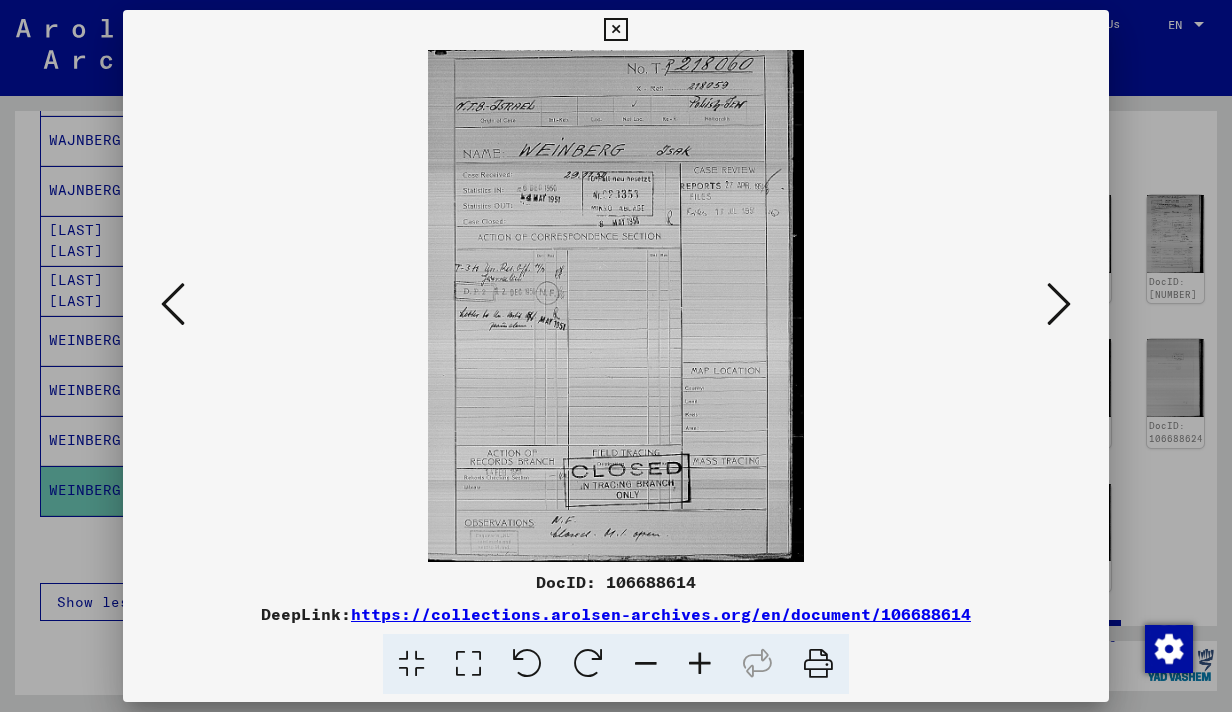 click at bounding box center (1059, 304) 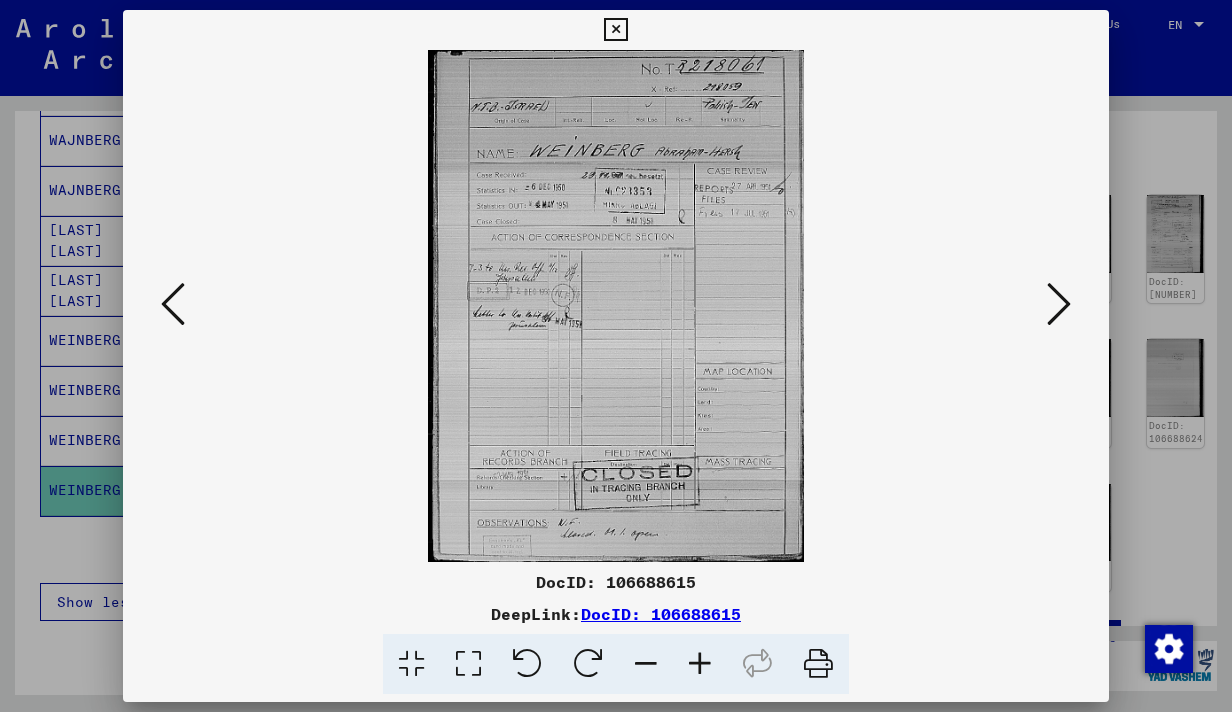 click at bounding box center [1059, 304] 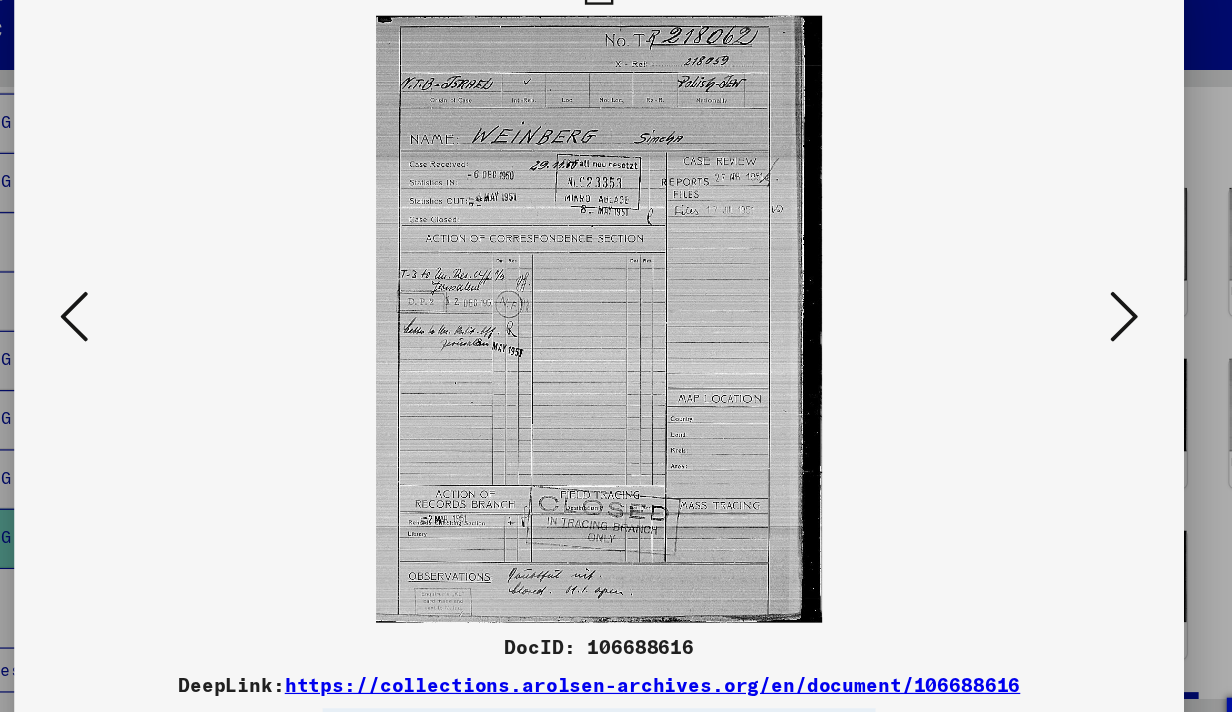 click at bounding box center [1059, 304] 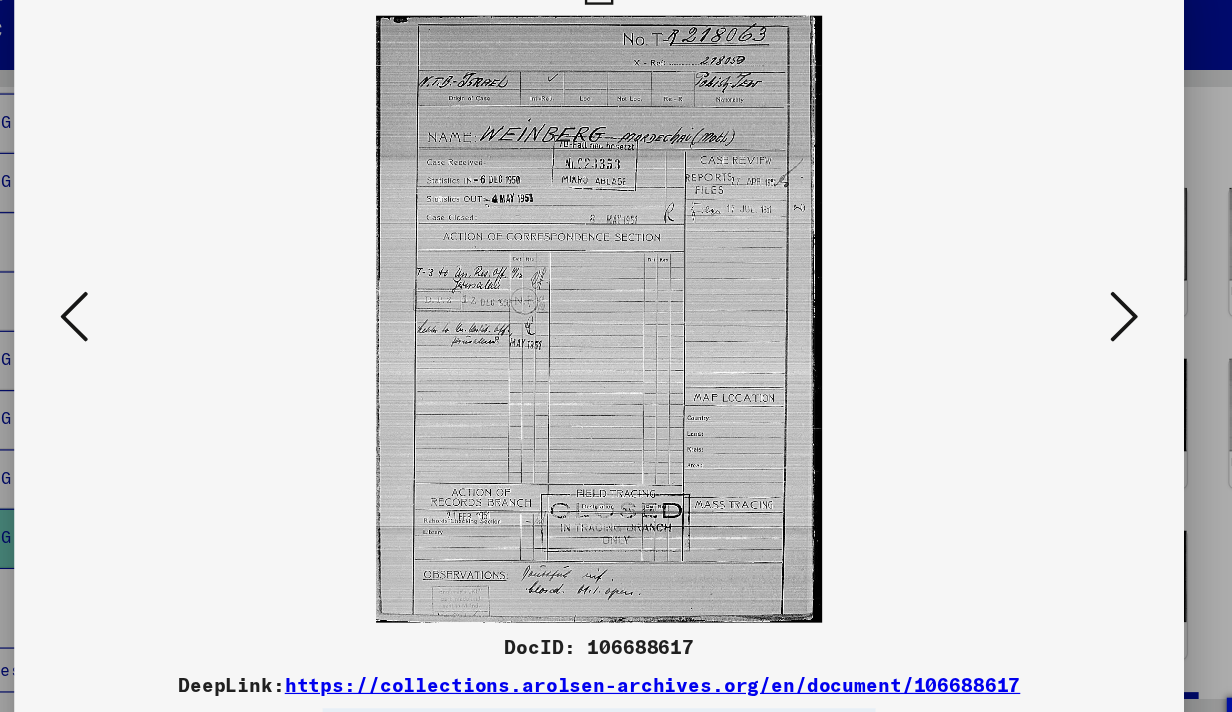 click at bounding box center [1059, 304] 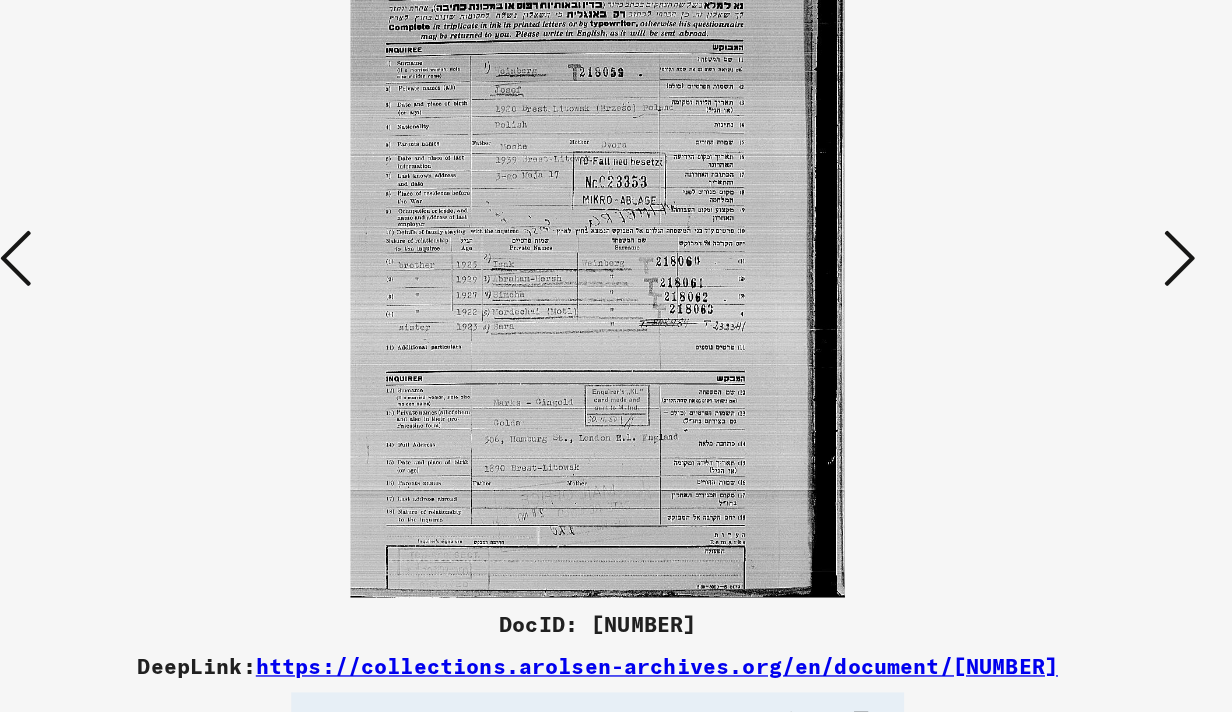 click at bounding box center (1059, 304) 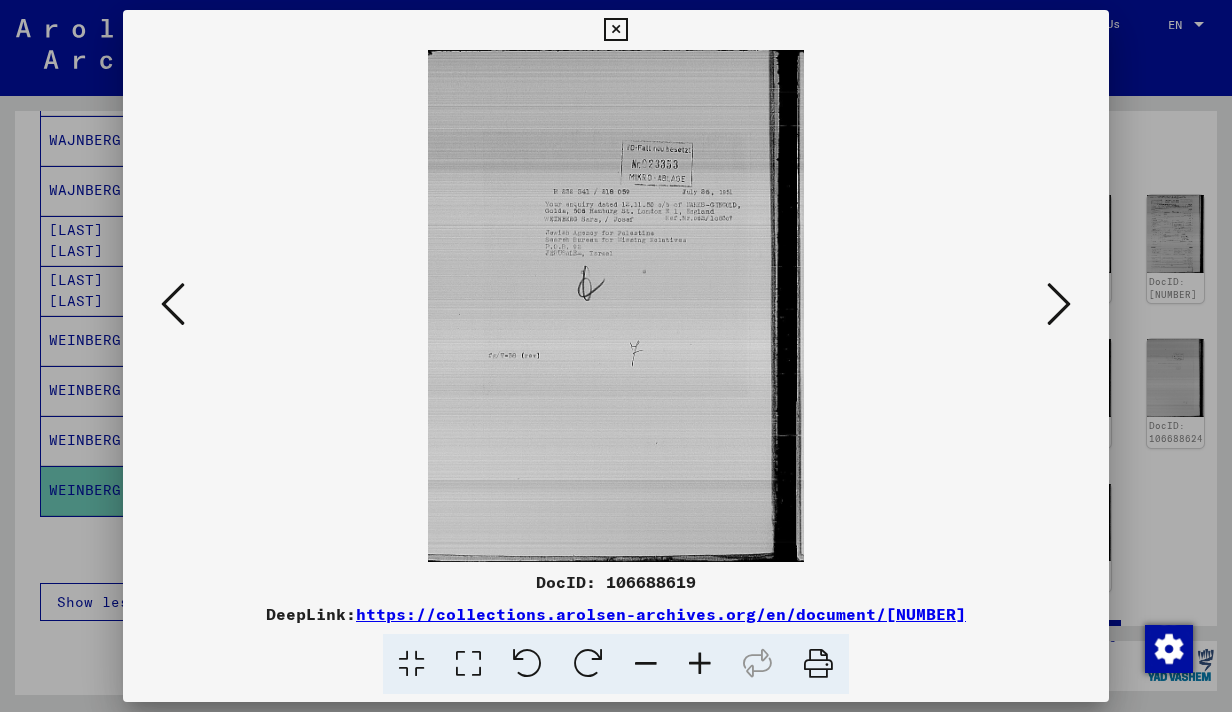click at bounding box center (1059, 304) 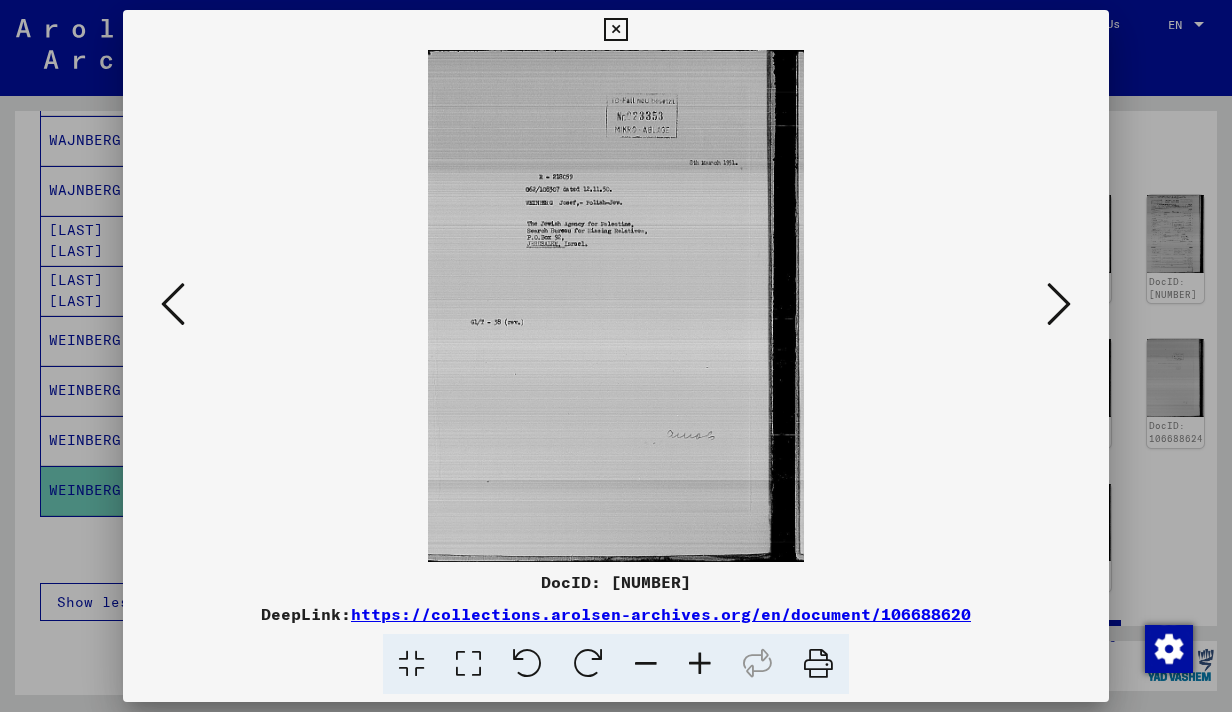 click at bounding box center (1059, 304) 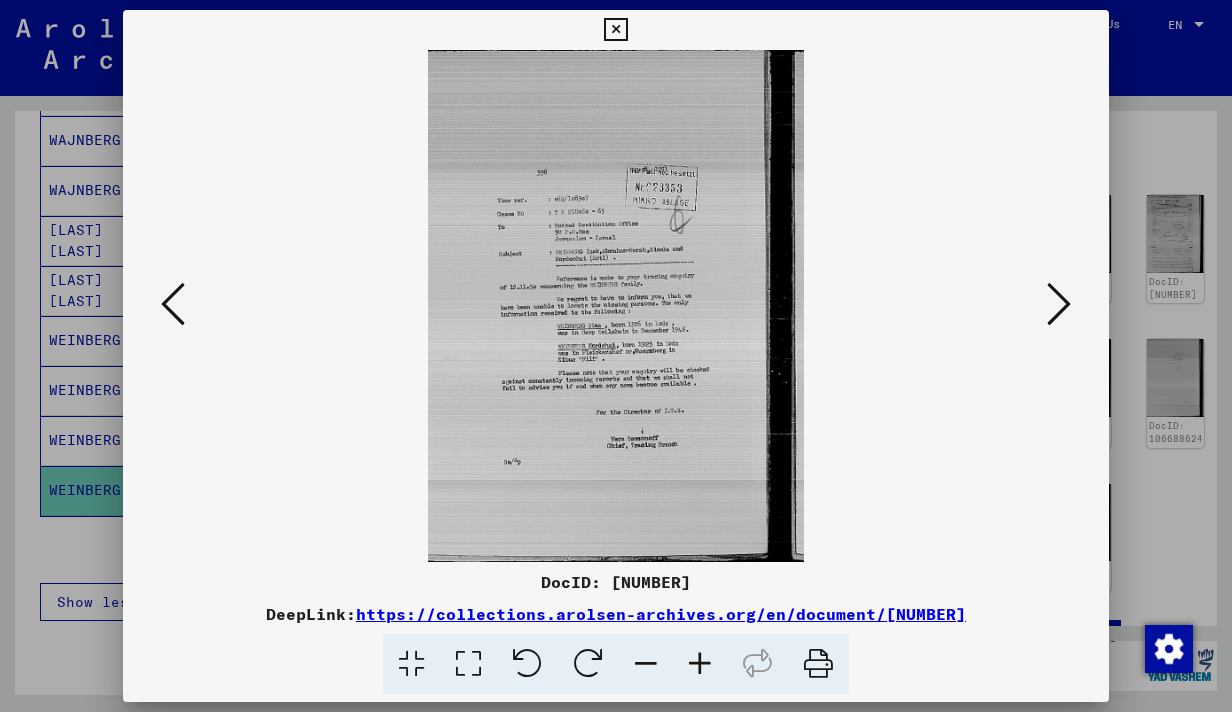click at bounding box center [1059, 304] 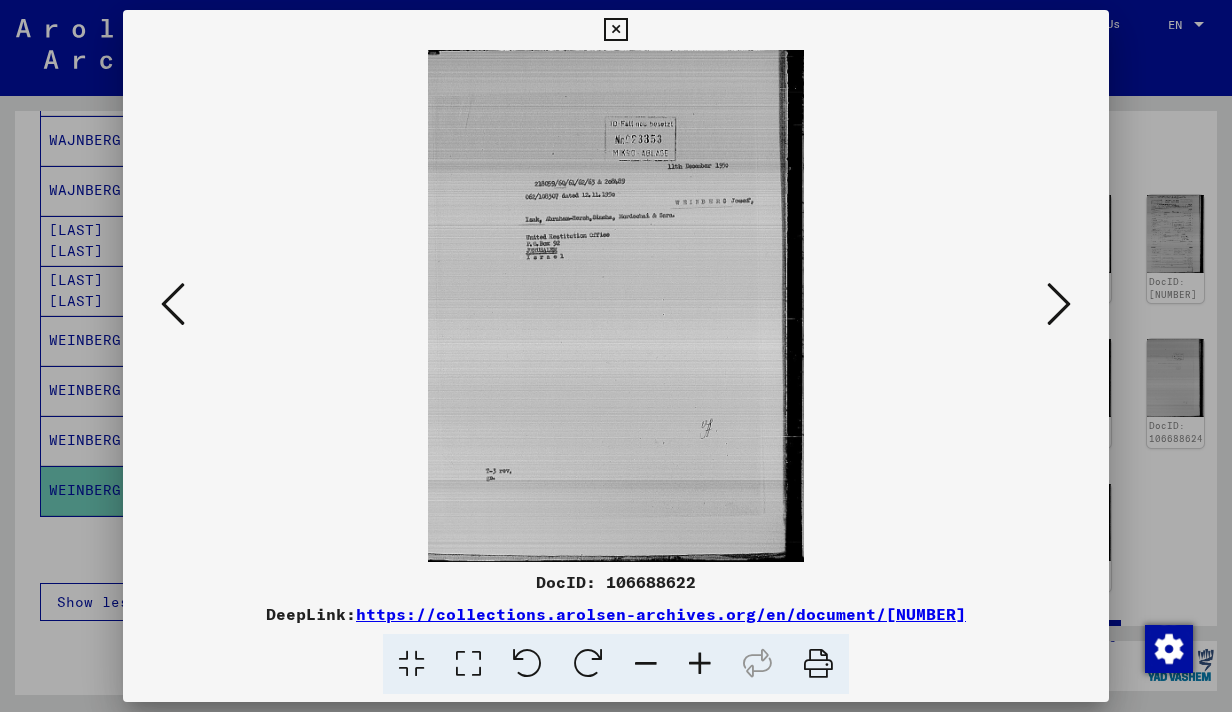click at bounding box center [1059, 304] 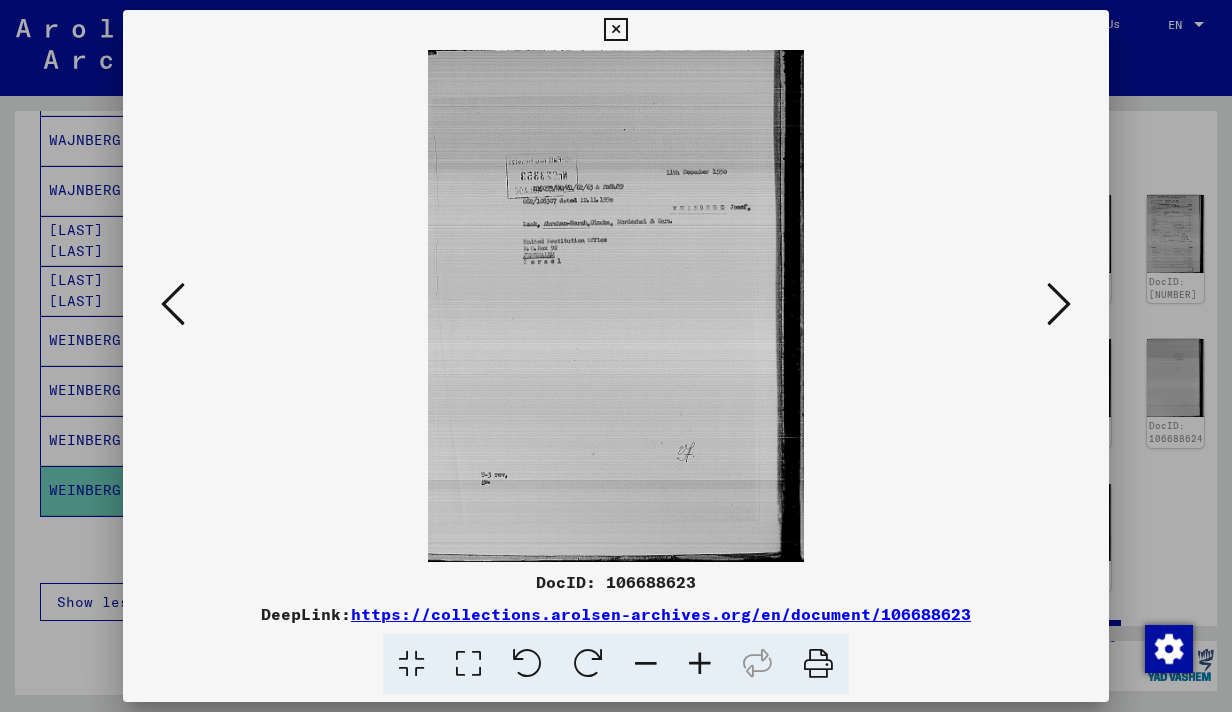 click at bounding box center [1059, 304] 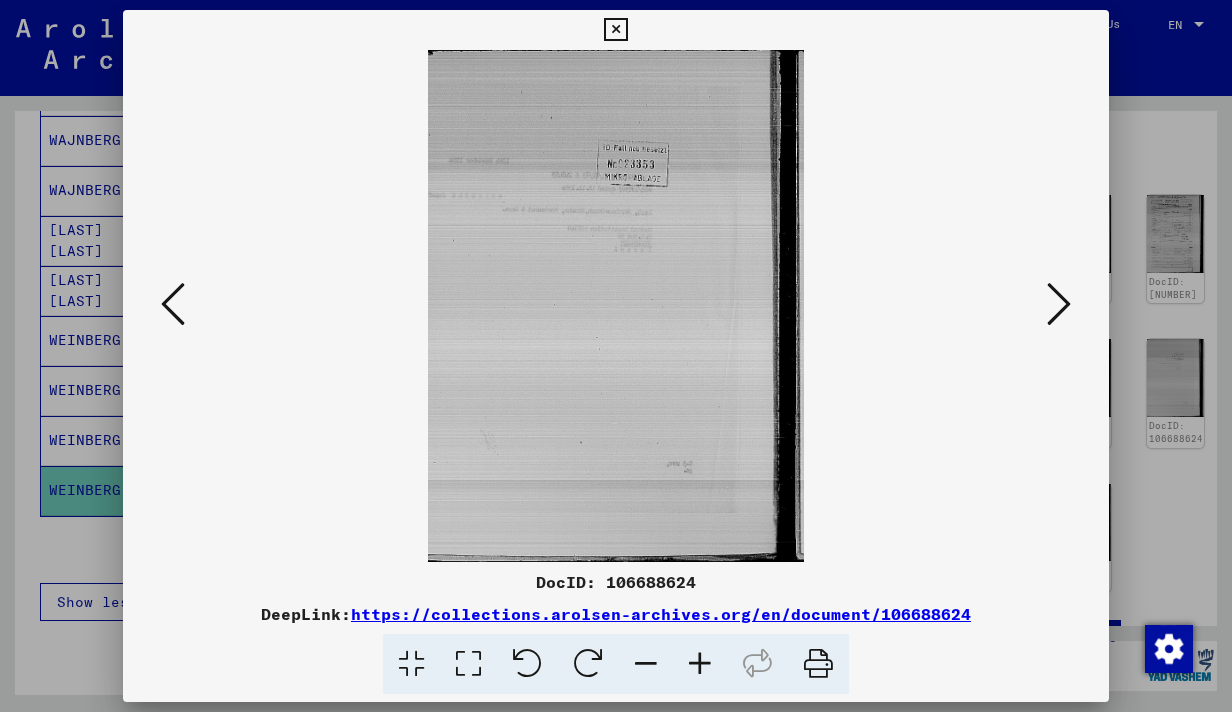 click at bounding box center [1059, 304] 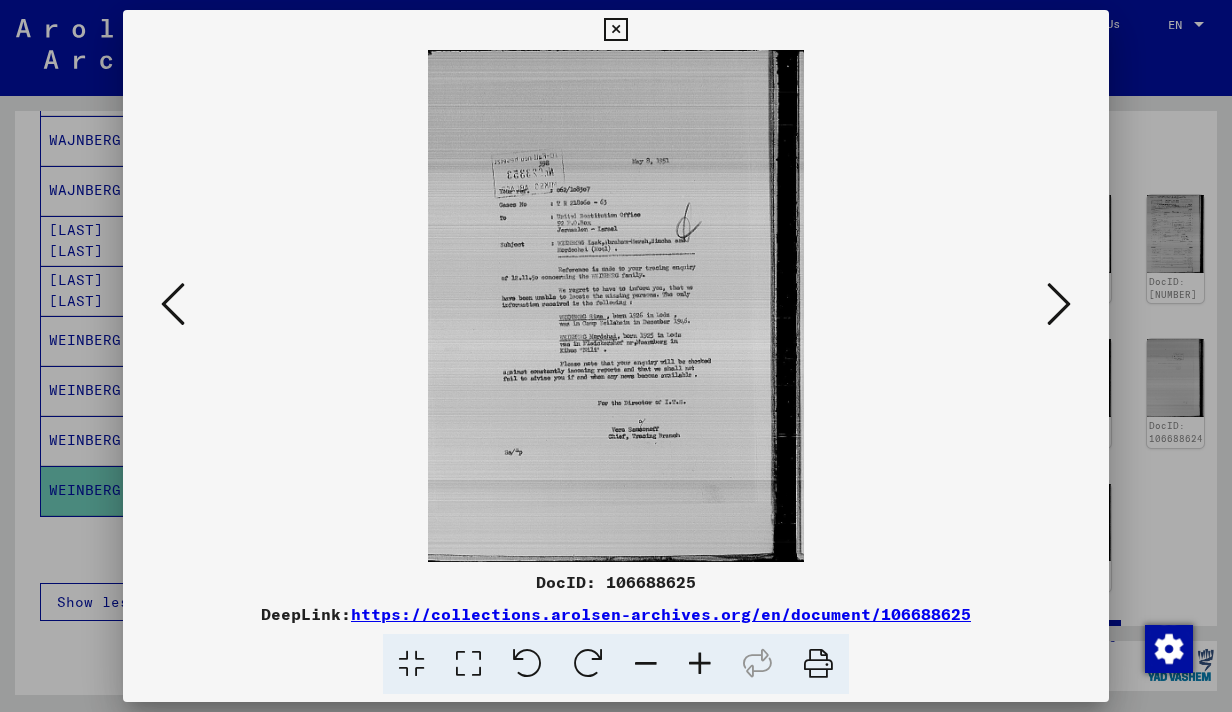 click at bounding box center [615, 30] 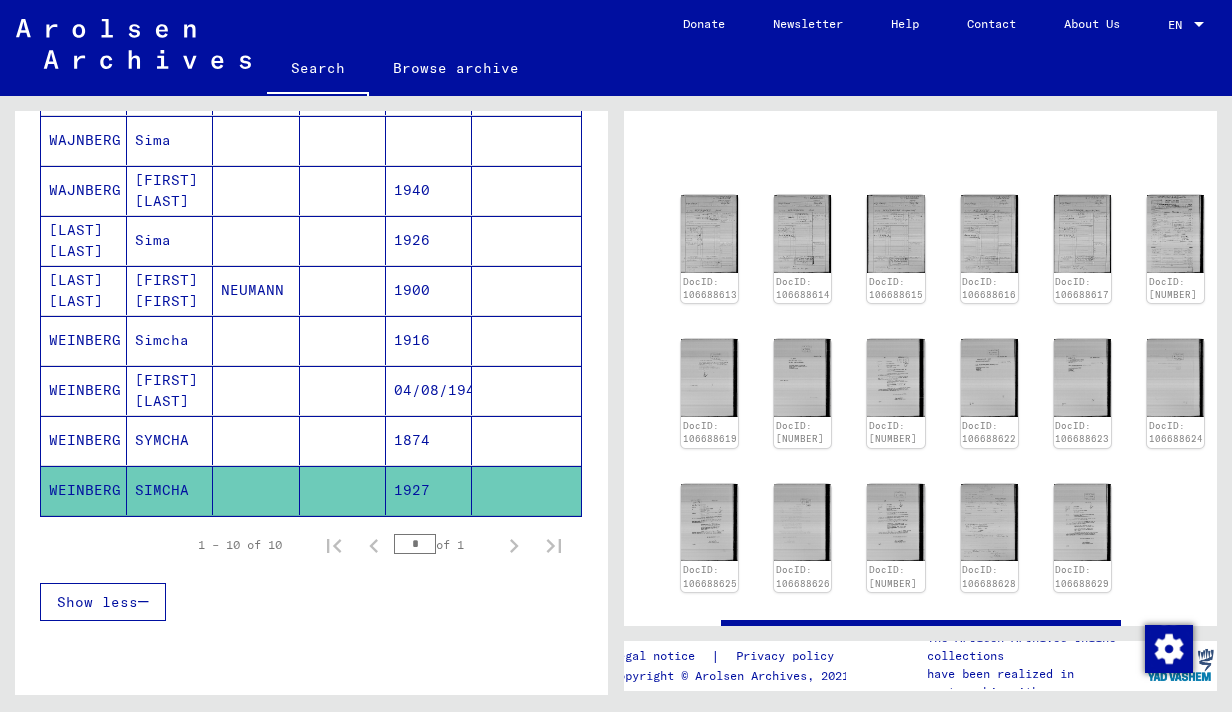 click on "WEINBERG" at bounding box center [84, 390] 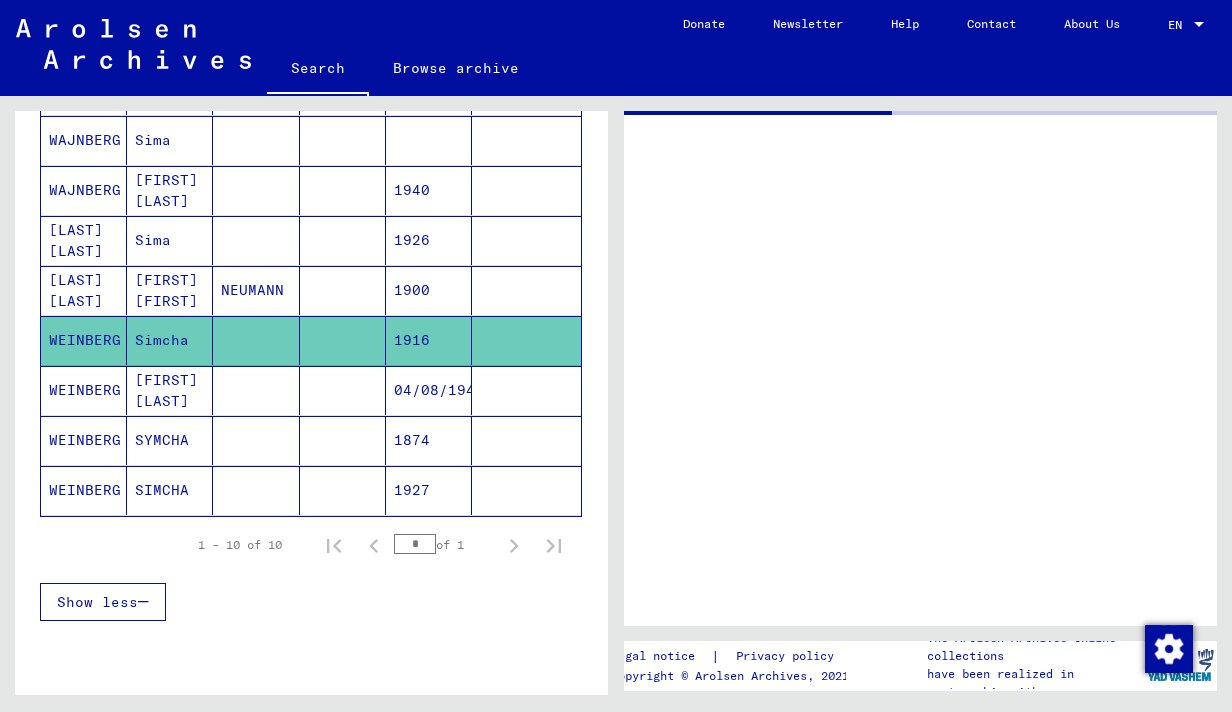 scroll, scrollTop: 0, scrollLeft: 0, axis: both 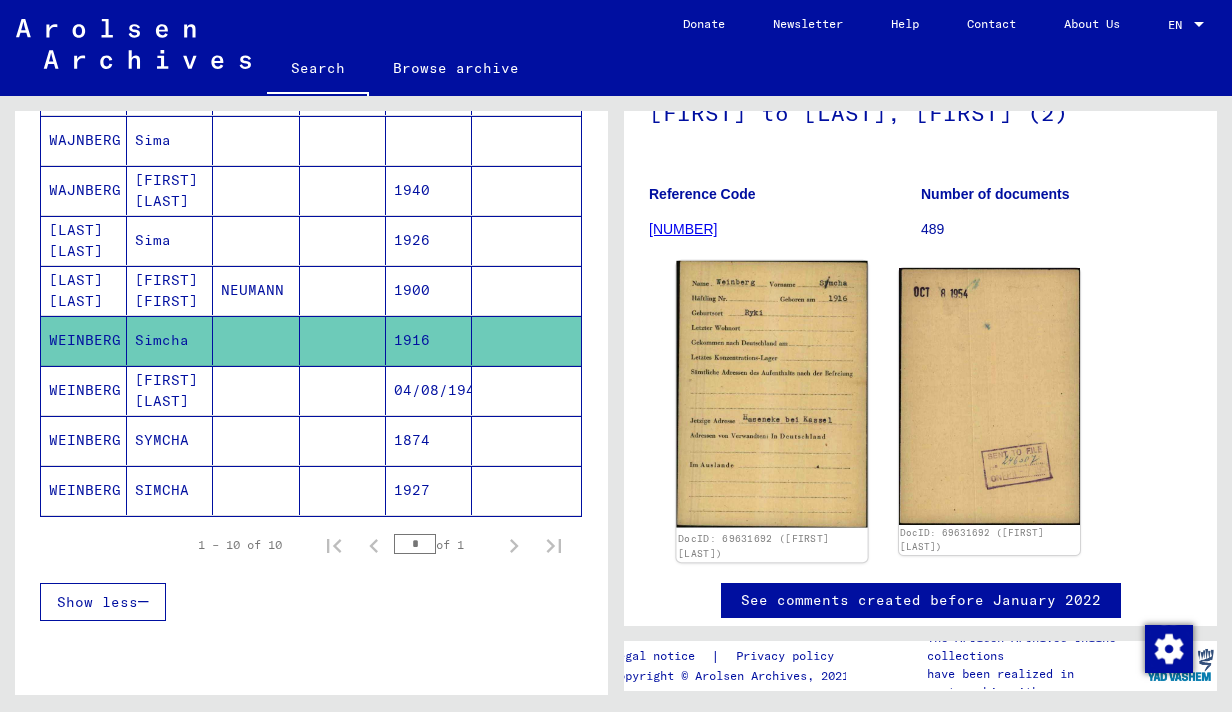 click 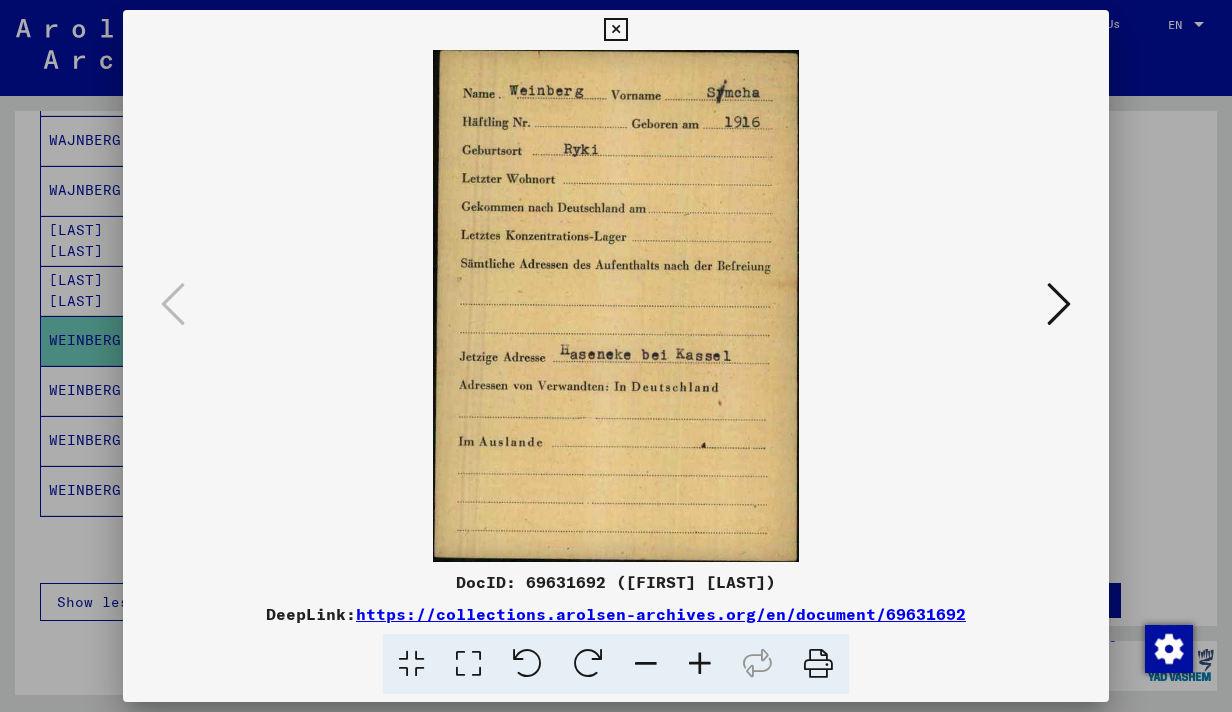 click at bounding box center [1059, 304] 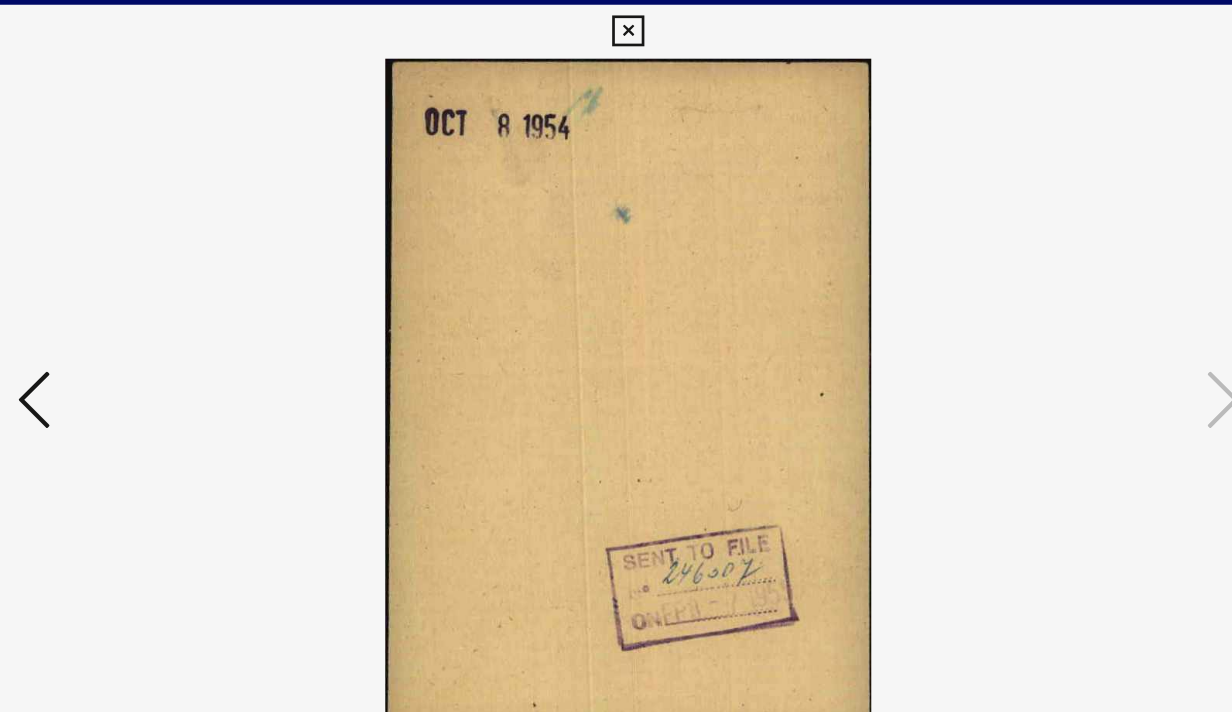 click at bounding box center (173, 304) 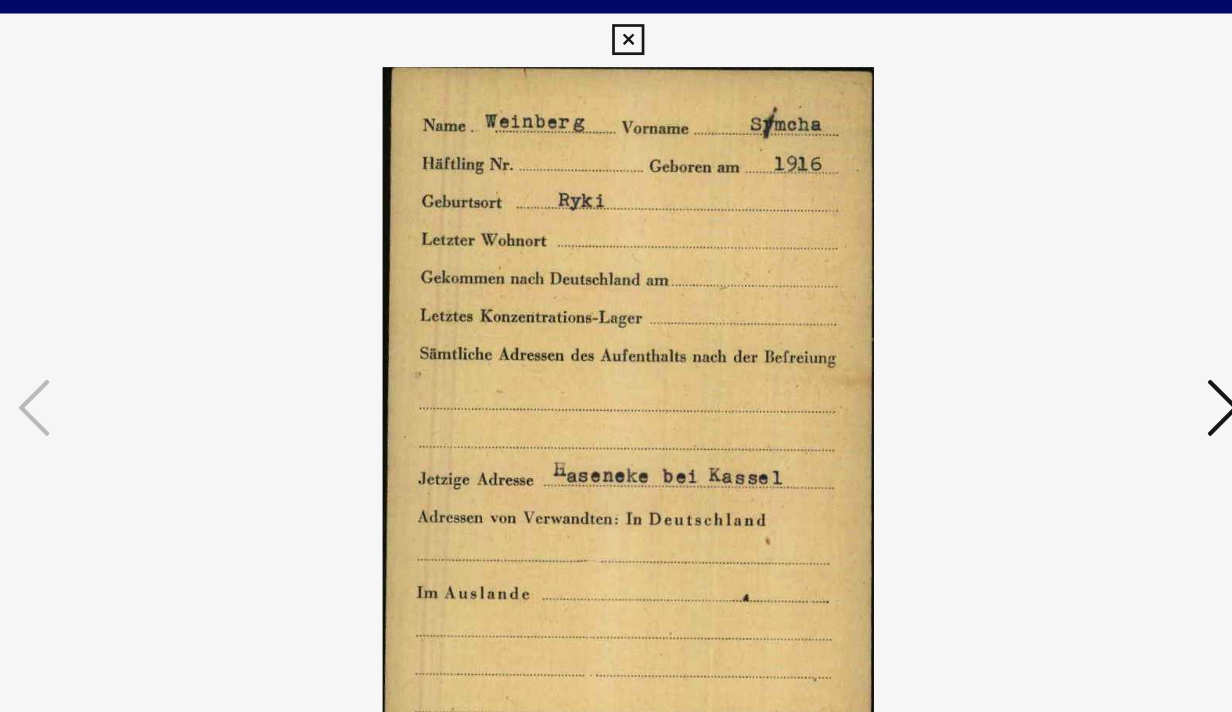click at bounding box center (1059, 304) 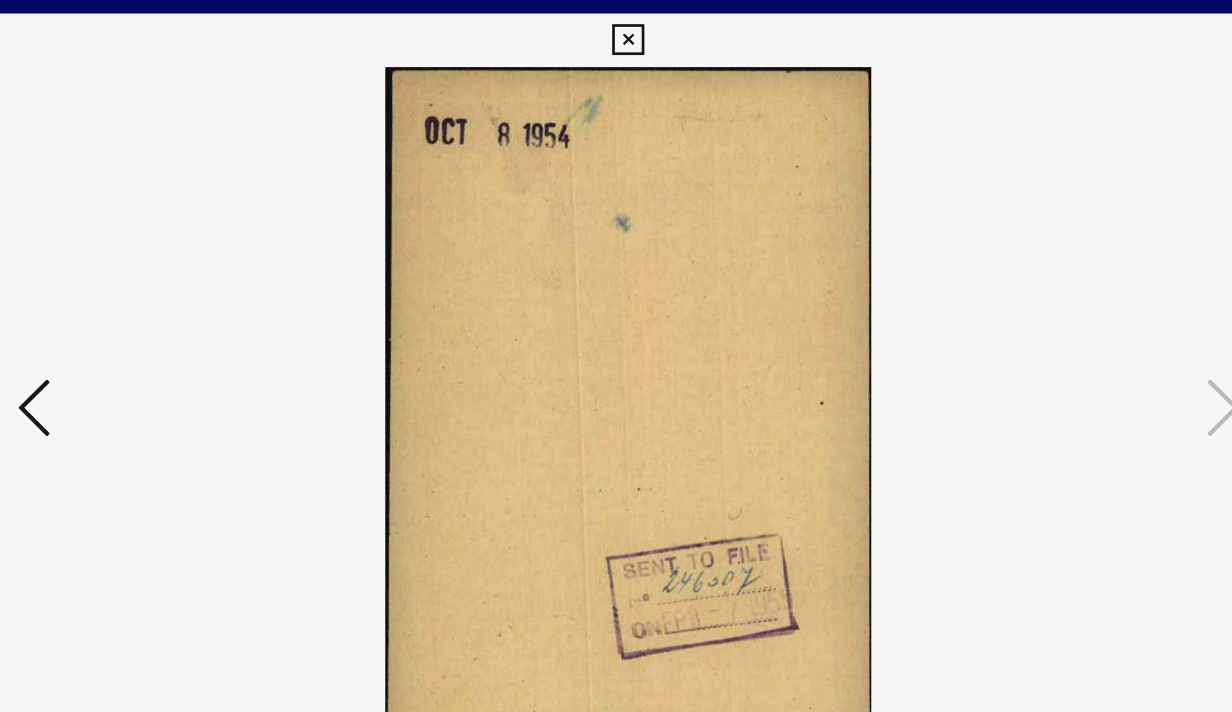 click at bounding box center [615, 30] 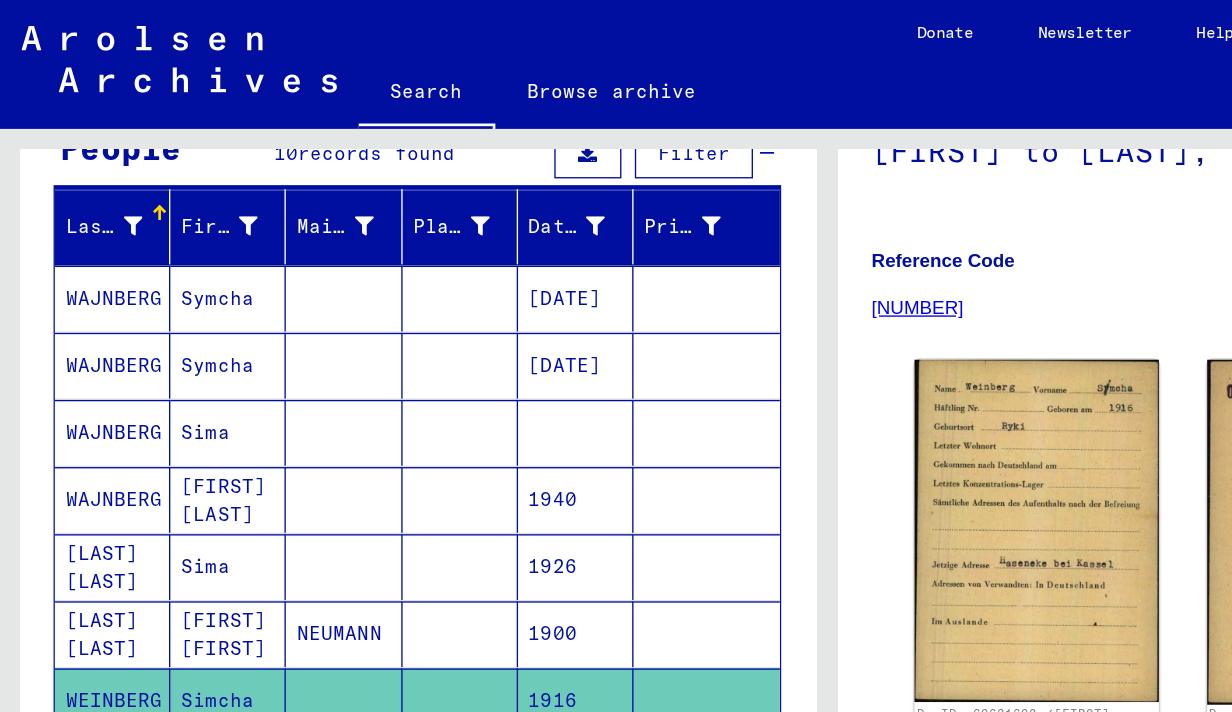 scroll, scrollTop: 191, scrollLeft: 0, axis: vertical 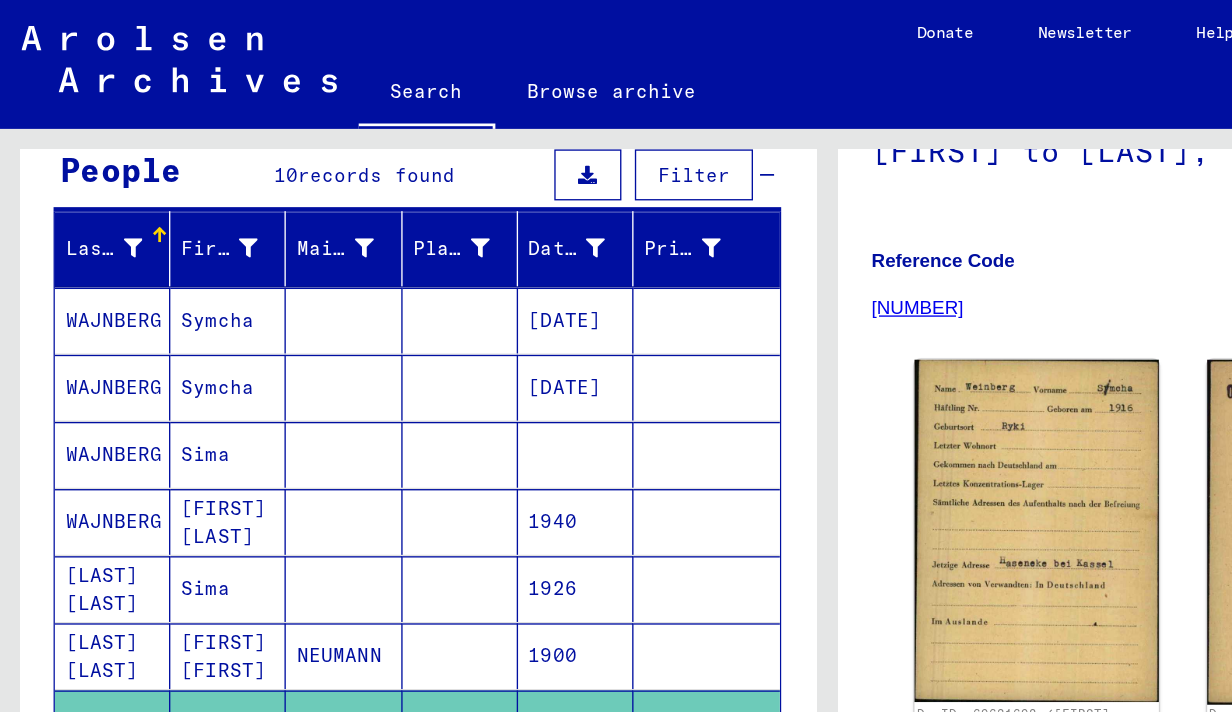 click on "WAJNBERG" at bounding box center [84, 288] 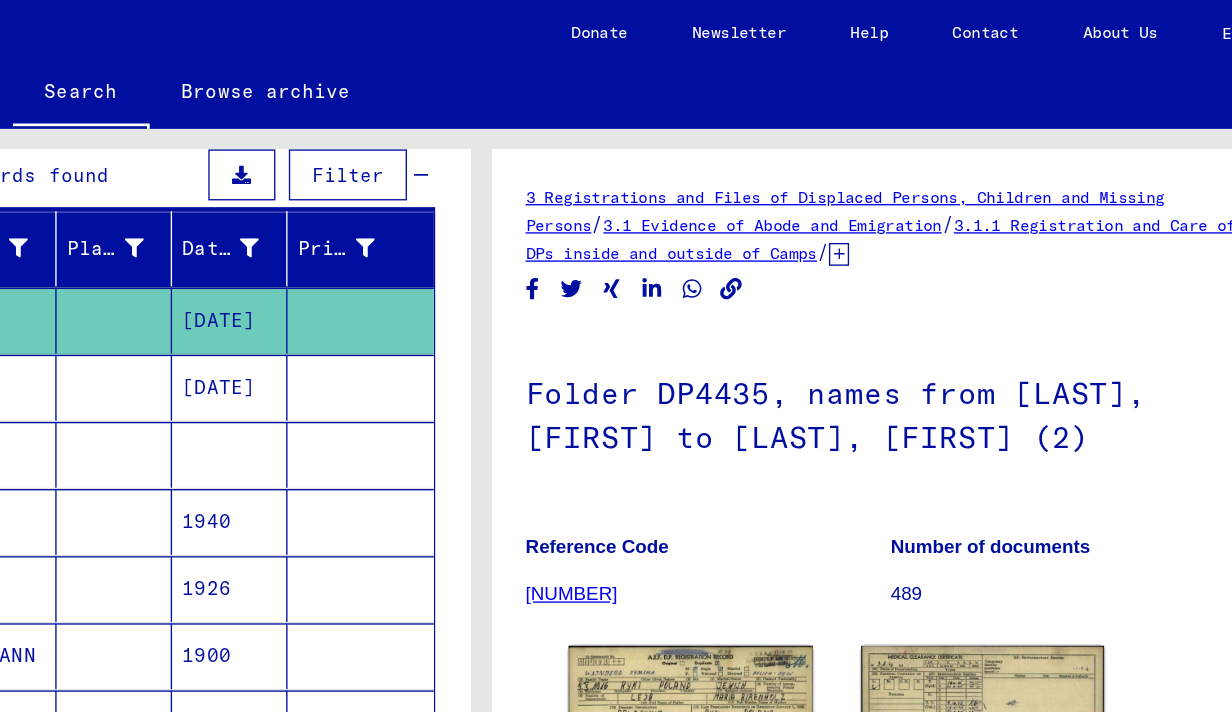 scroll, scrollTop: 0, scrollLeft: 0, axis: both 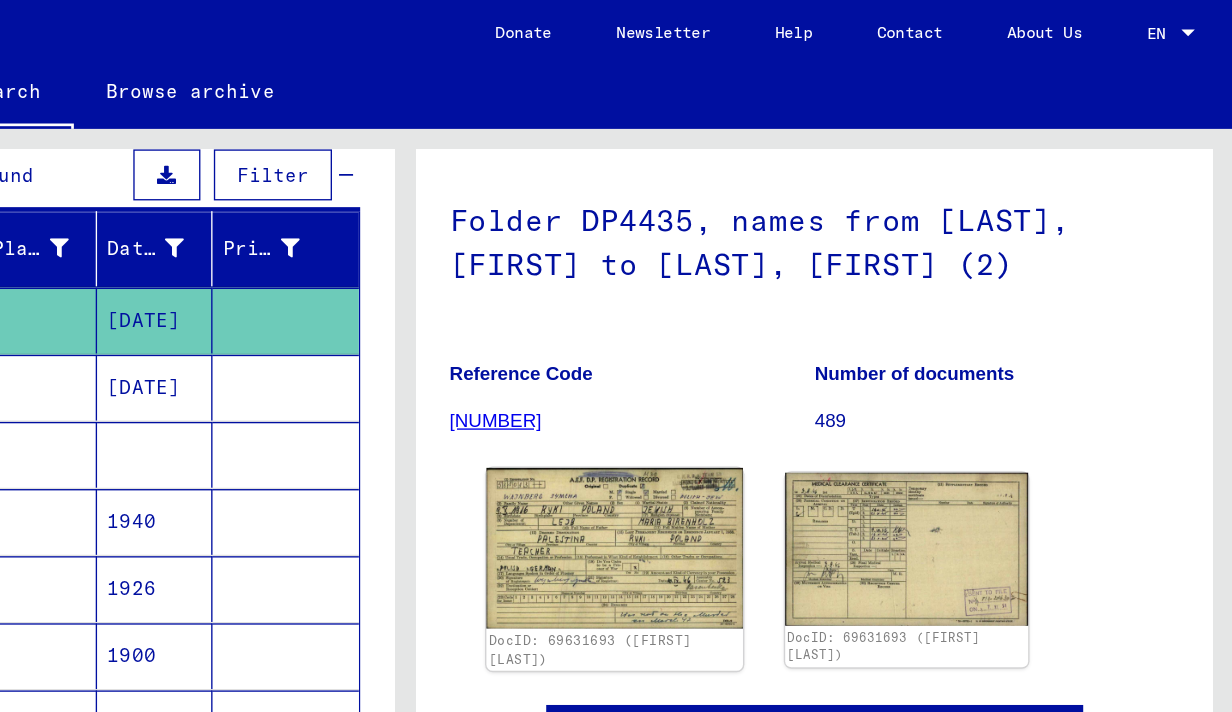 click 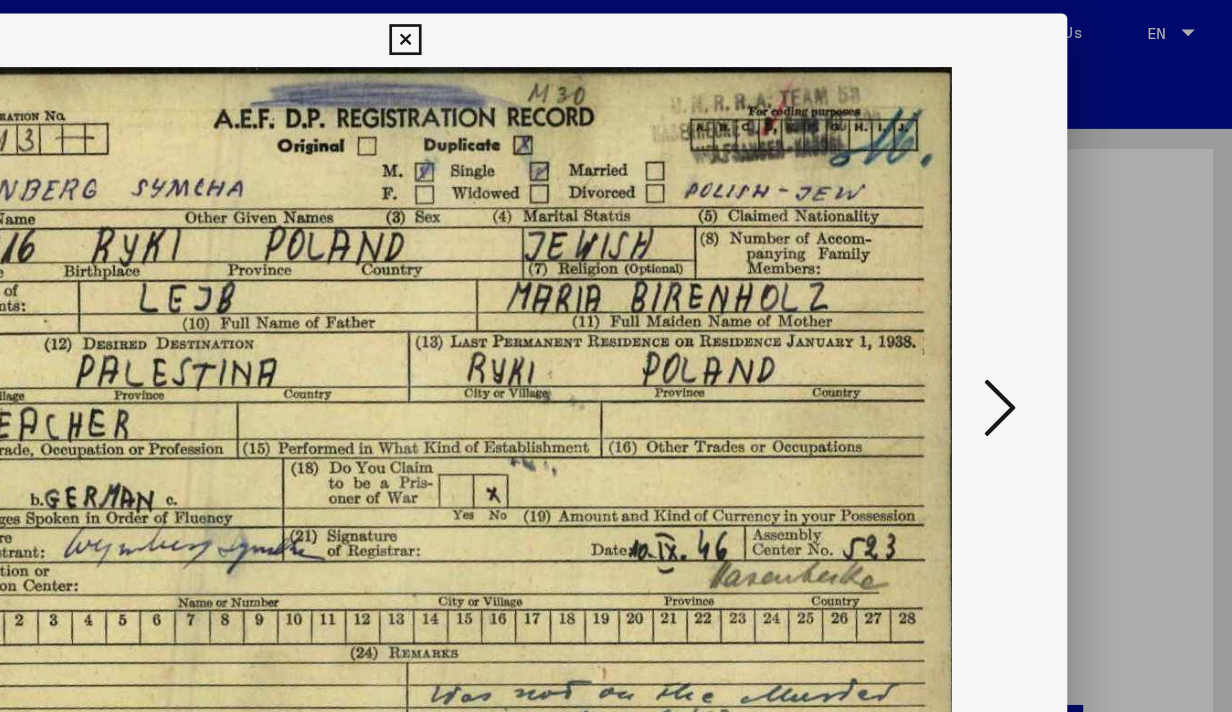 scroll, scrollTop: 0, scrollLeft: 0, axis: both 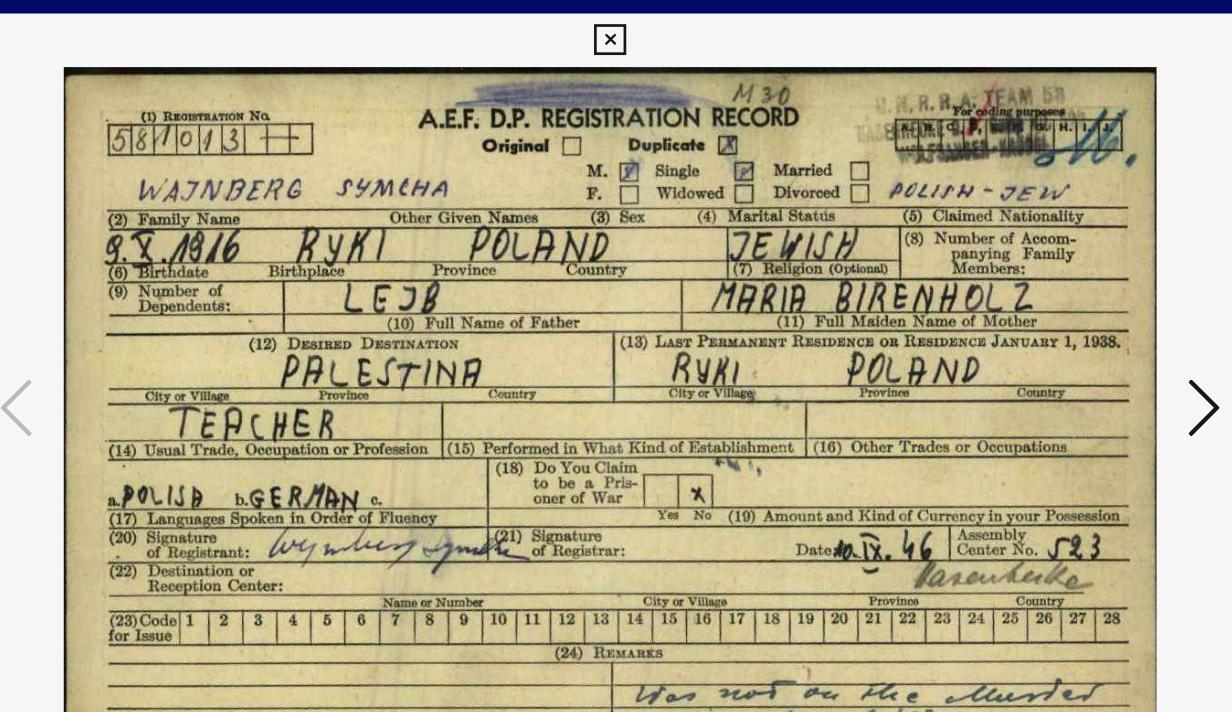 click at bounding box center [615, 30] 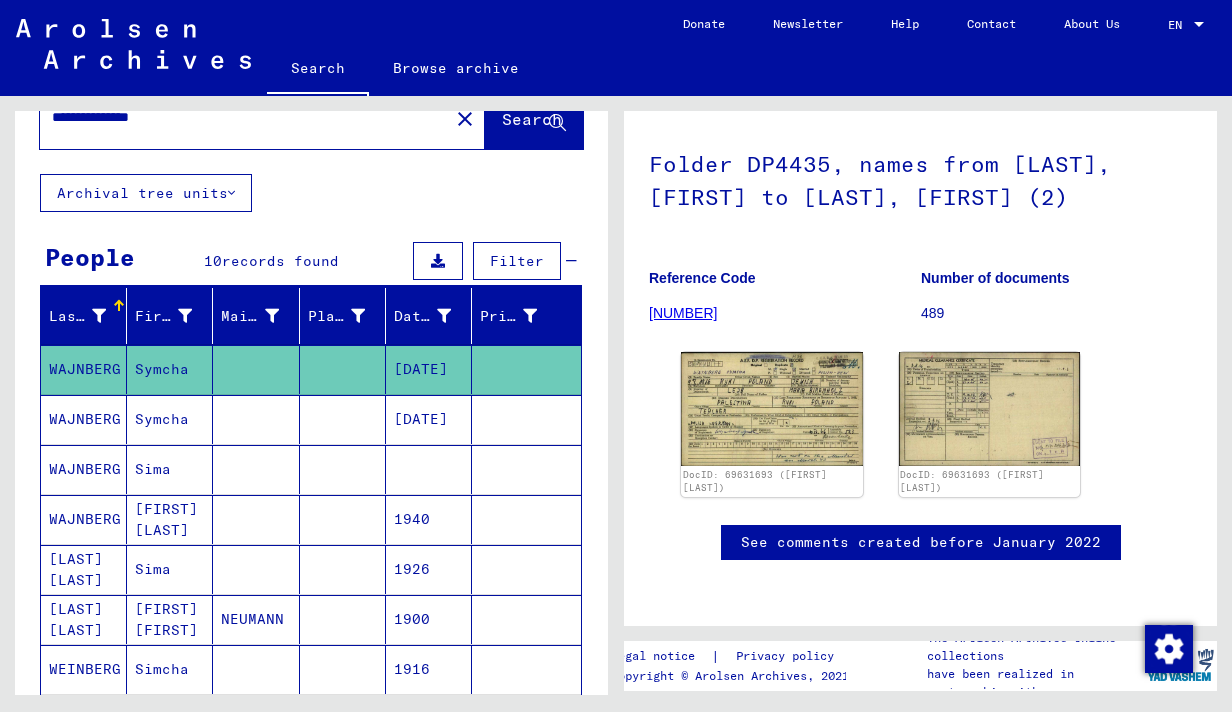 scroll, scrollTop: 0, scrollLeft: 0, axis: both 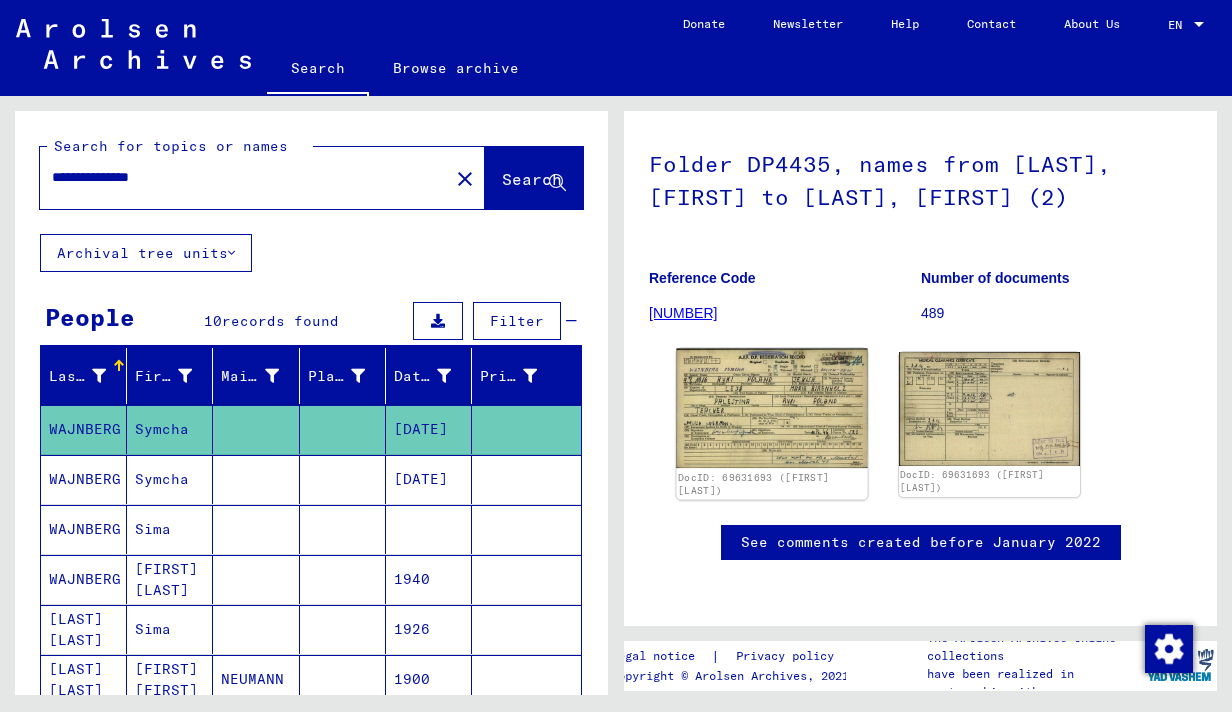 click 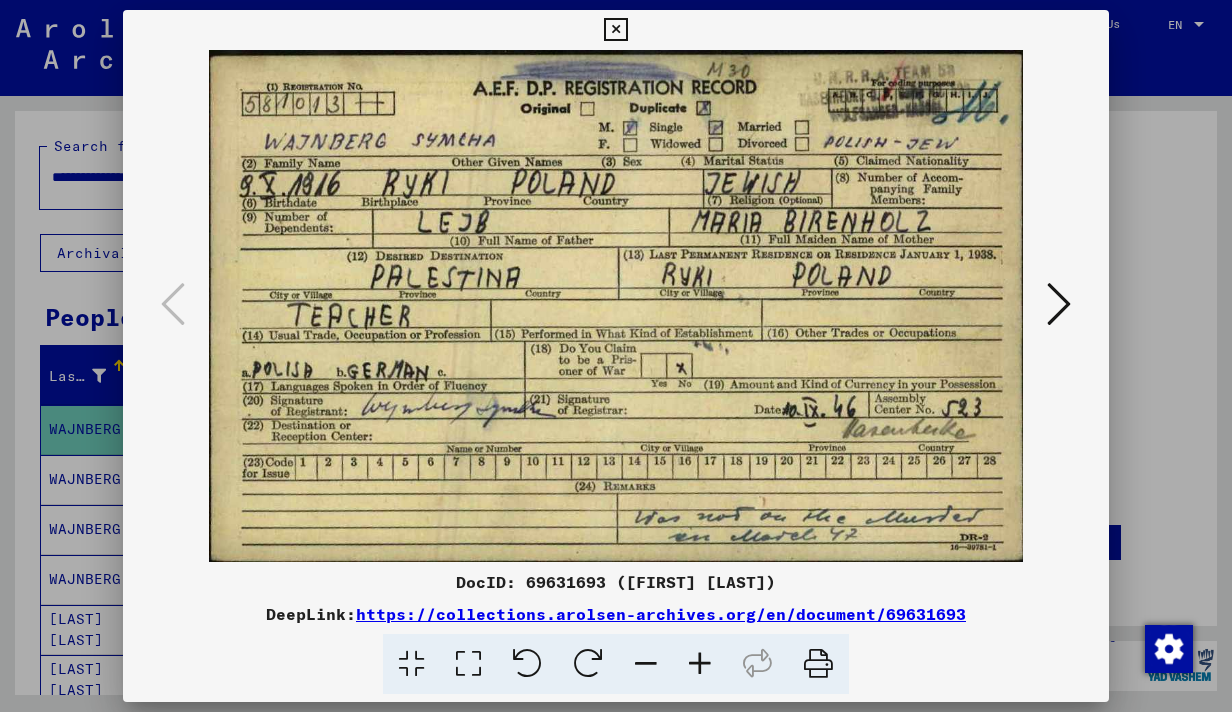 click at bounding box center [616, 356] 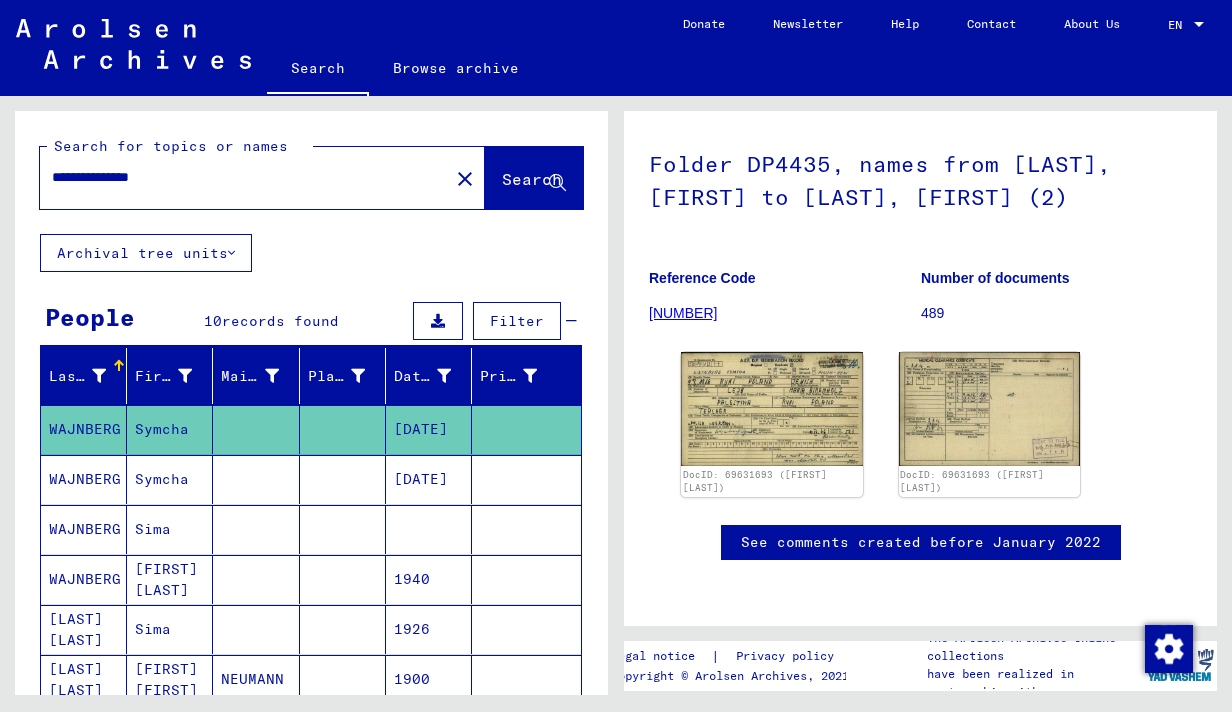 click on "WAJNBERG" at bounding box center (84, 529) 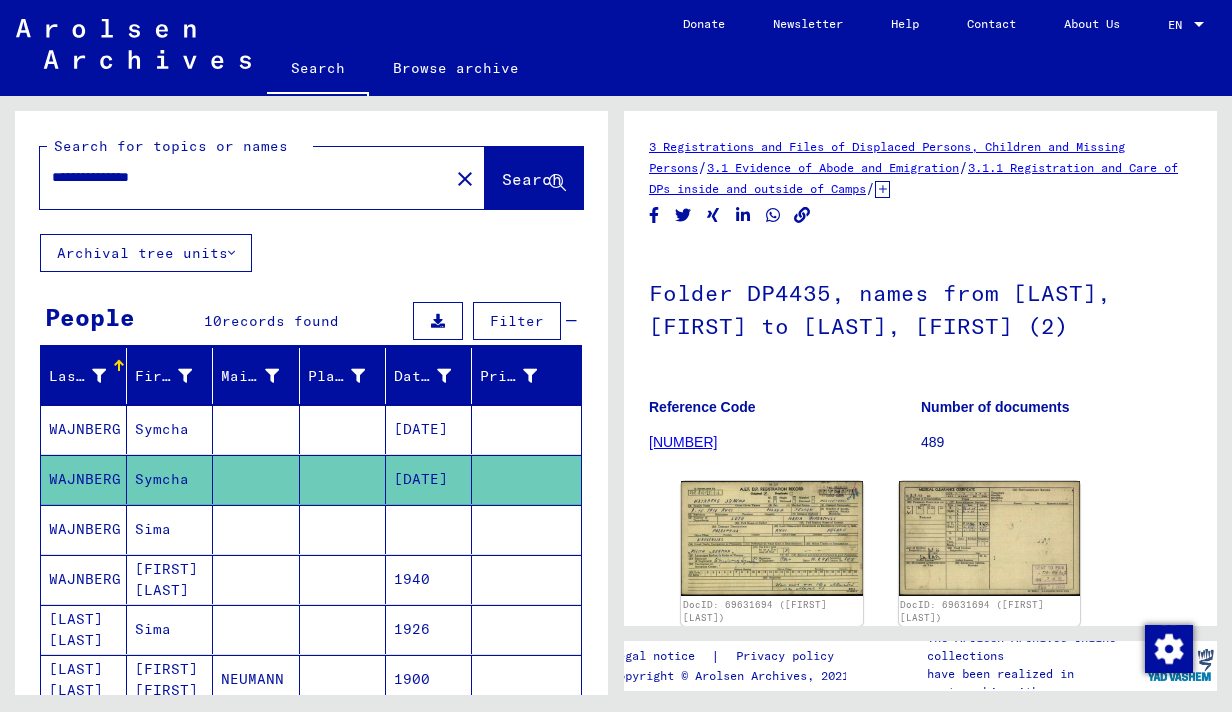 scroll, scrollTop: 0, scrollLeft: 0, axis: both 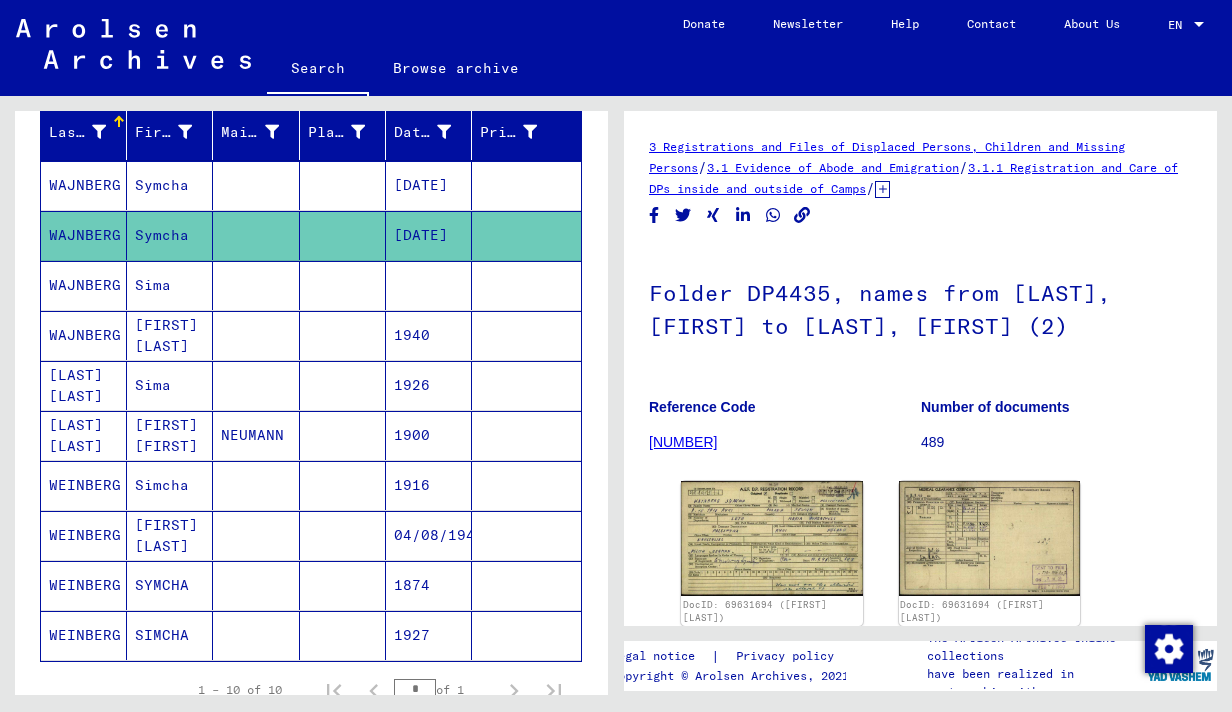click on "WAJNBERG" at bounding box center [84, 335] 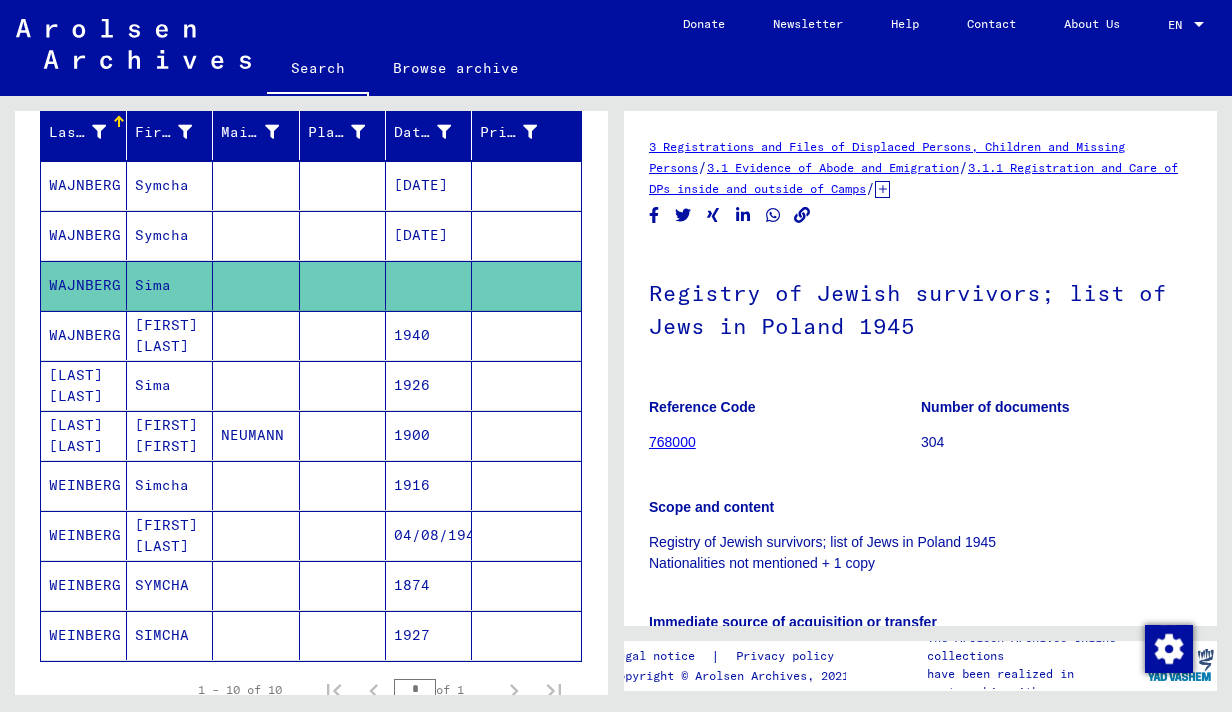 scroll, scrollTop: 0, scrollLeft: 0, axis: both 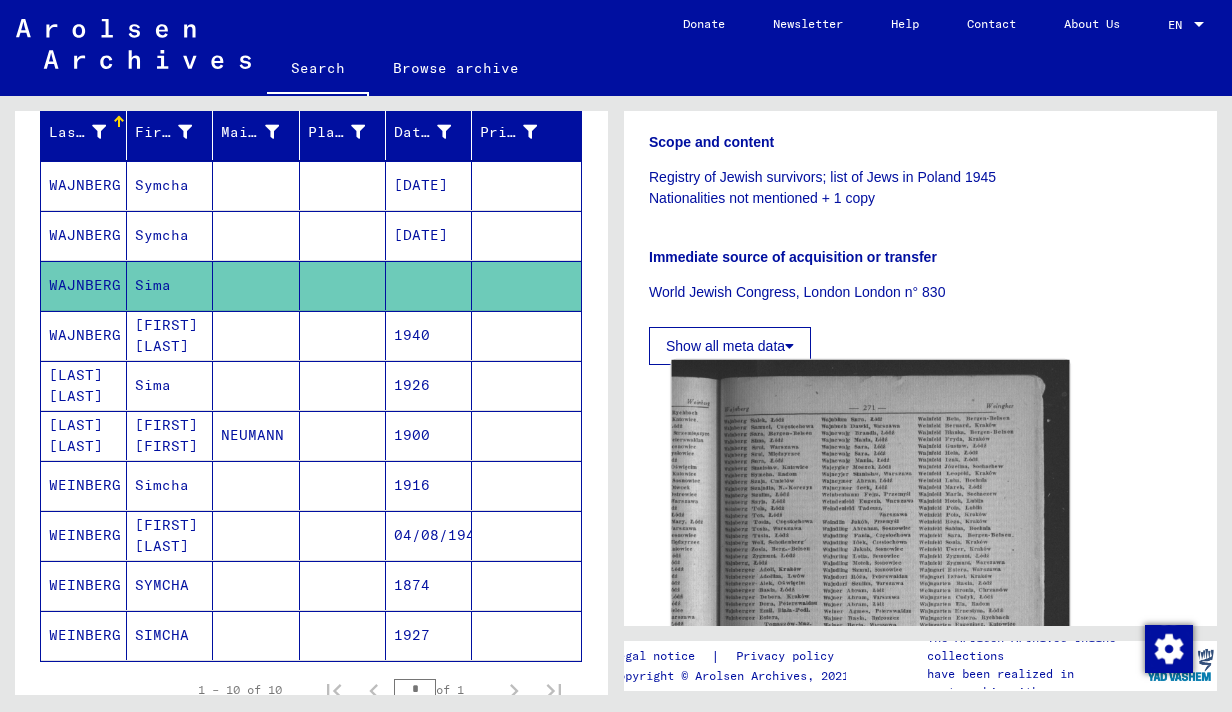 click 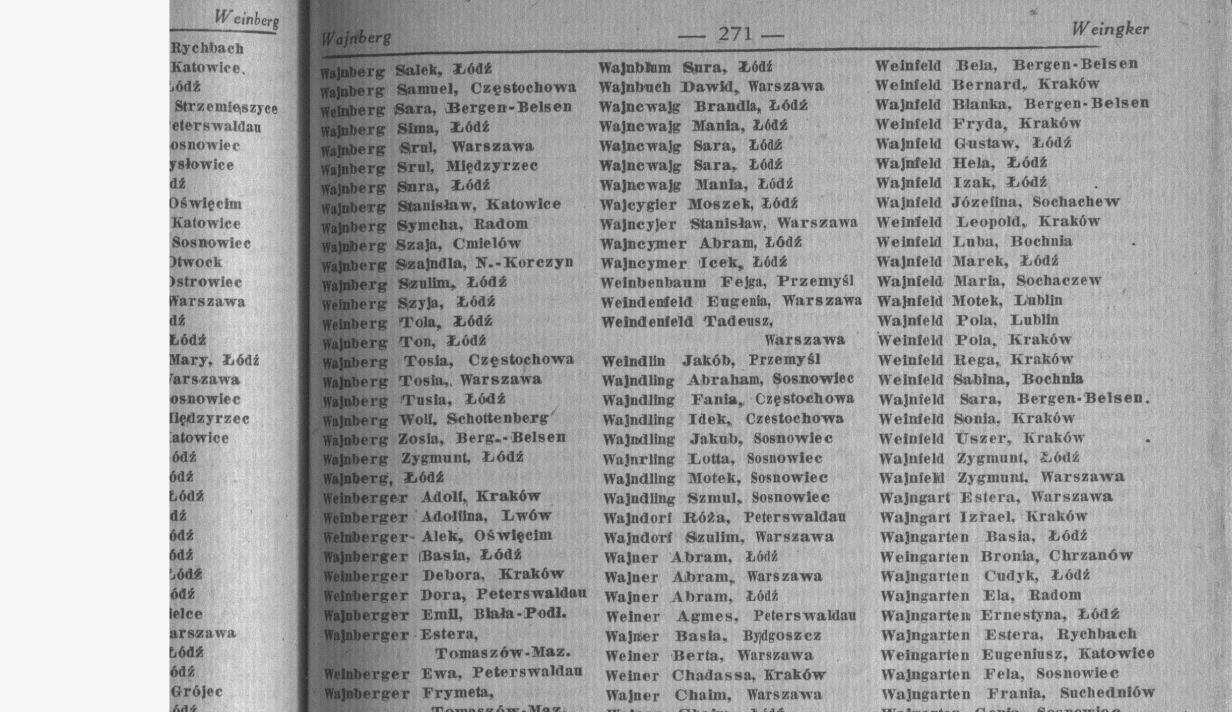 click at bounding box center (616, 306) 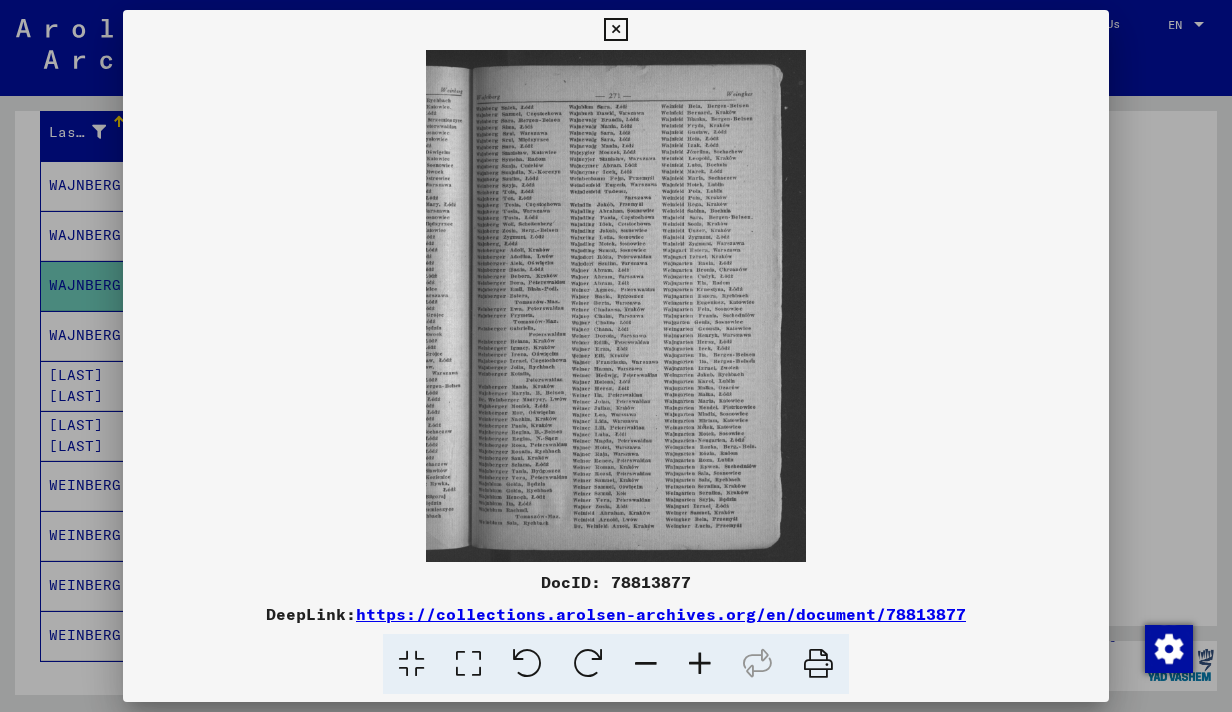 click at bounding box center (616, 356) 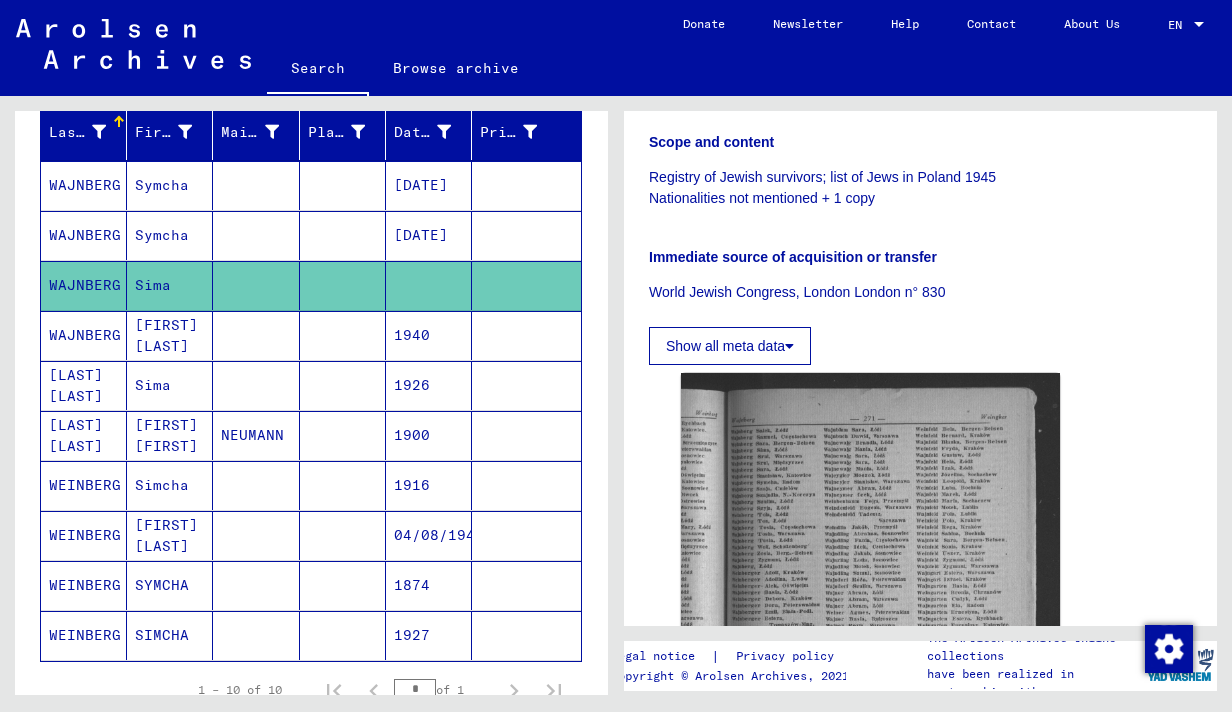 click on "WAJNBERG" at bounding box center (84, 385) 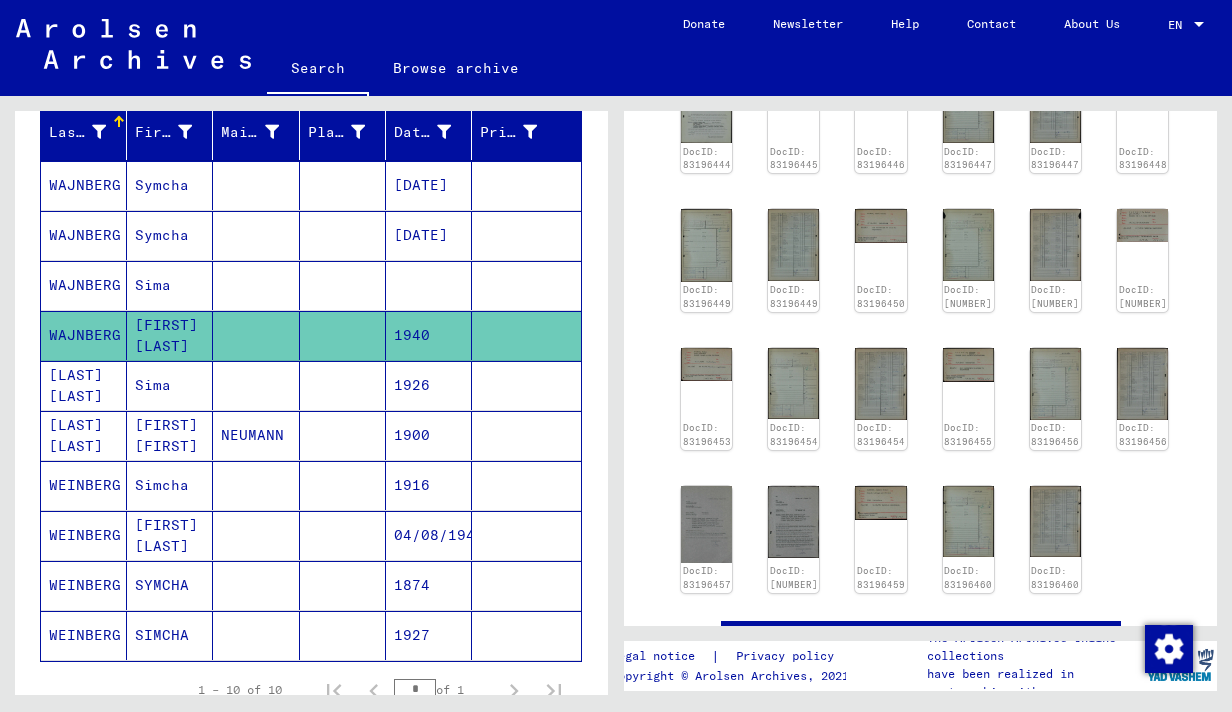 scroll, scrollTop: 424, scrollLeft: 0, axis: vertical 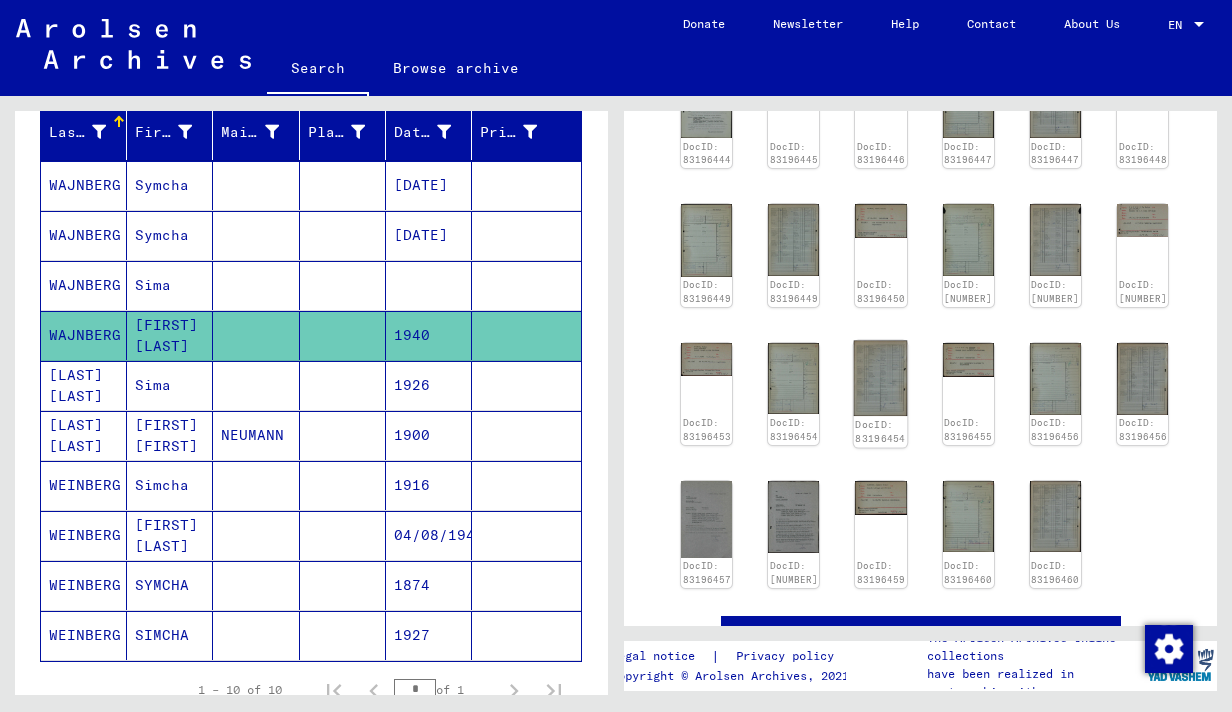 click 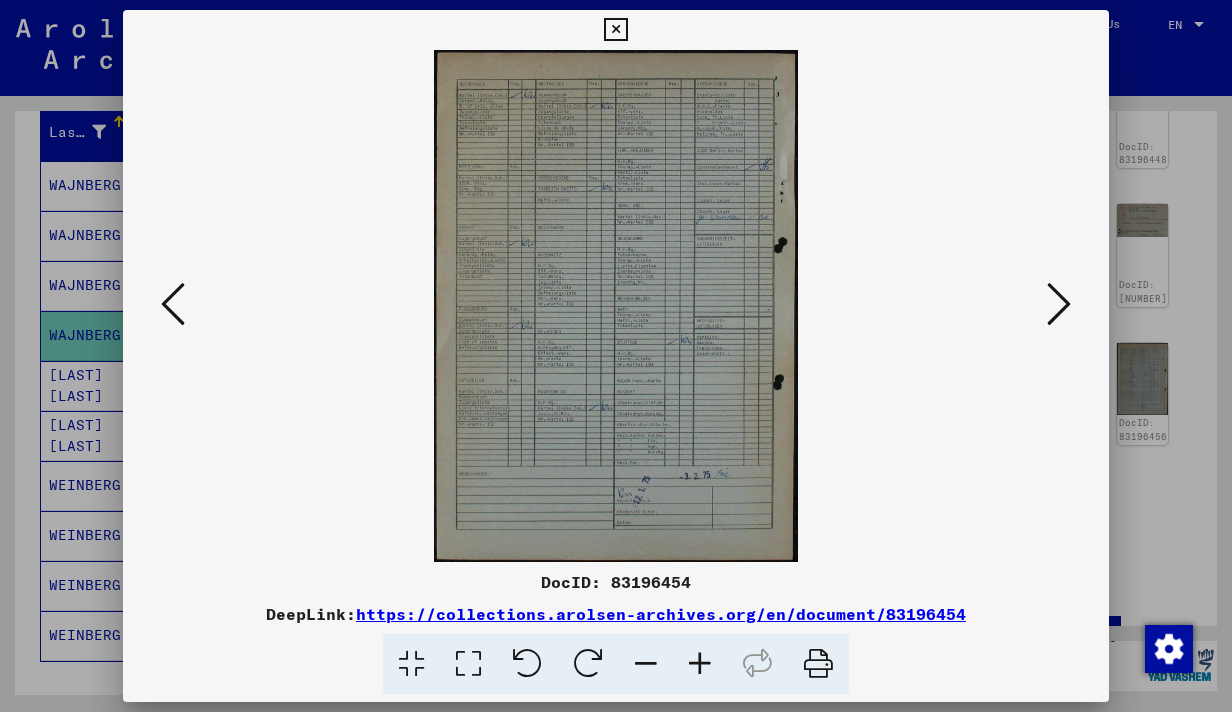click at bounding box center [173, 304] 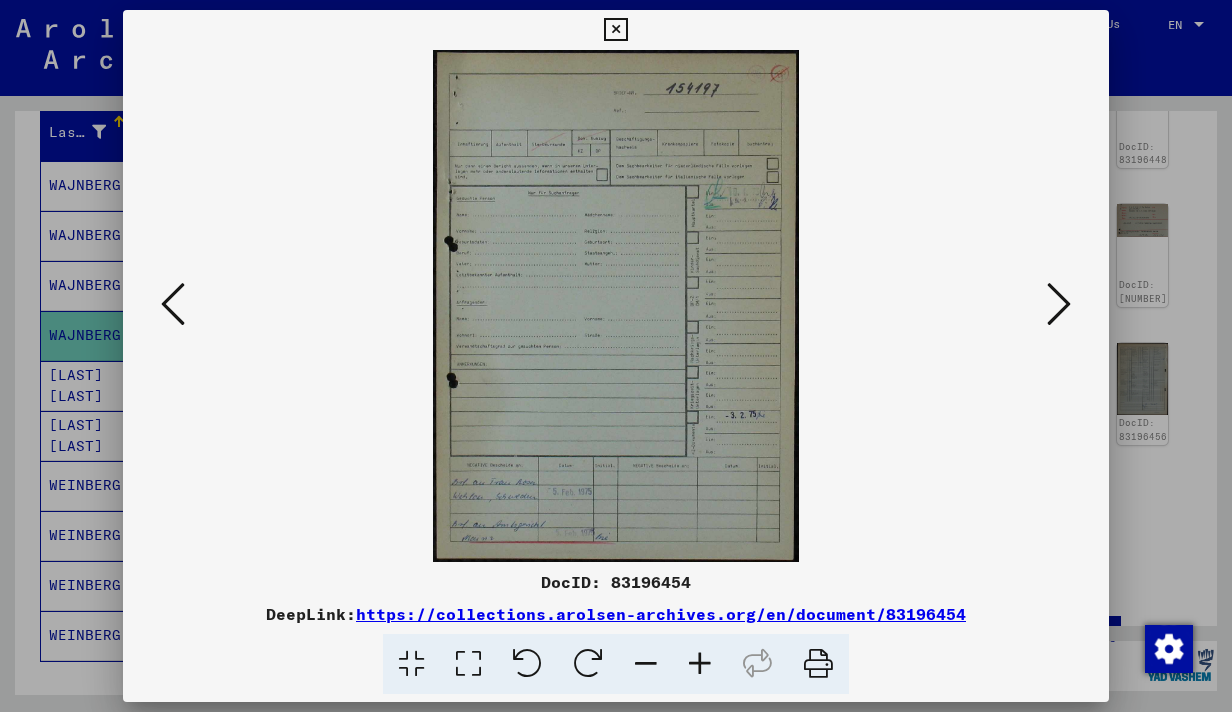 click at bounding box center (173, 304) 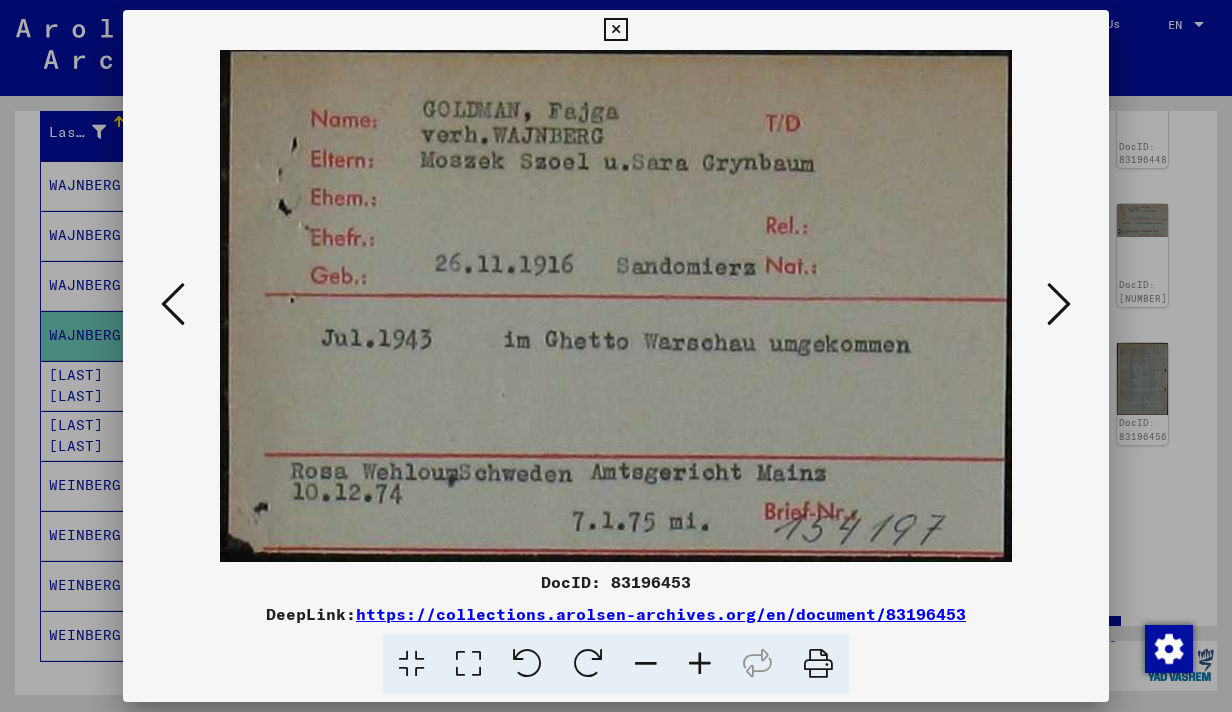click at bounding box center (173, 304) 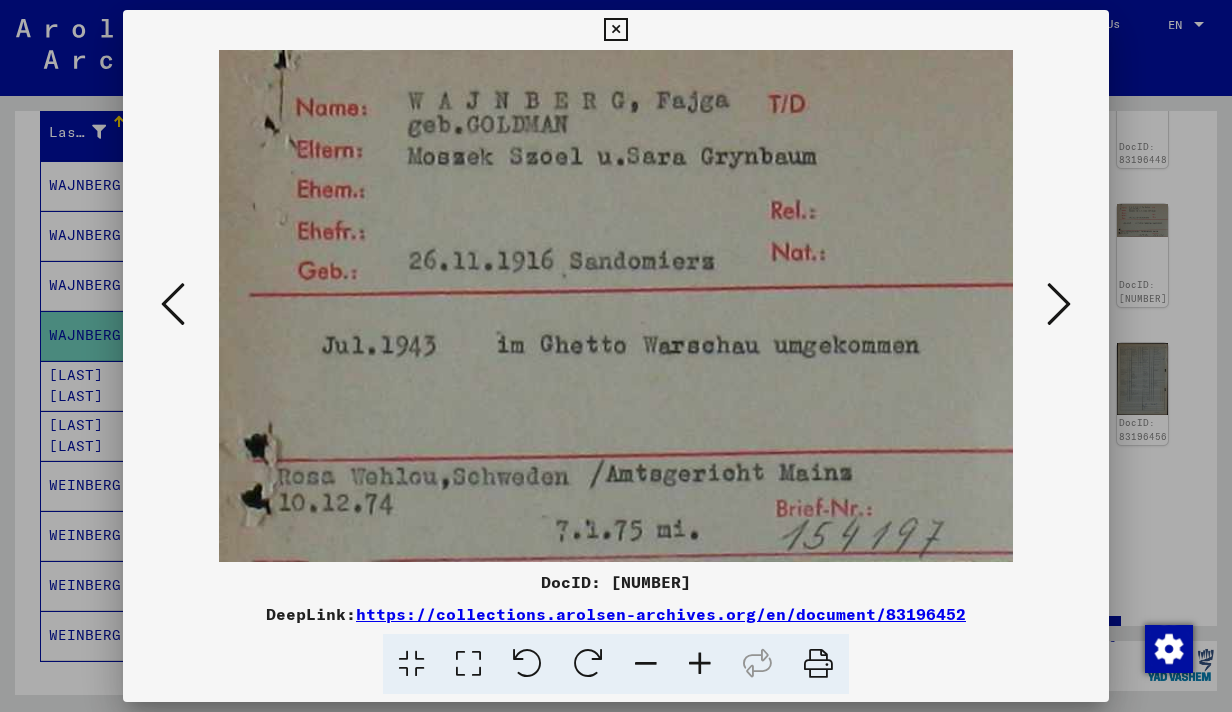 click at bounding box center [173, 304] 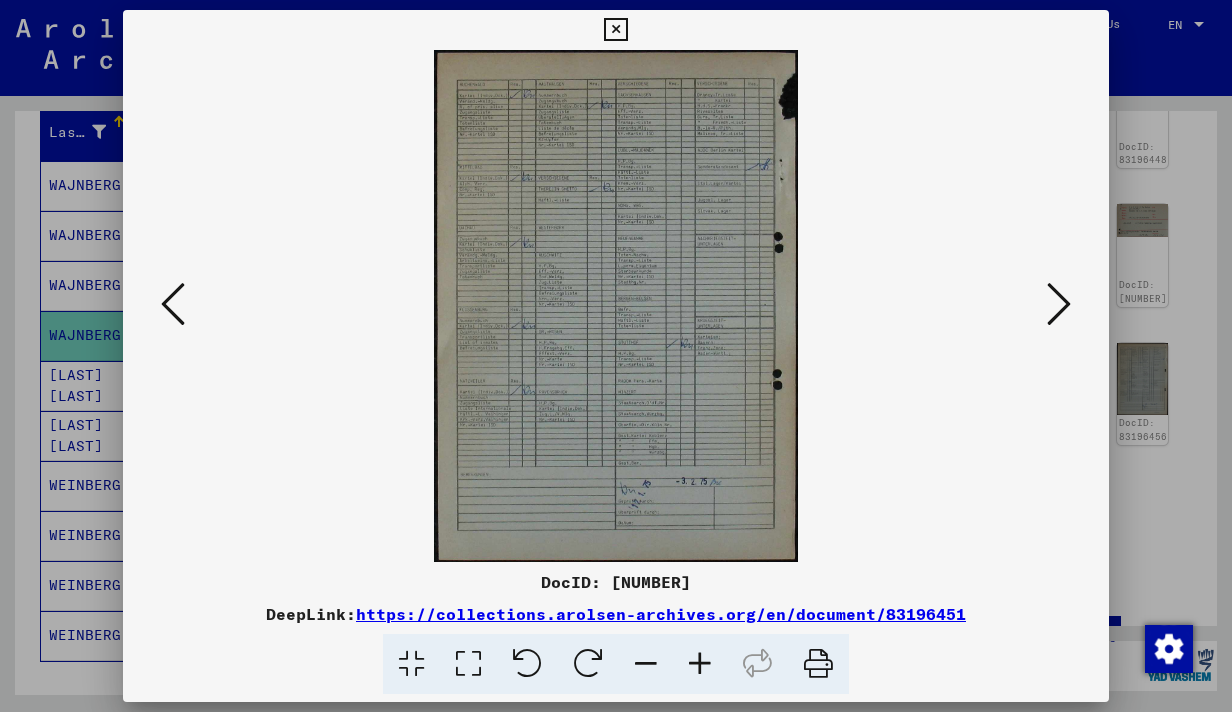 click at bounding box center (615, 30) 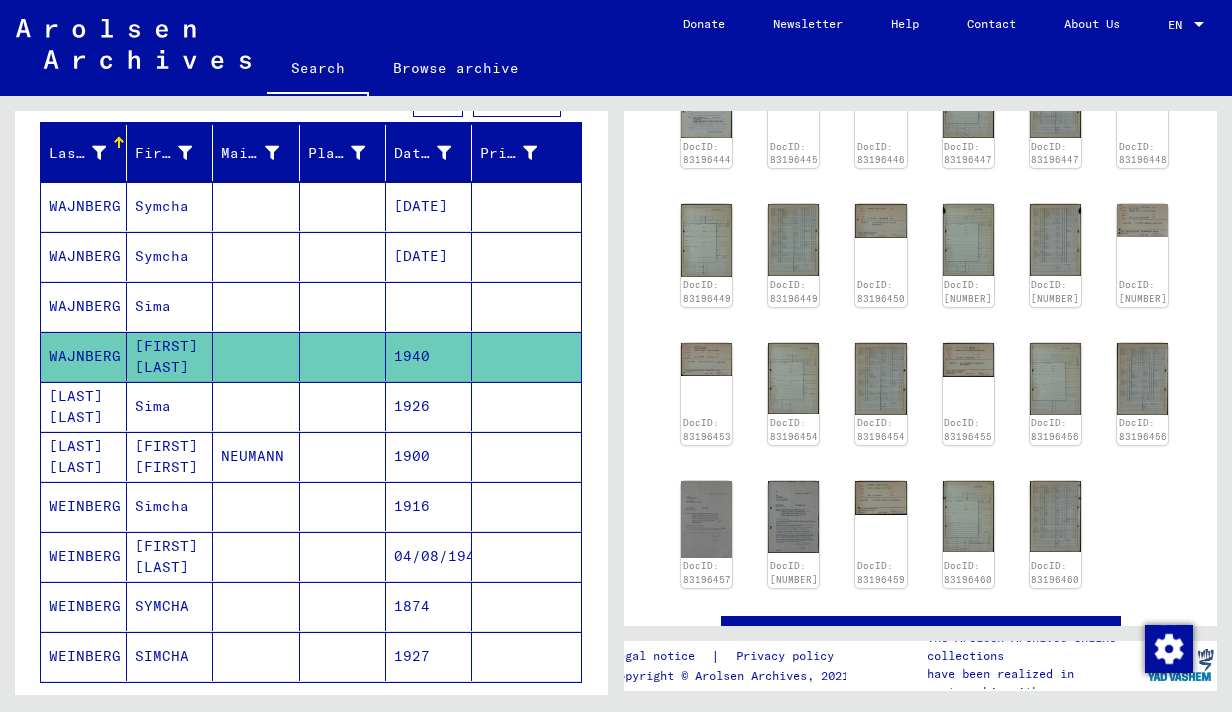 scroll, scrollTop: 0, scrollLeft: 0, axis: both 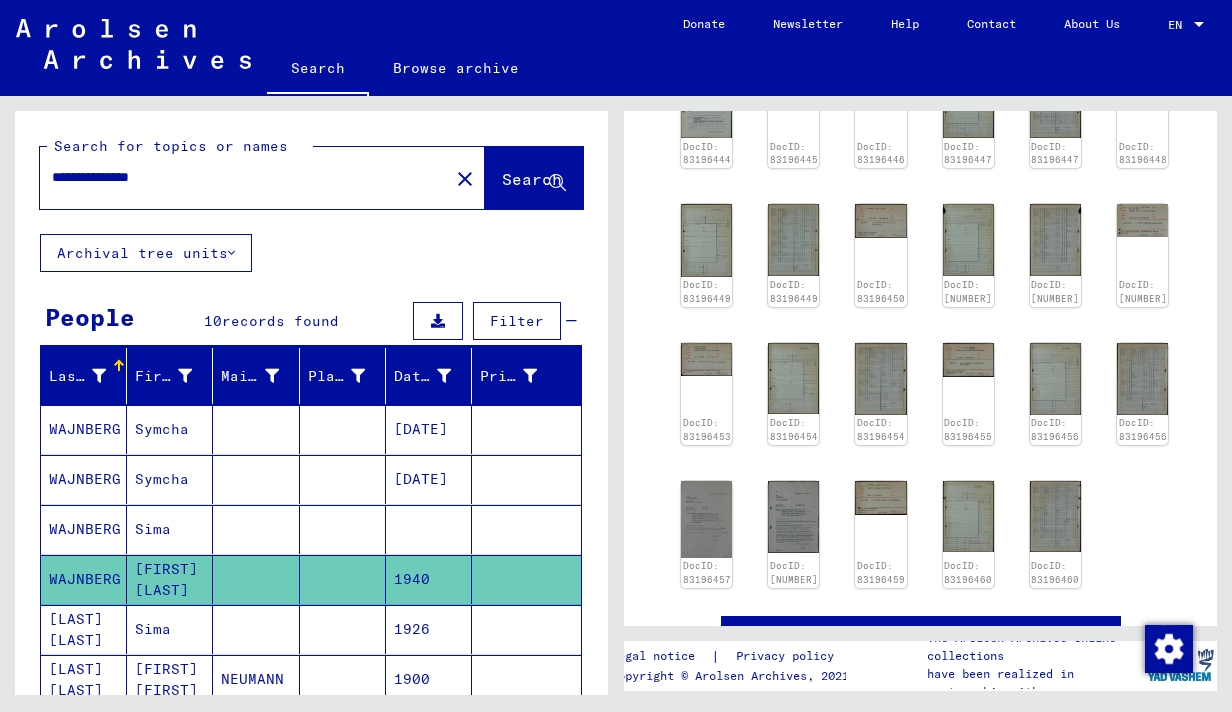 drag, startPoint x: 194, startPoint y: 176, endPoint x: 20, endPoint y: 176, distance: 174 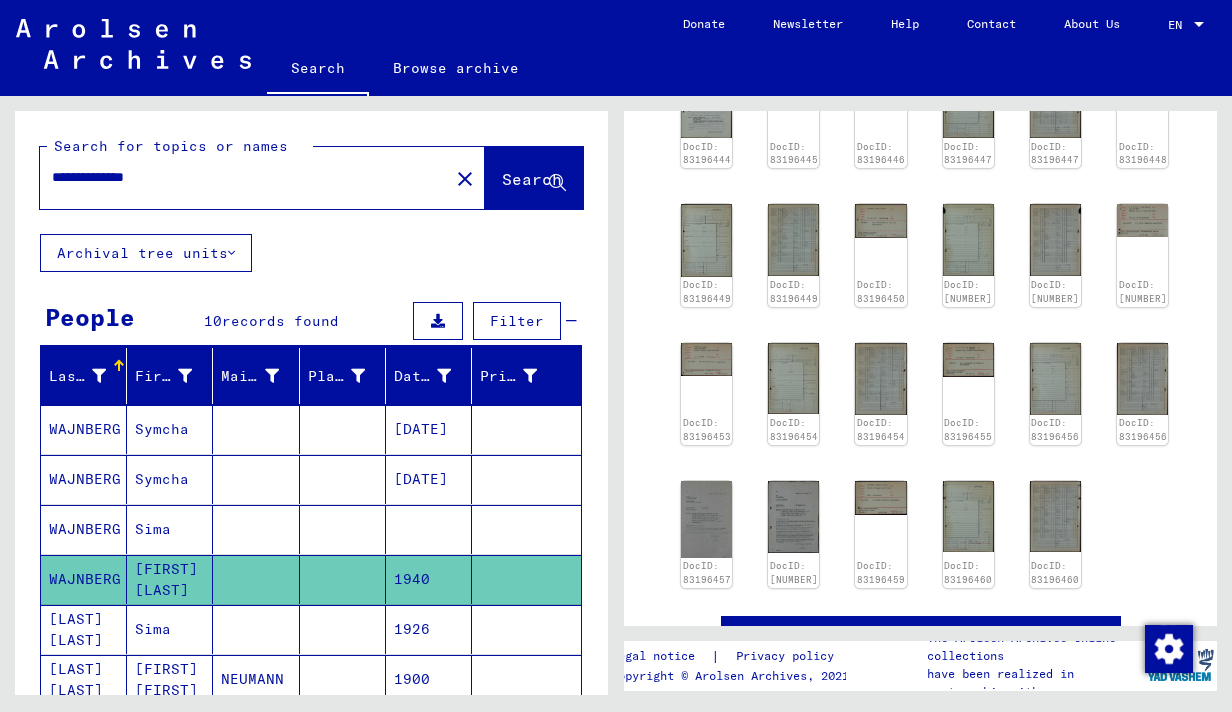 type on "**********" 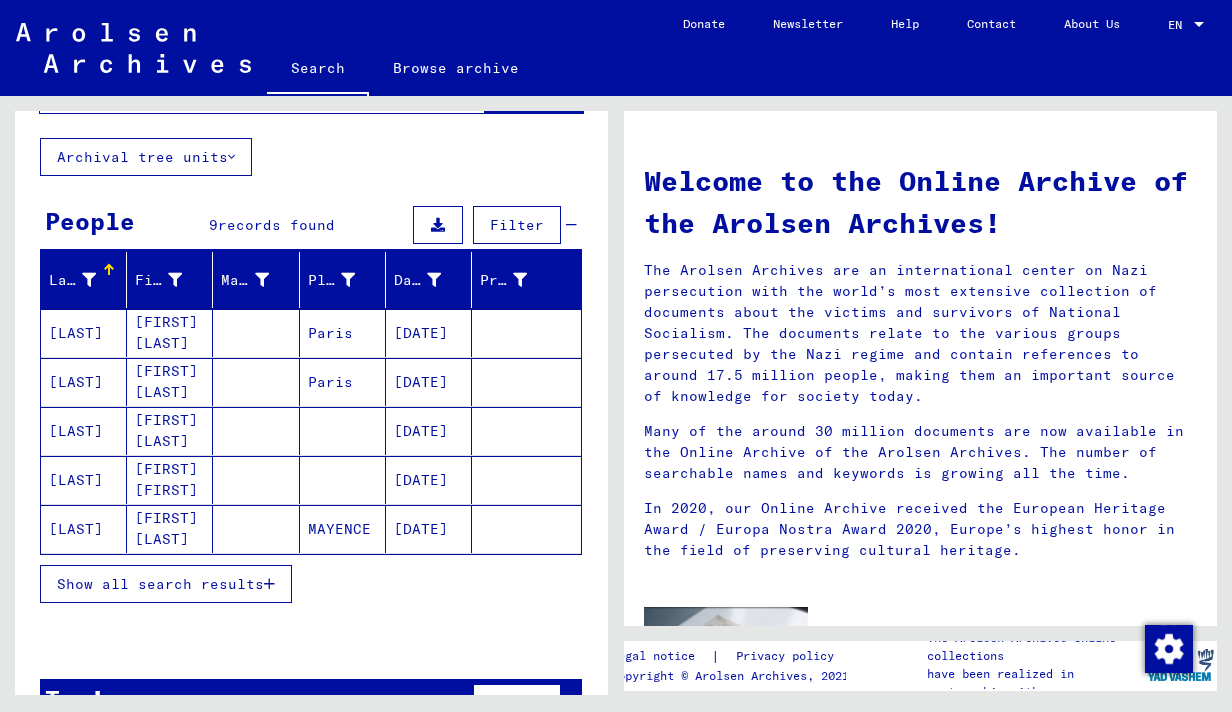 scroll, scrollTop: 97, scrollLeft: 0, axis: vertical 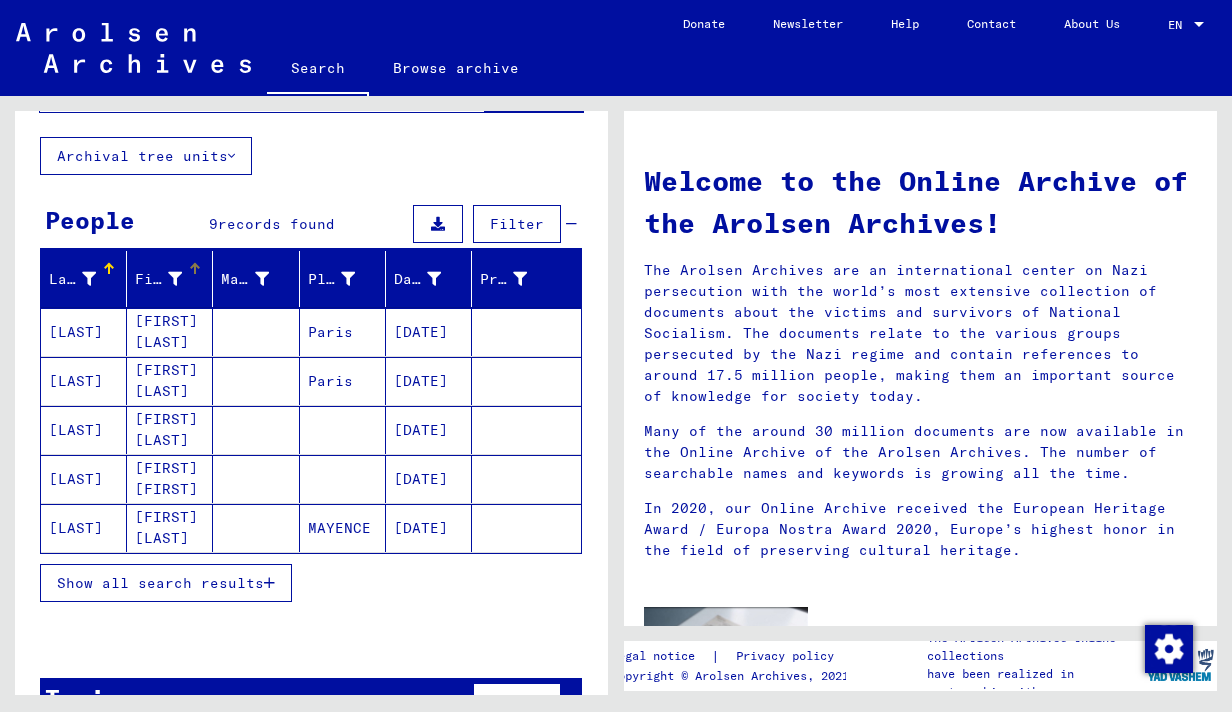 click at bounding box center [175, 279] 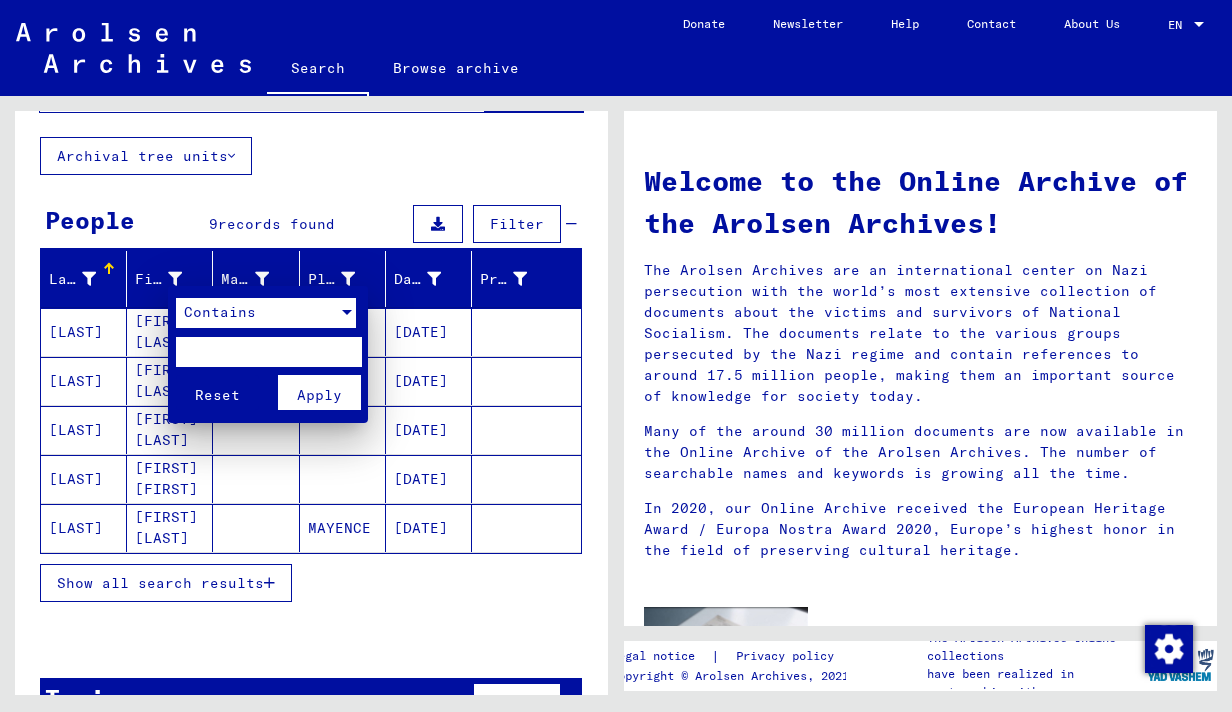 click on "Contains" at bounding box center (257, 313) 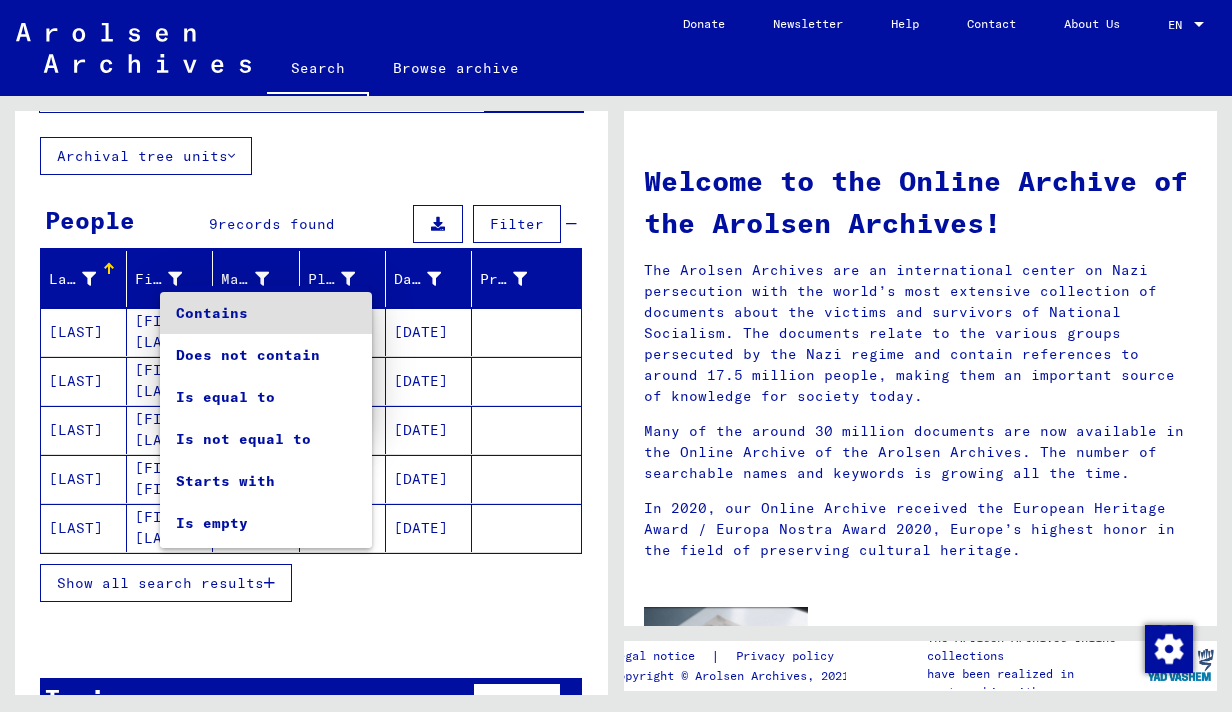 click on "Contains" at bounding box center [266, 313] 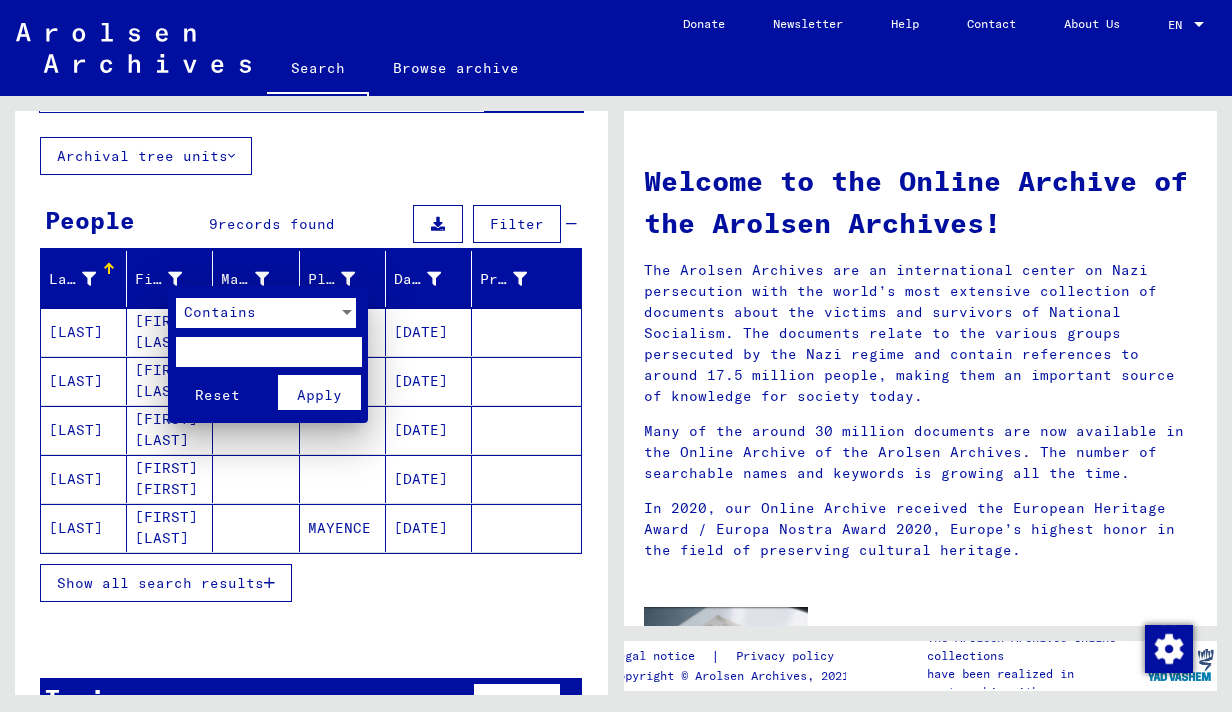 click at bounding box center [268, 352] 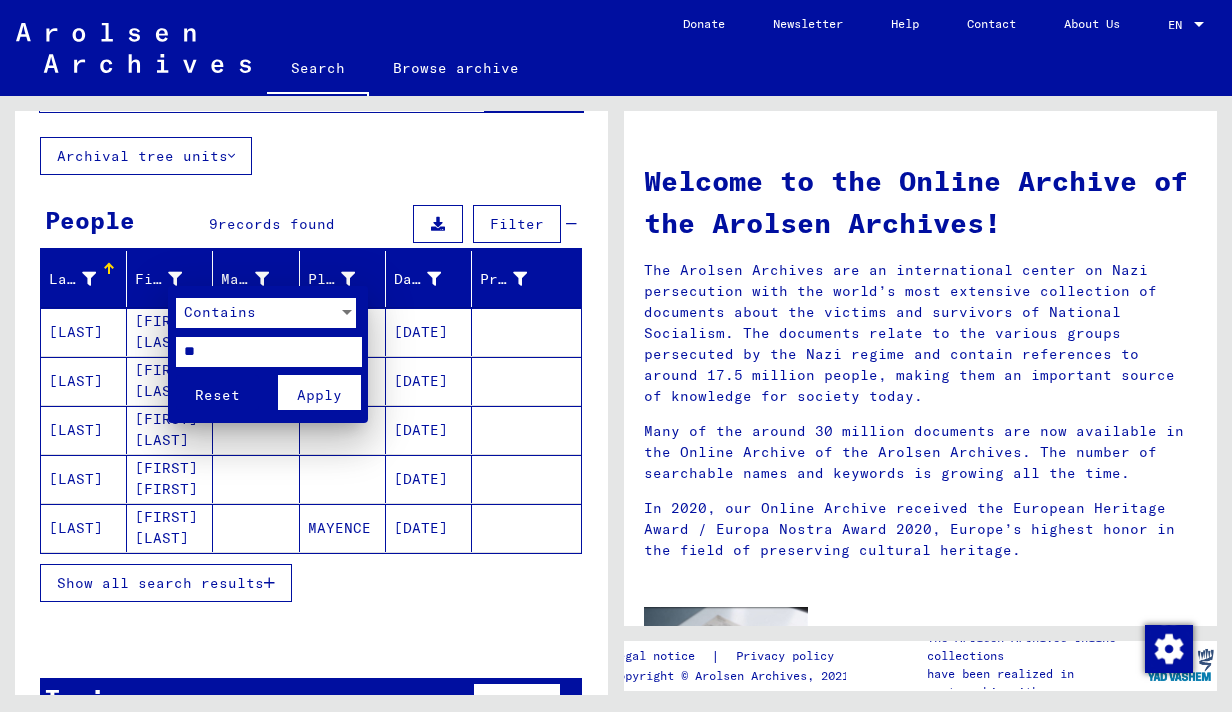 type on "*" 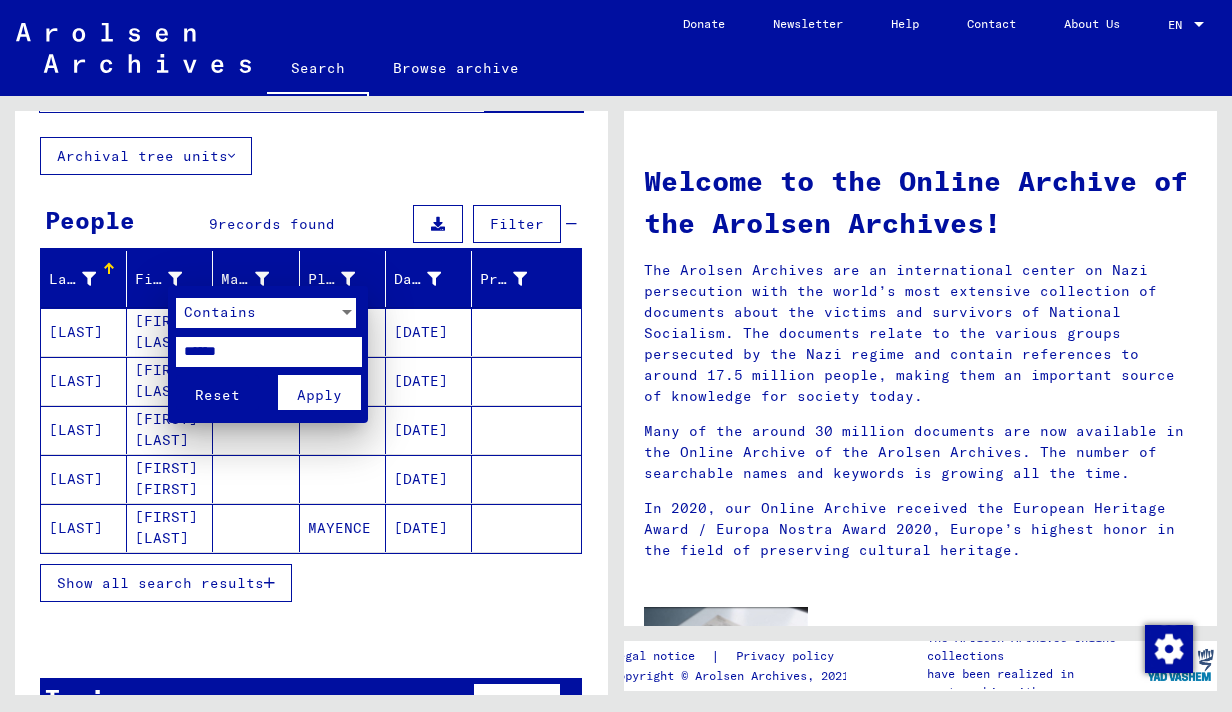 type on "******" 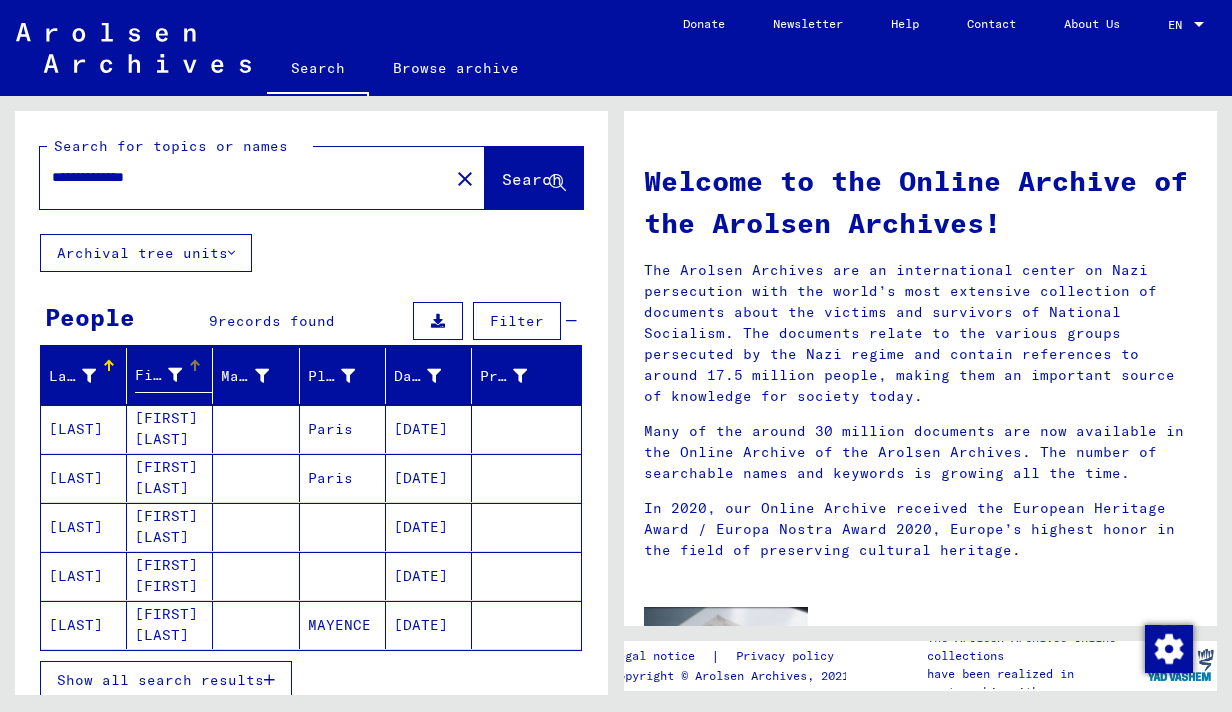 click on "**********" at bounding box center [238, 177] 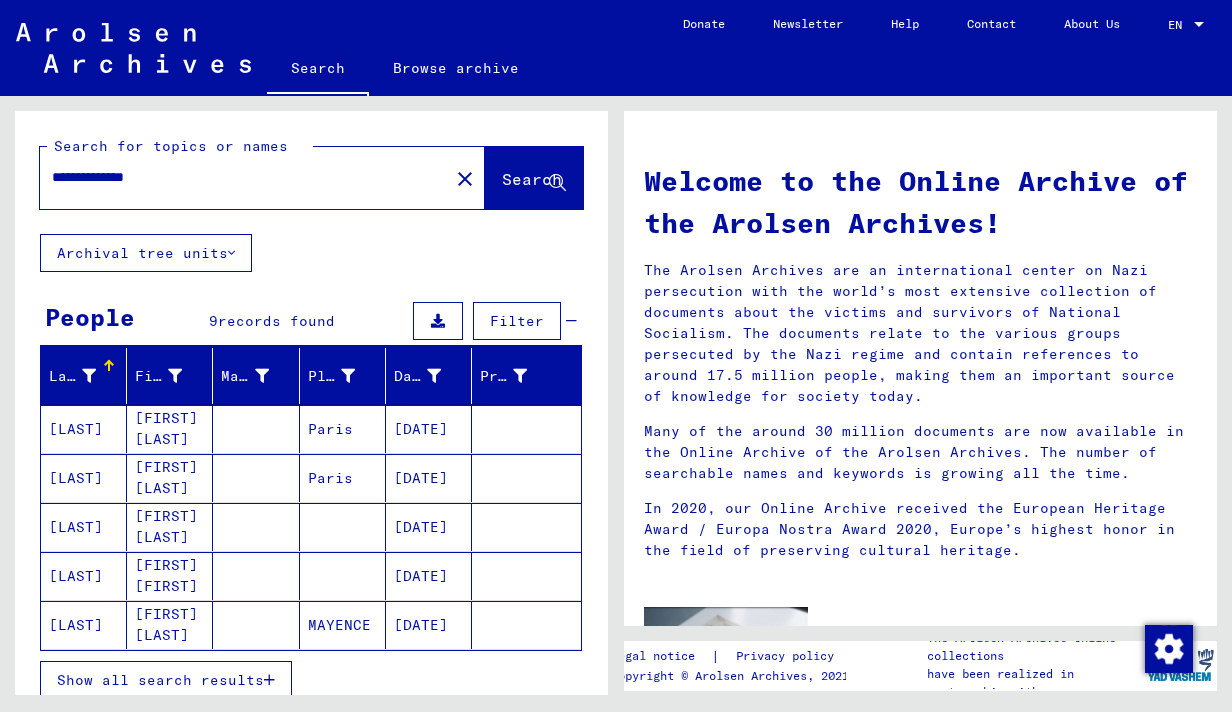 type on "**********" 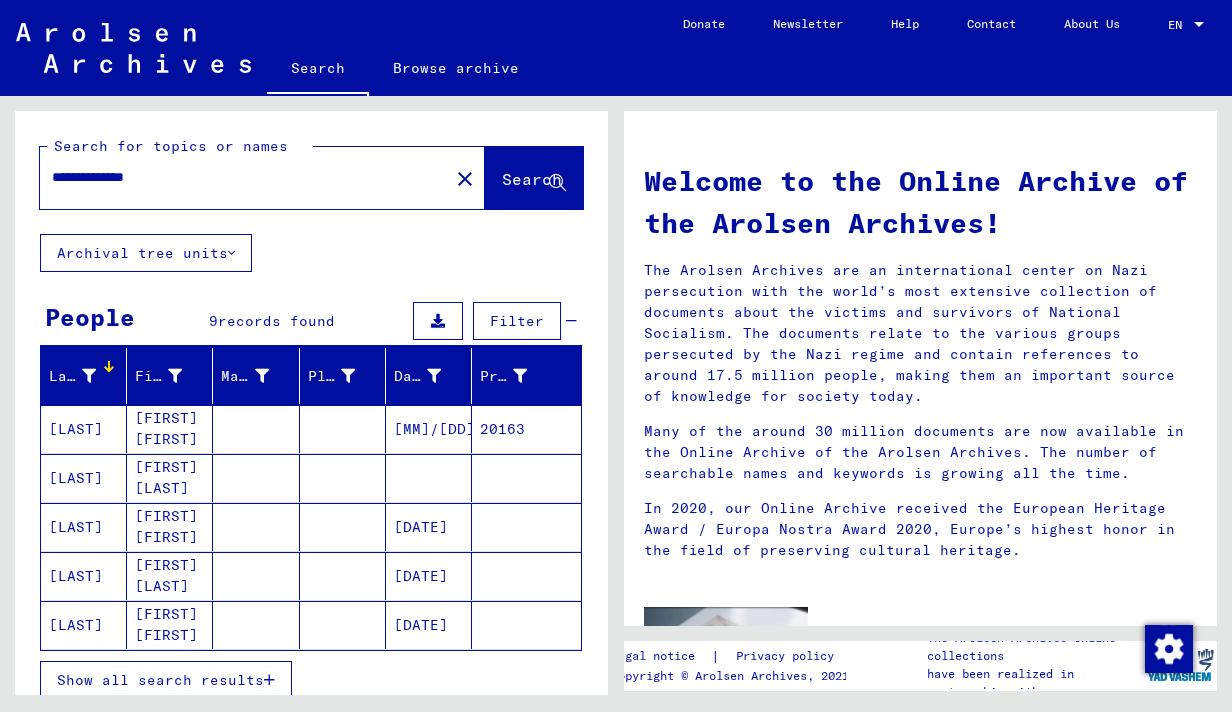 click at bounding box center [89, 376] 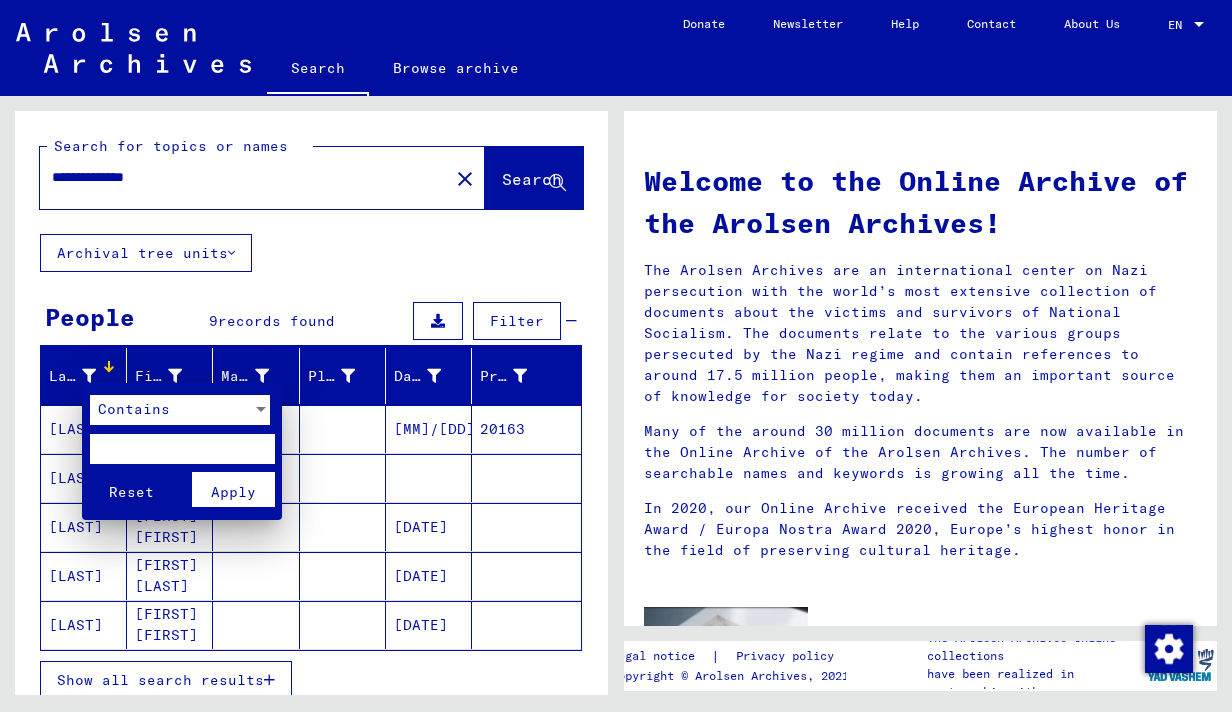 click at bounding box center [182, 449] 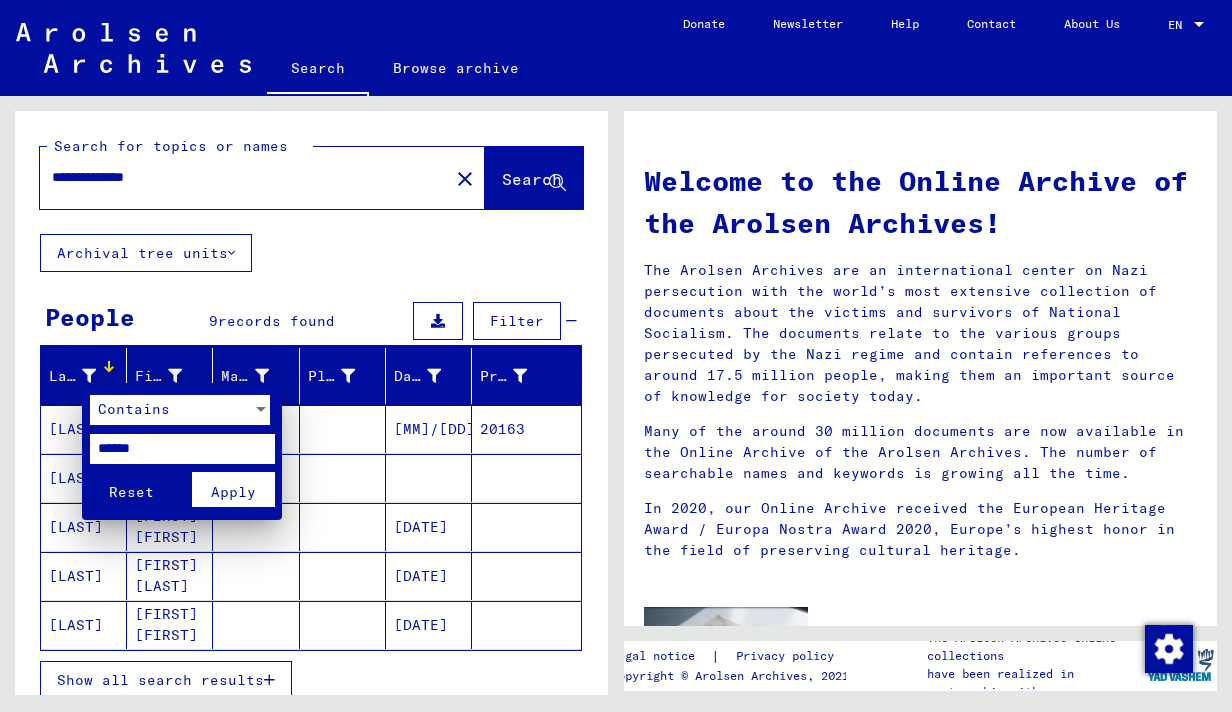 type on "******" 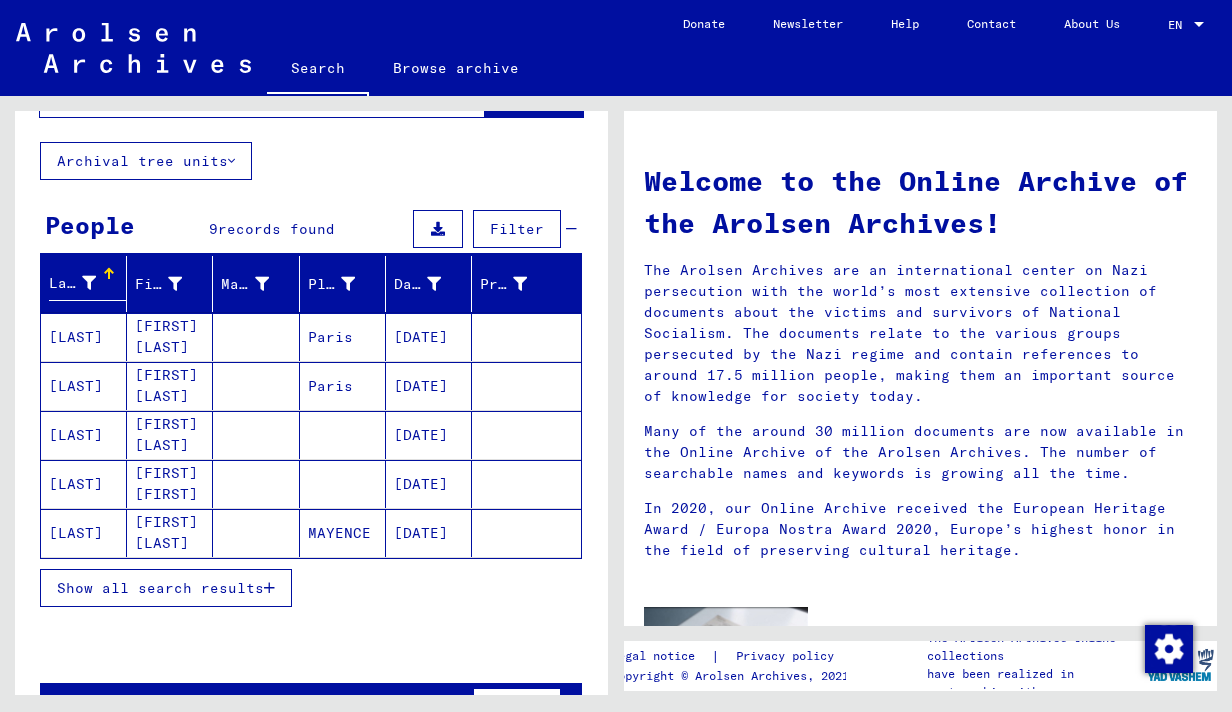 scroll, scrollTop: 101, scrollLeft: 0, axis: vertical 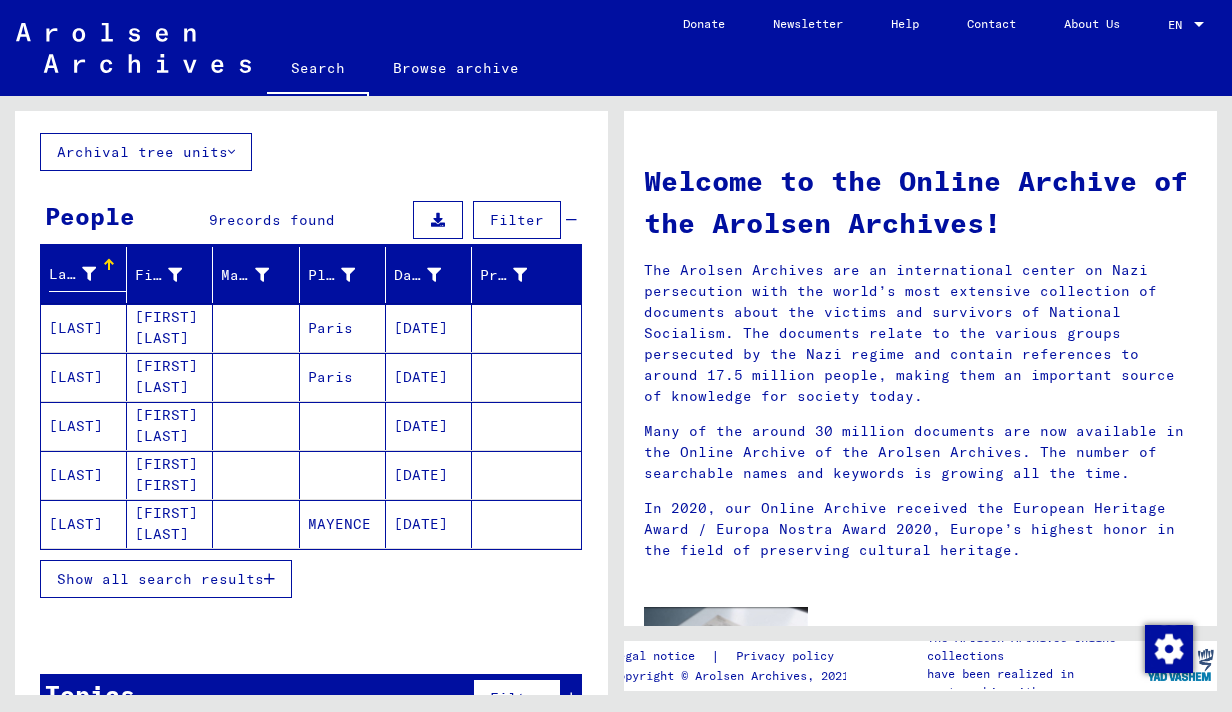 click on "Show all search results" at bounding box center (160, 579) 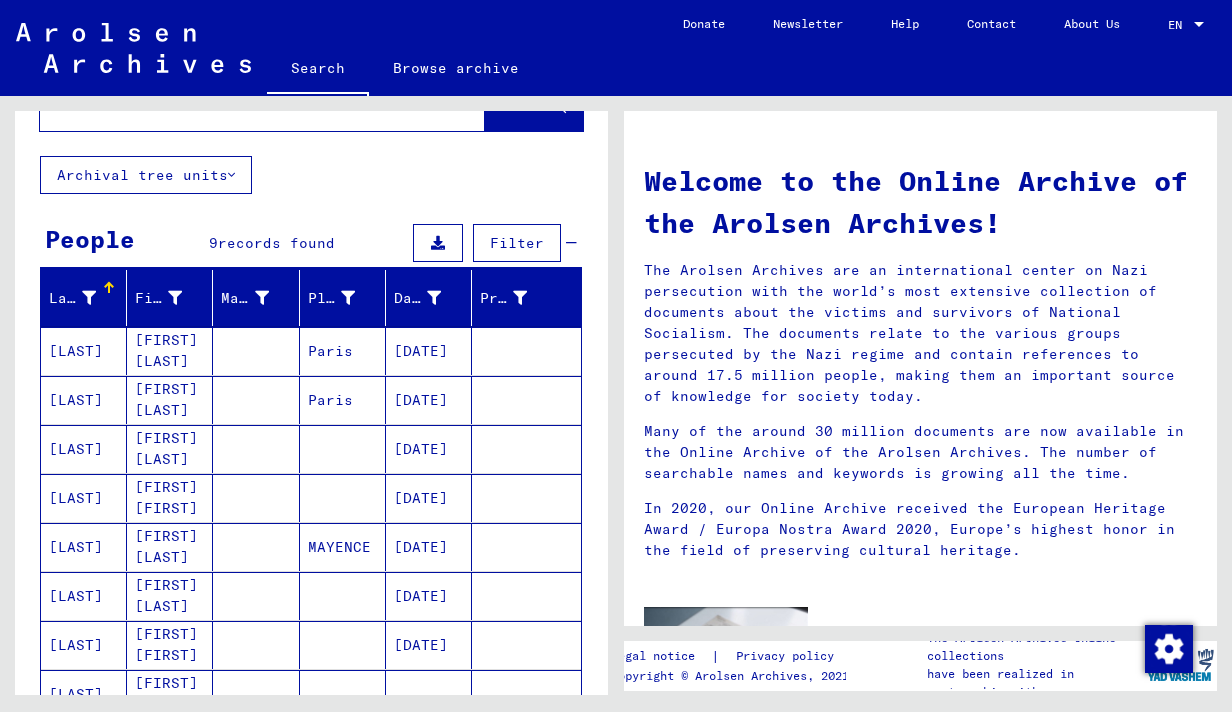 scroll, scrollTop: 0, scrollLeft: 0, axis: both 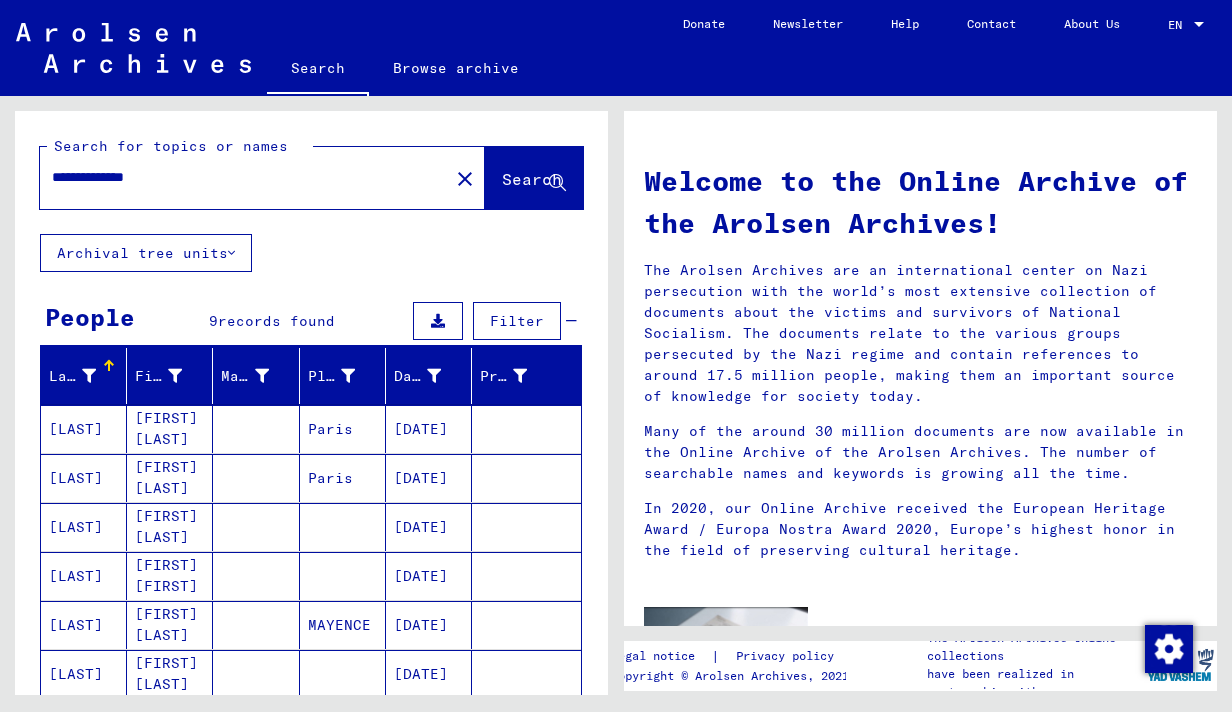 drag, startPoint x: 184, startPoint y: 175, endPoint x: -65, endPoint y: 164, distance: 249.24286 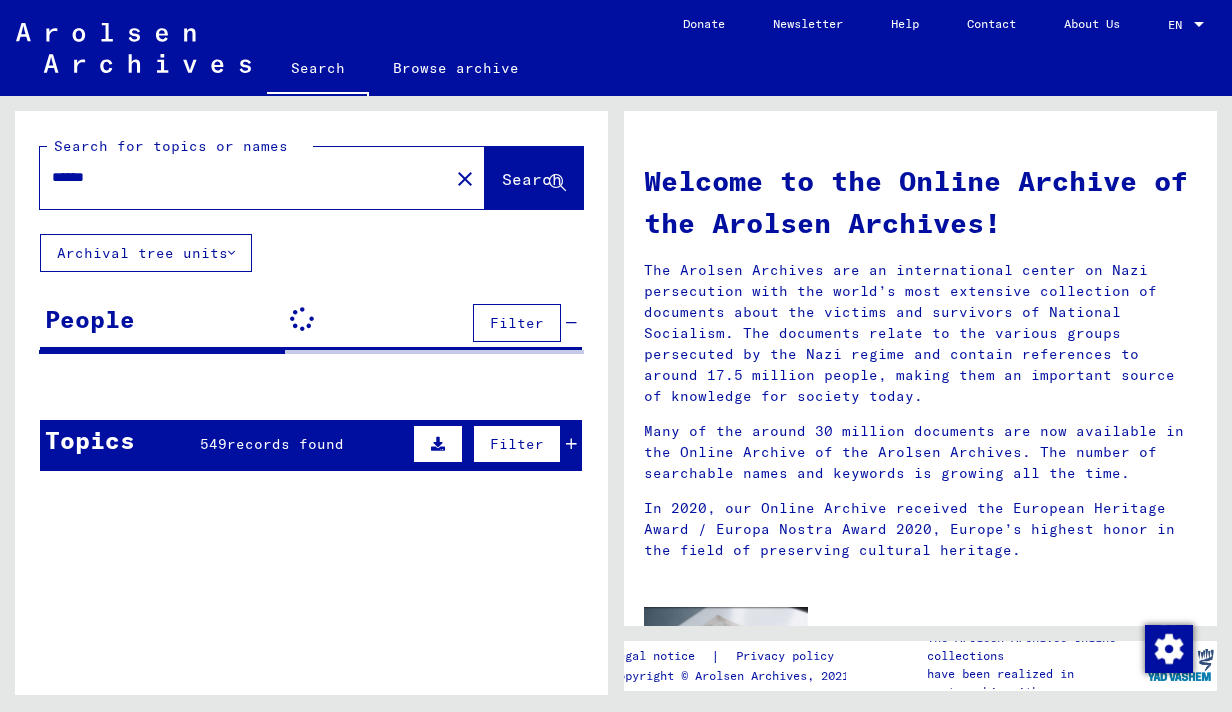 drag, startPoint x: 115, startPoint y: 176, endPoint x: 12, endPoint y: 174, distance: 103.01942 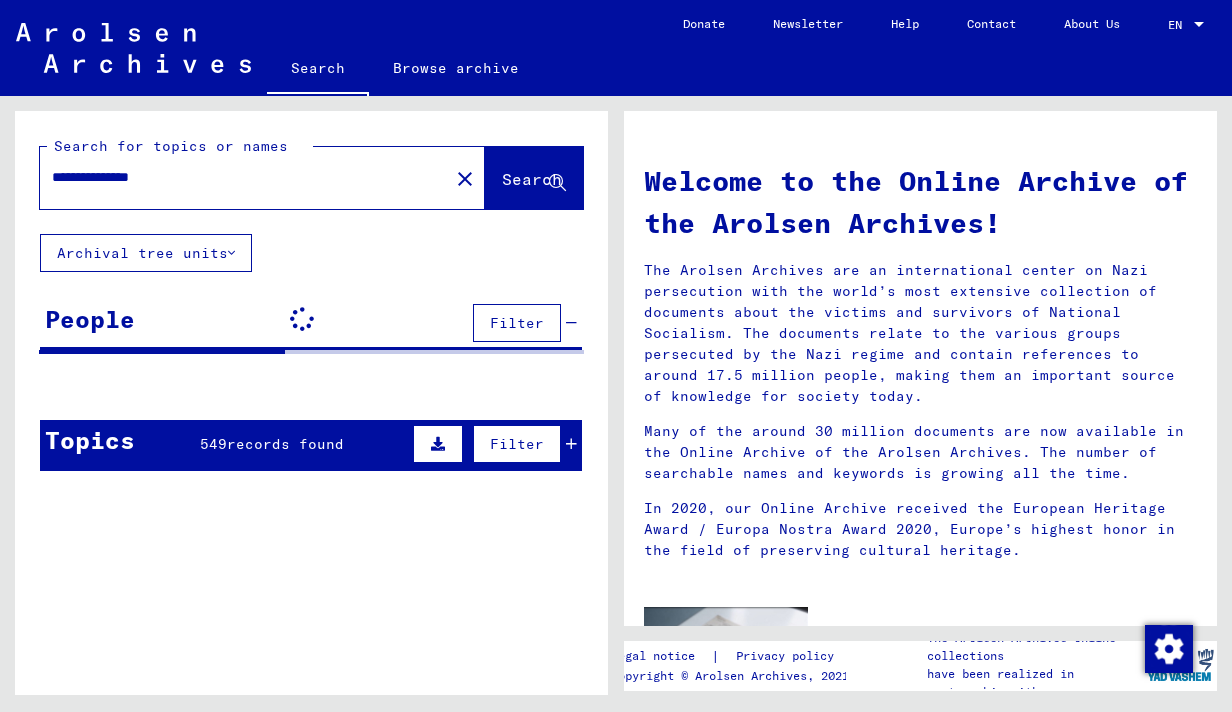 type on "**********" 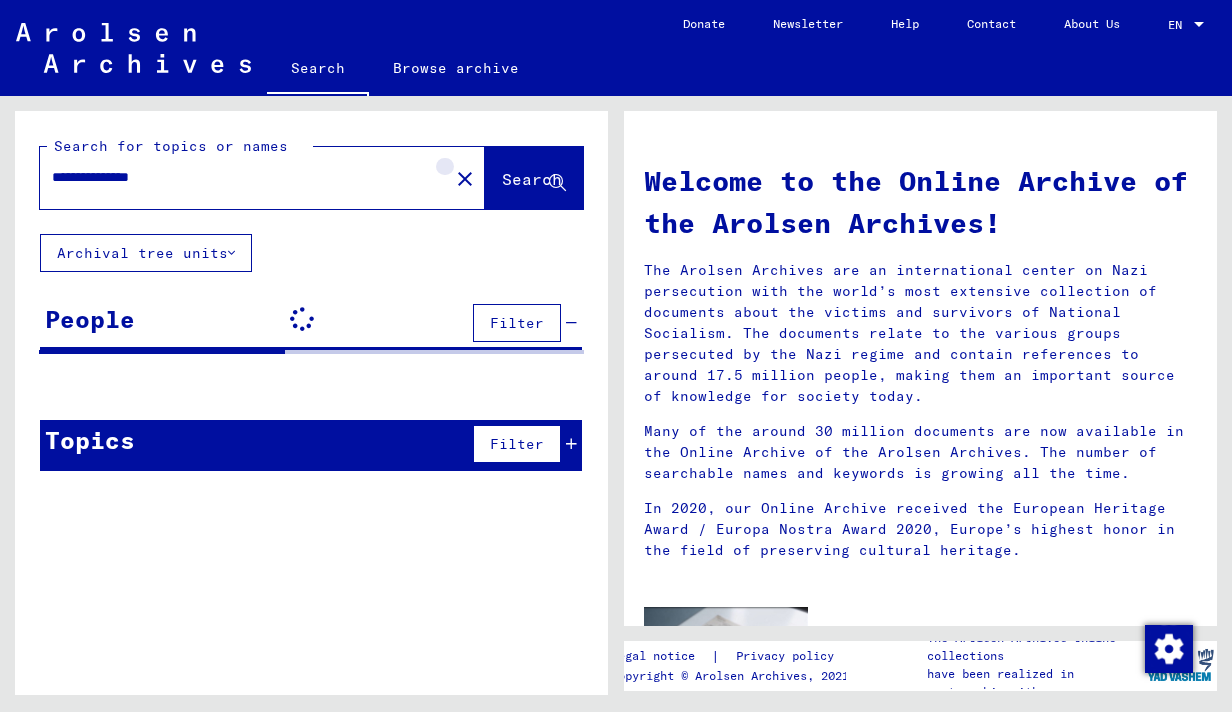 click on "close" 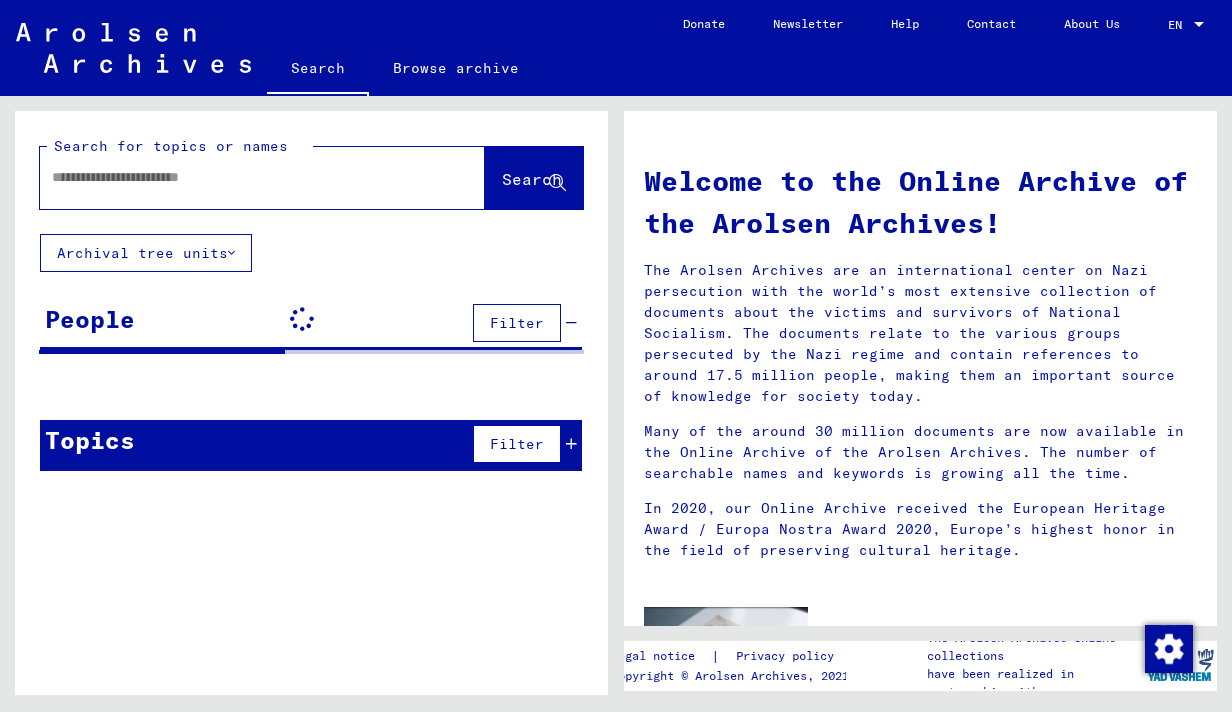 click at bounding box center (238, 177) 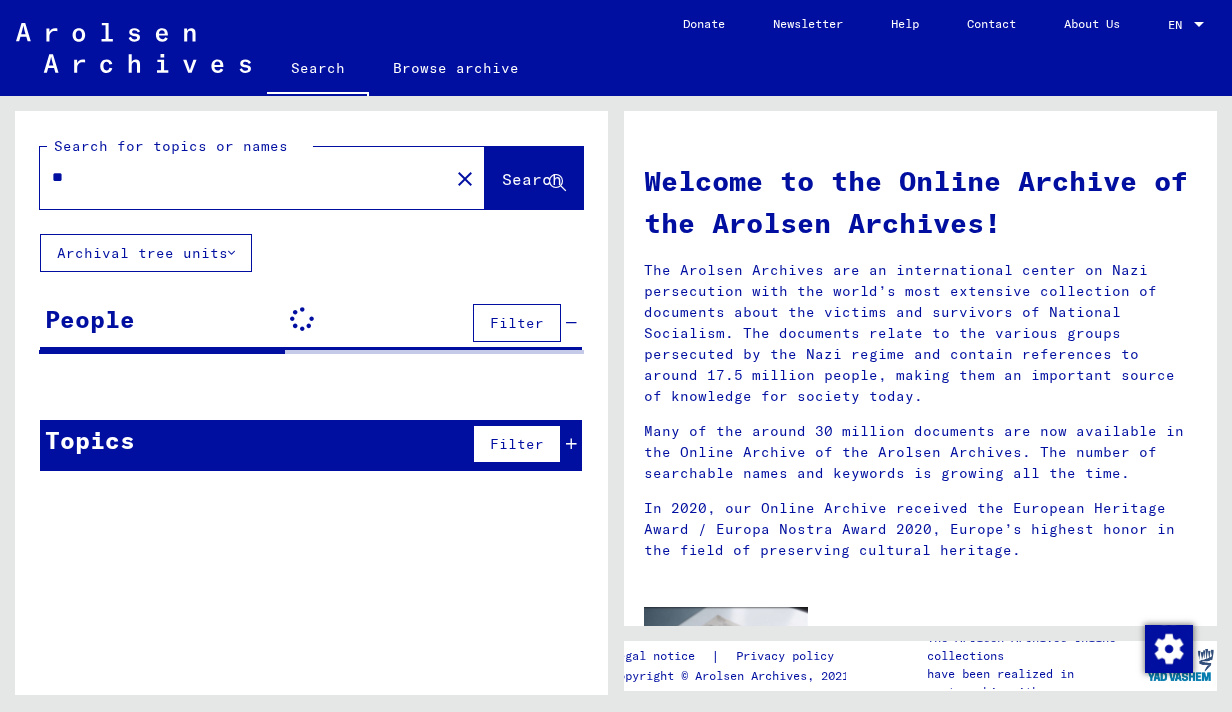type on "*" 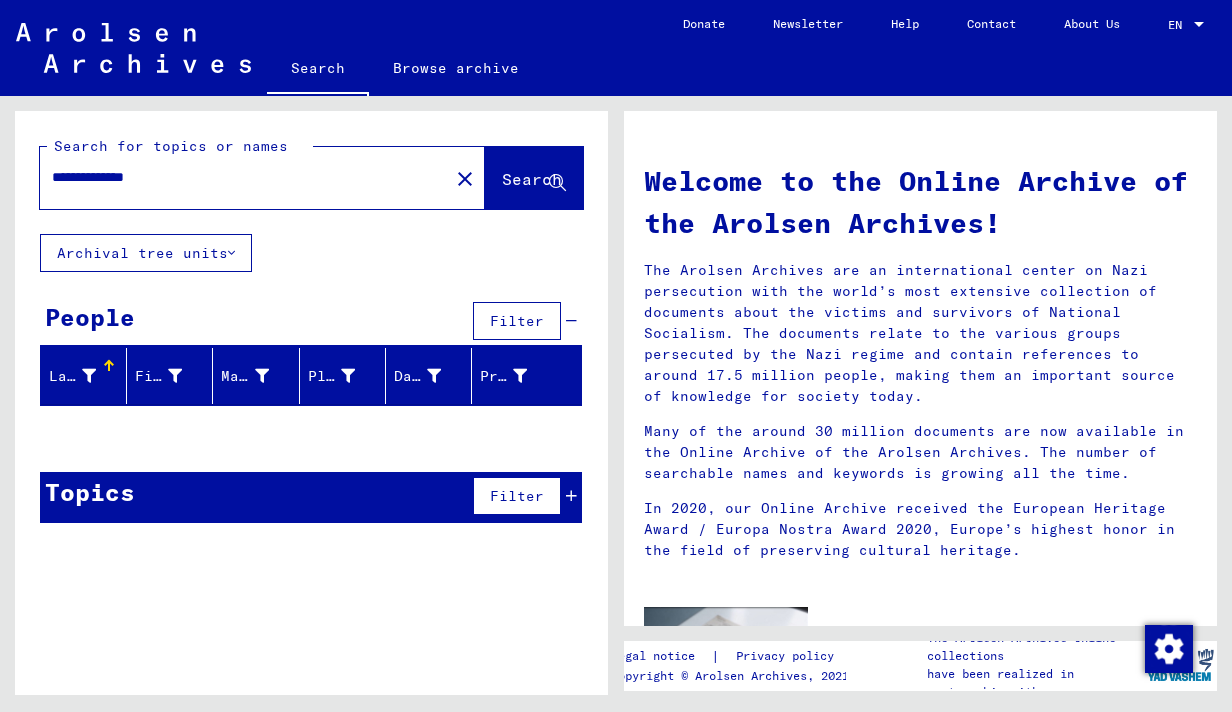 type on "**********" 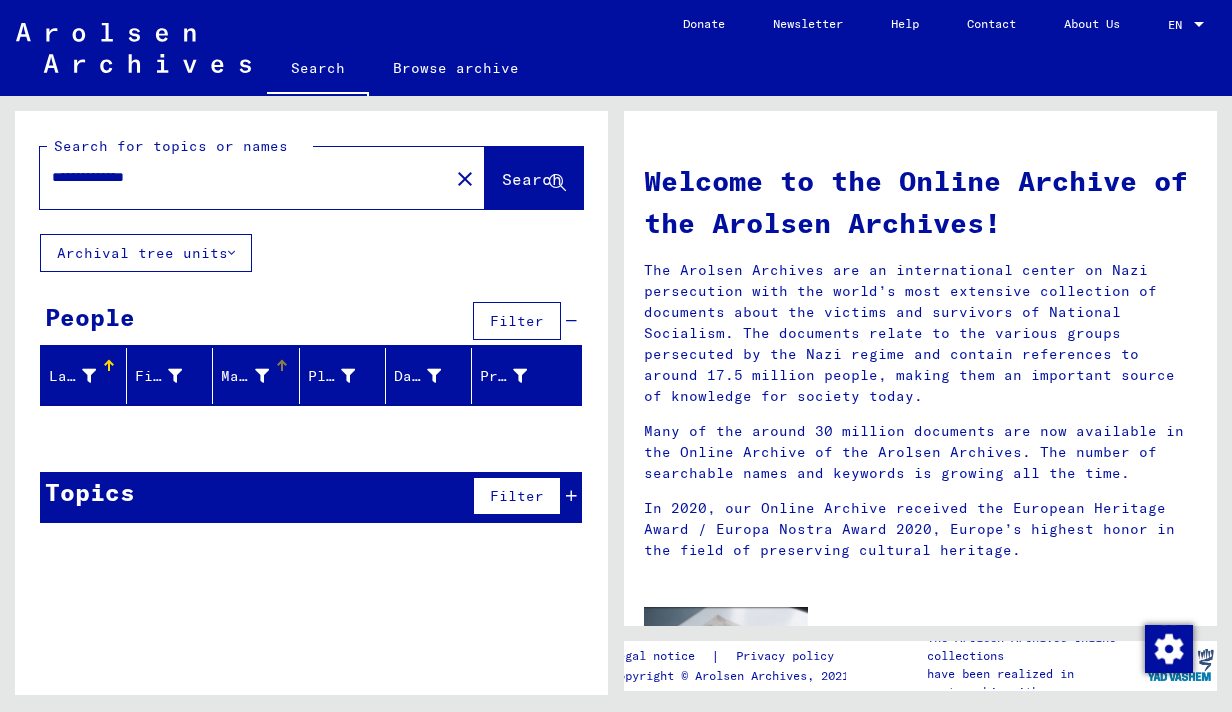 click on "Maiden Name" at bounding box center [244, 376] 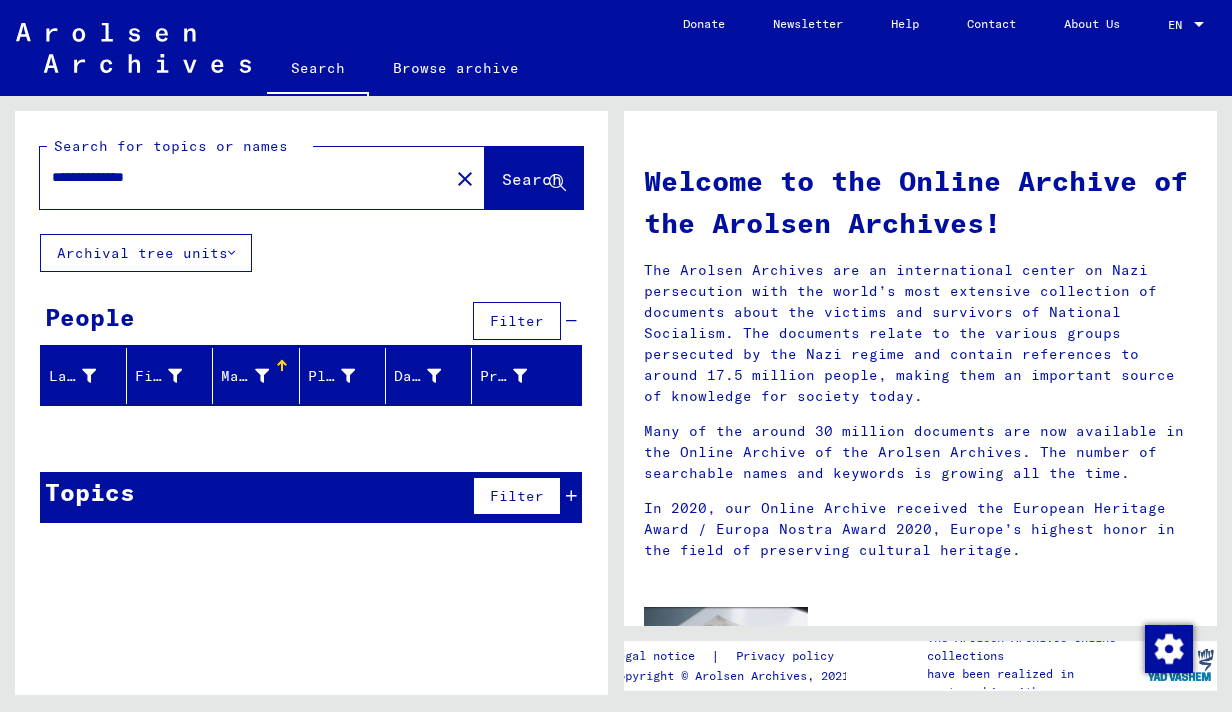 click at bounding box center (262, 376) 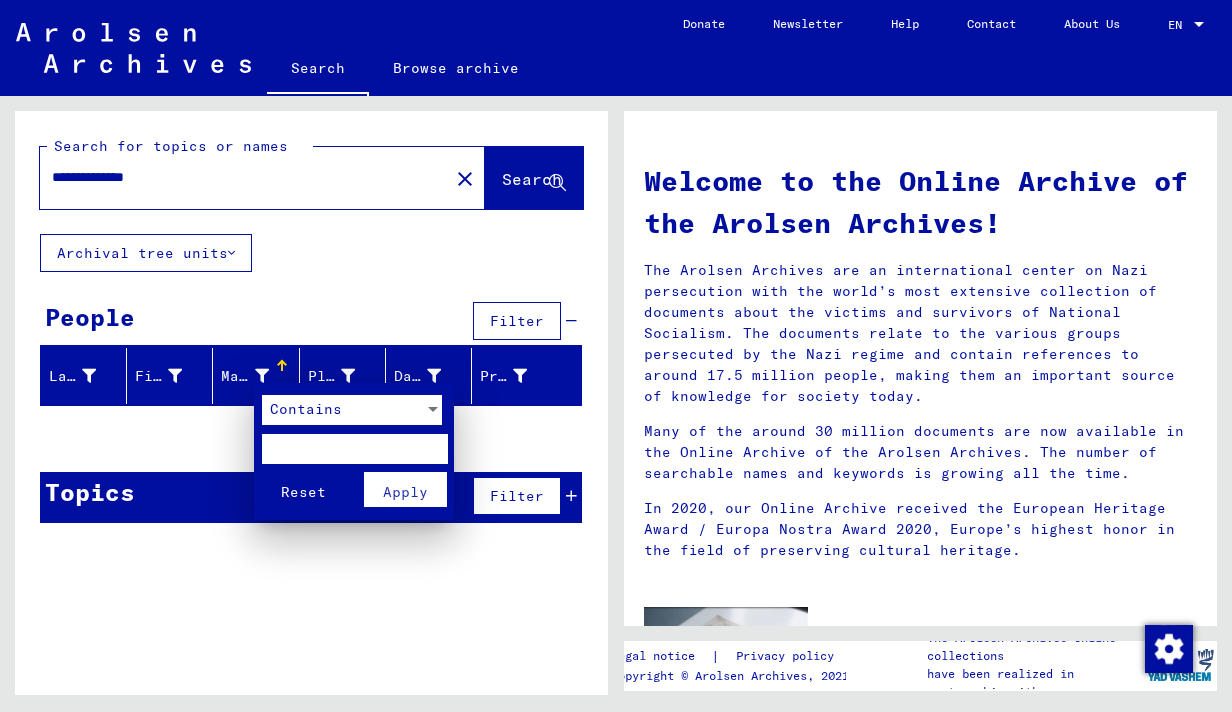 click at bounding box center (354, 449) 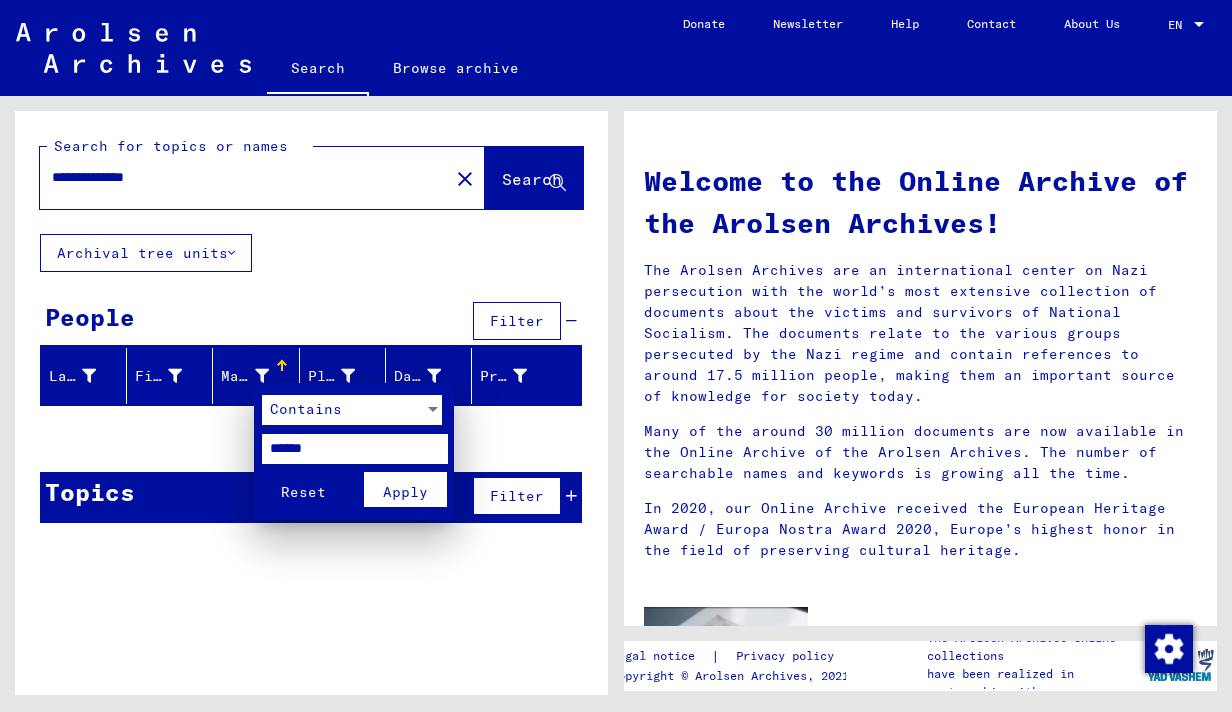 type on "******" 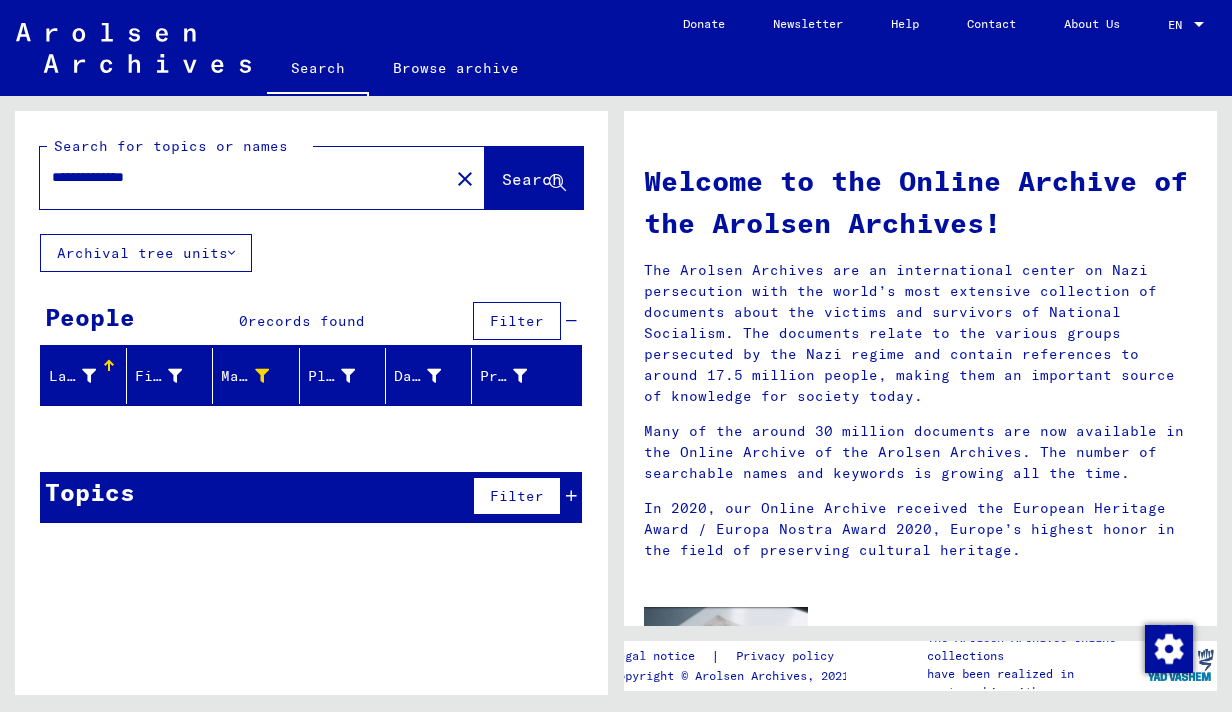 click on "**********" at bounding box center (238, 177) 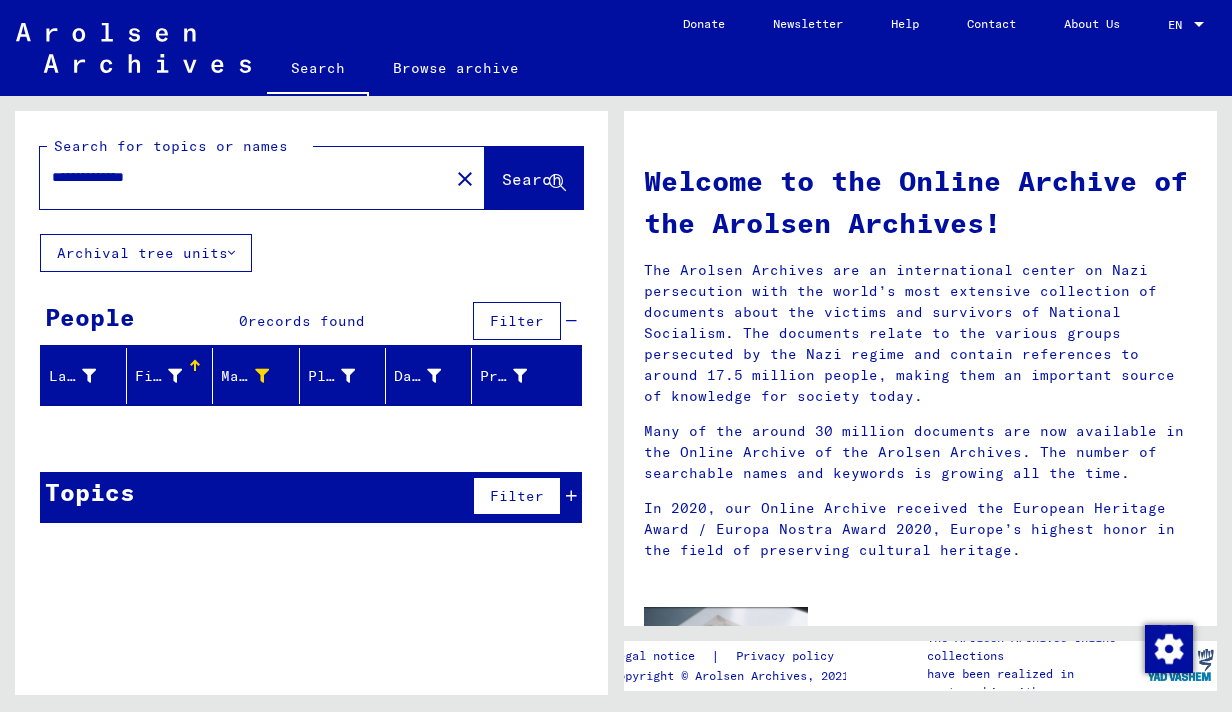 click on "First Name" at bounding box center (158, 376) 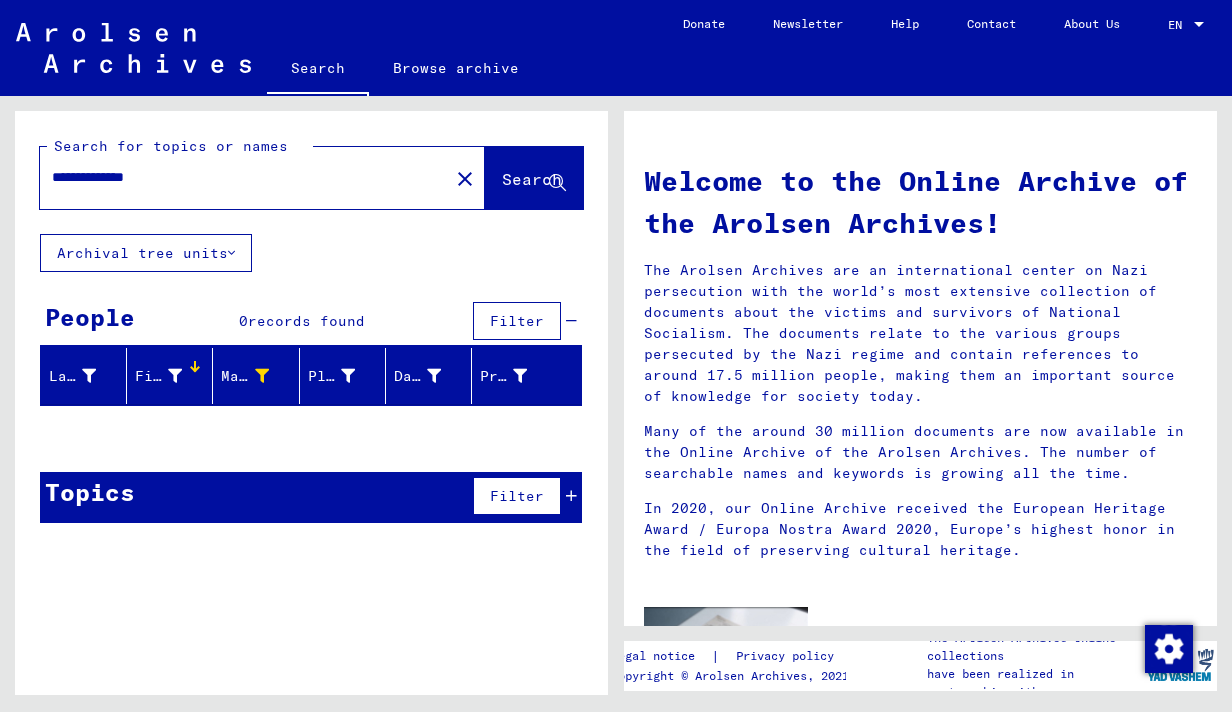 click on "close" 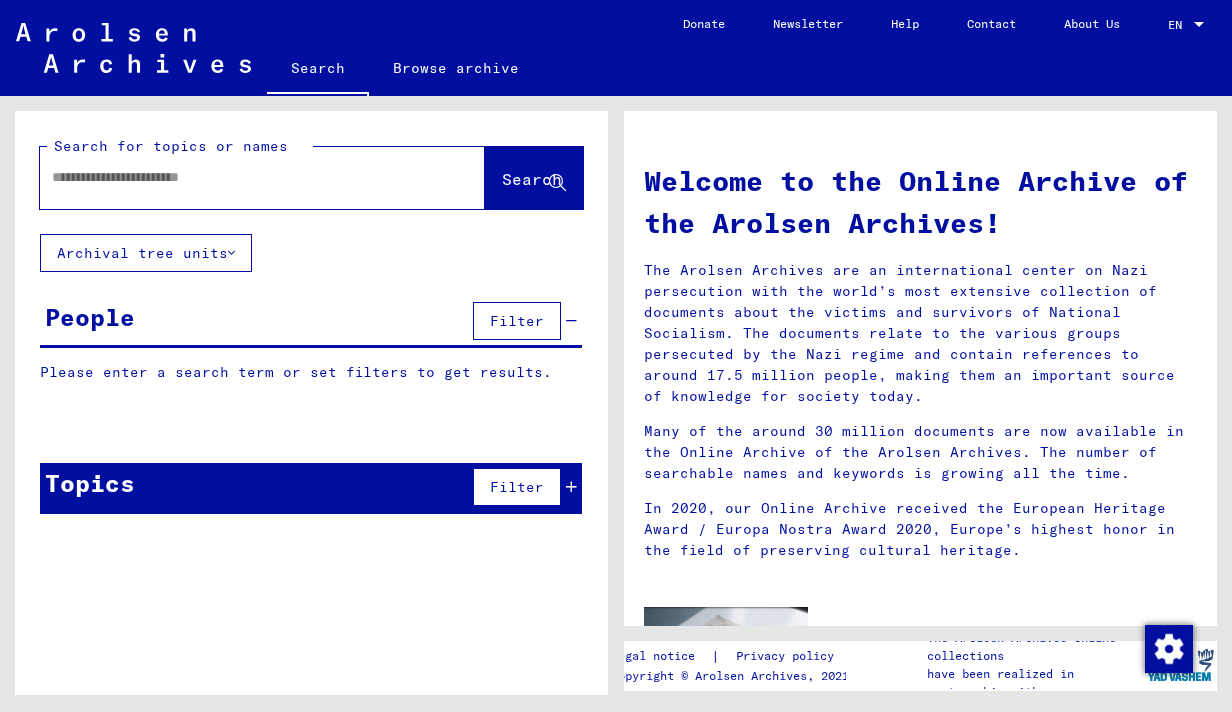 click at bounding box center (238, 177) 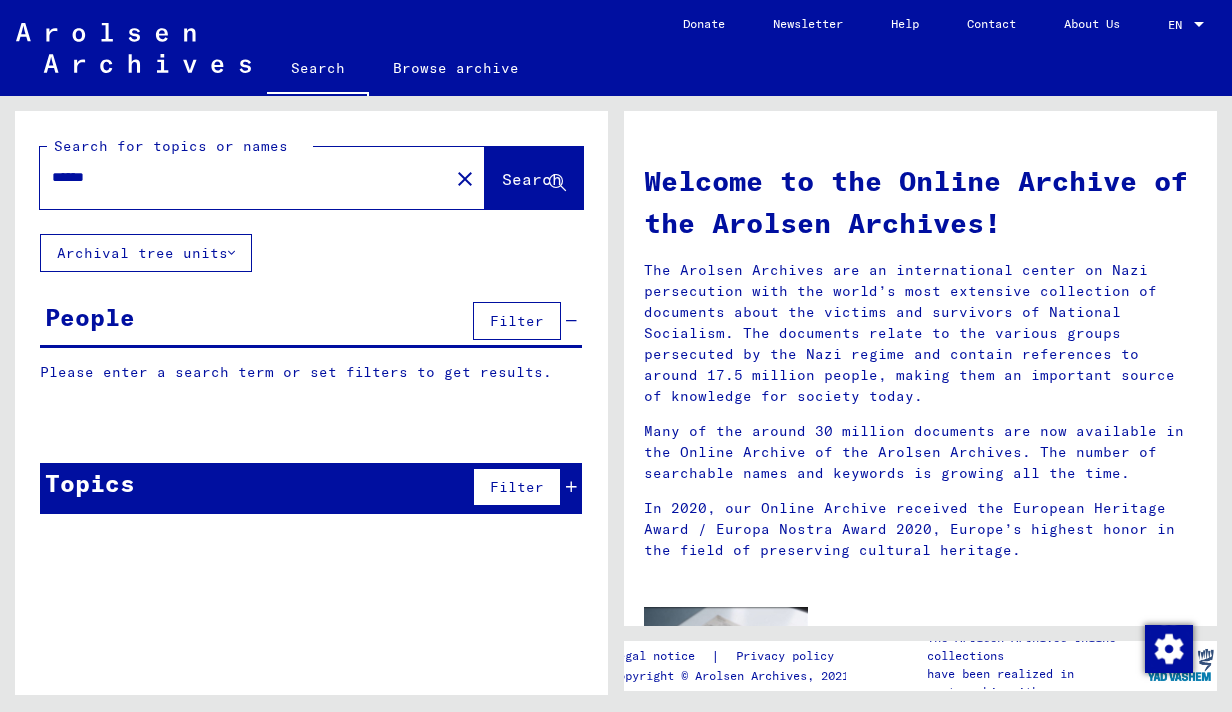 type on "******" 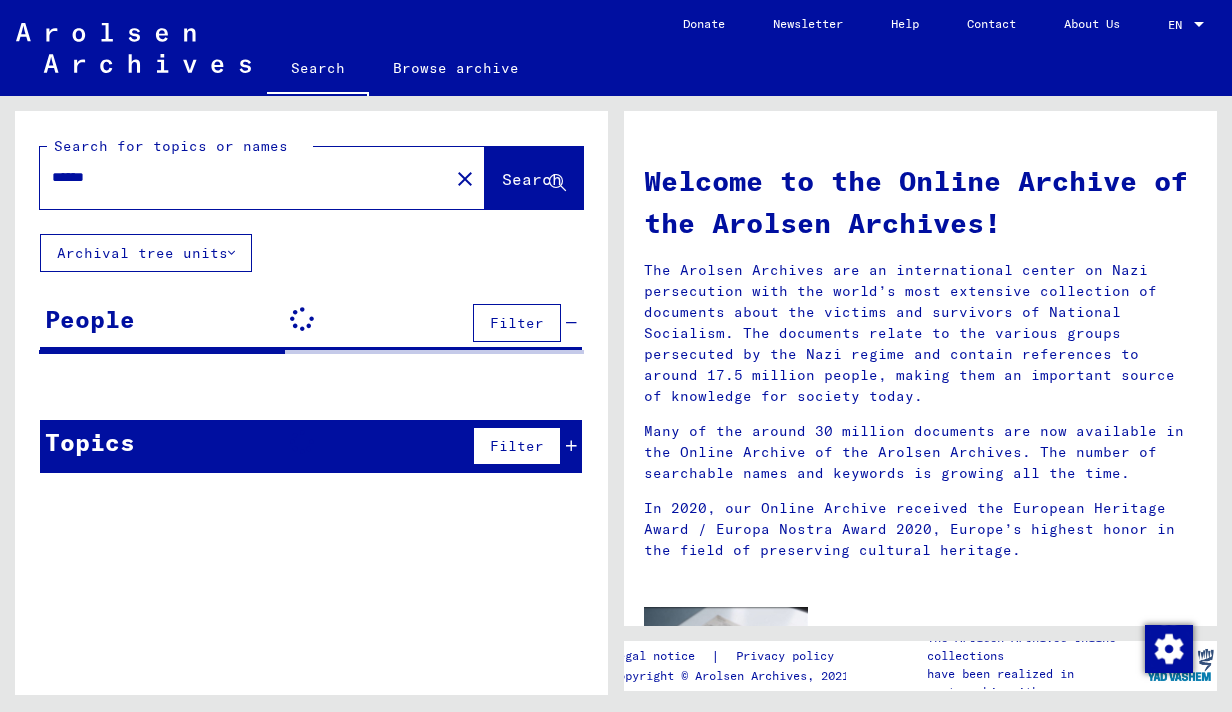 click on "Filter" at bounding box center (517, 446) 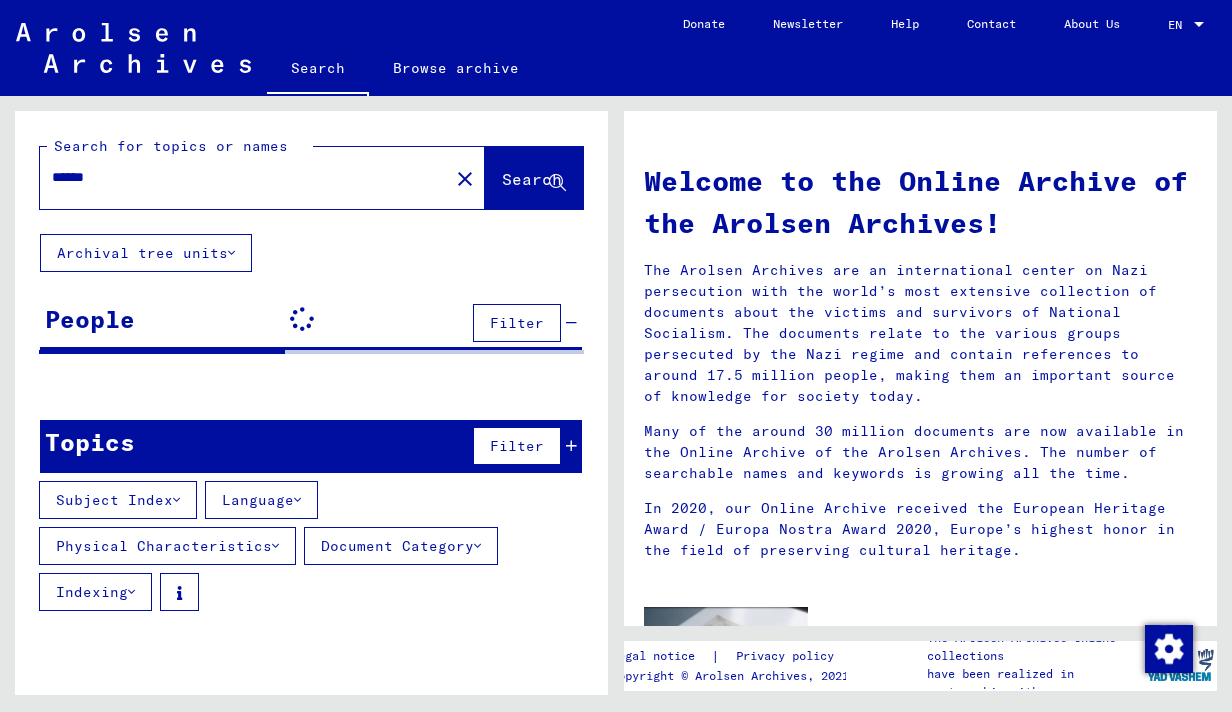 click on "close" 